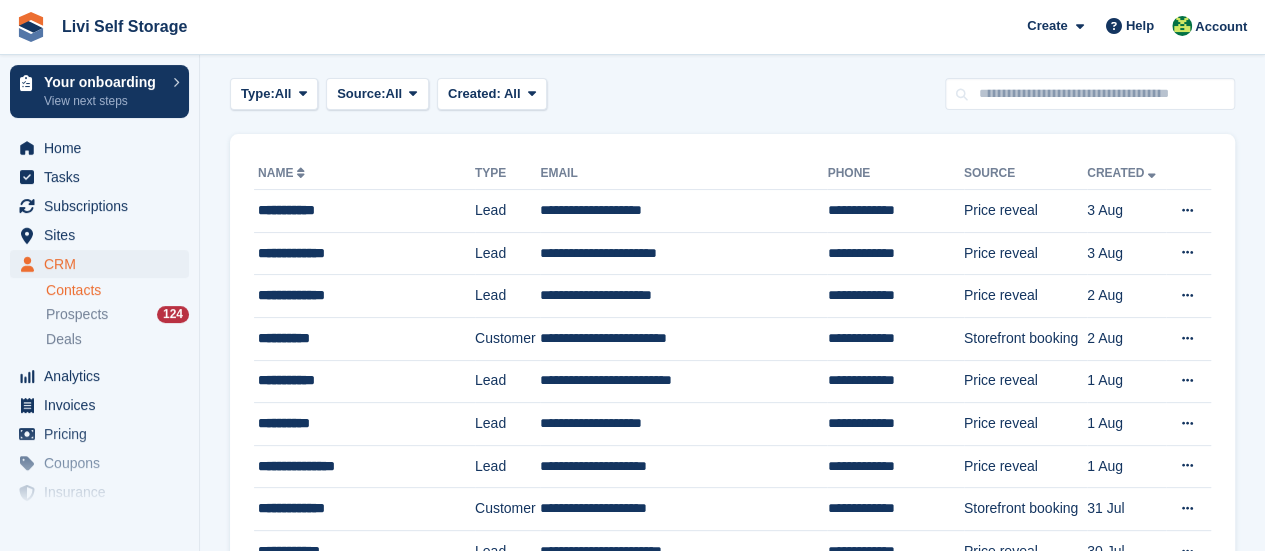 scroll, scrollTop: 100, scrollLeft: 0, axis: vertical 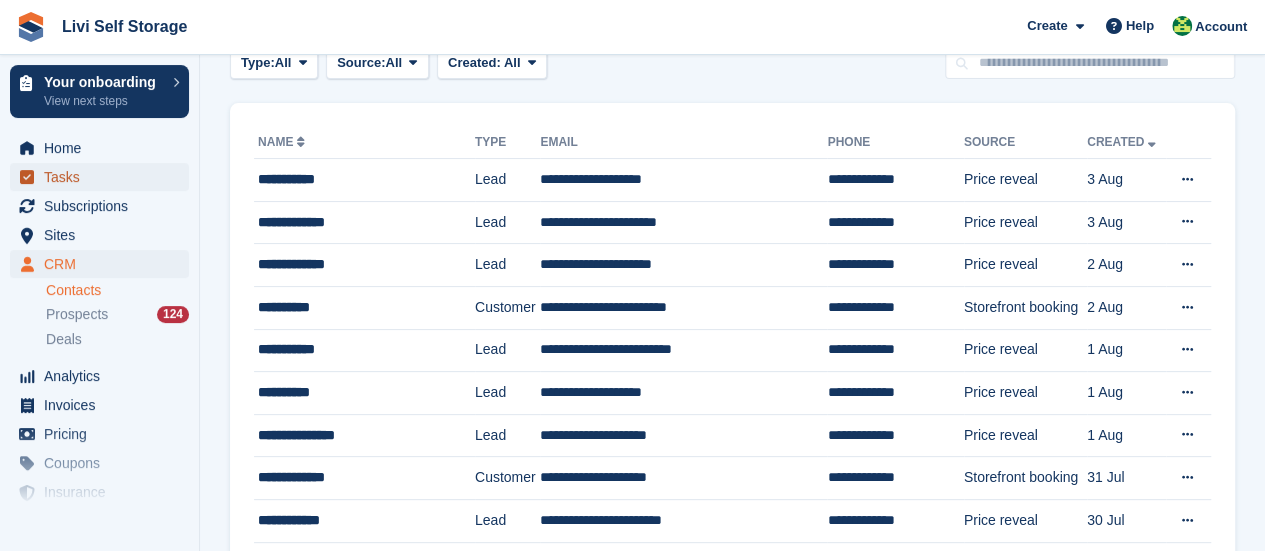 click on "Tasks" at bounding box center (104, 177) 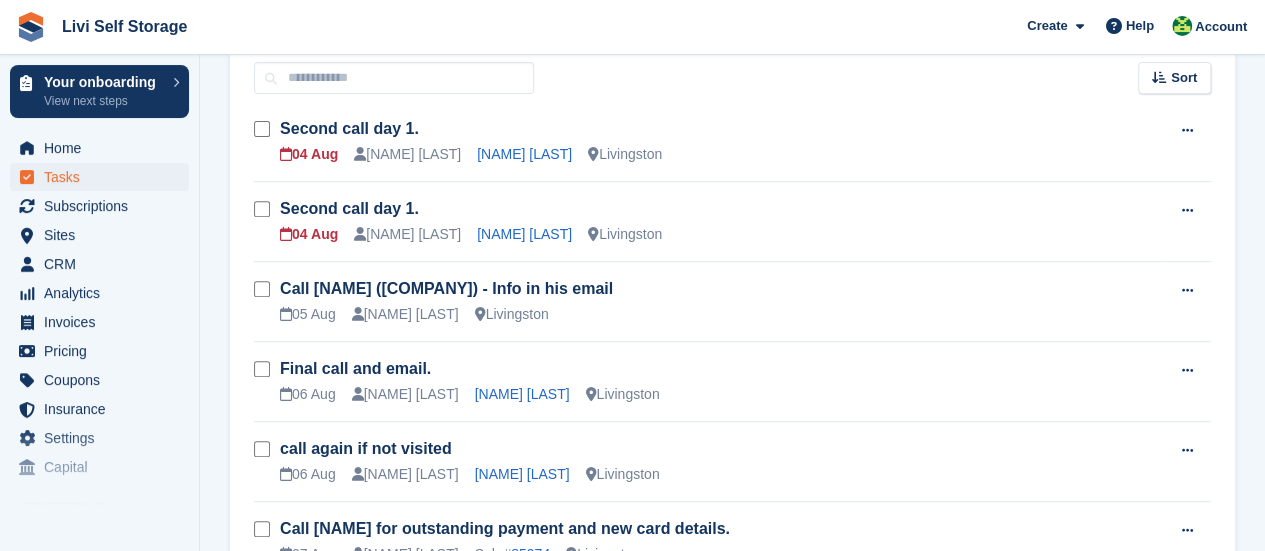 scroll, scrollTop: 300, scrollLeft: 0, axis: vertical 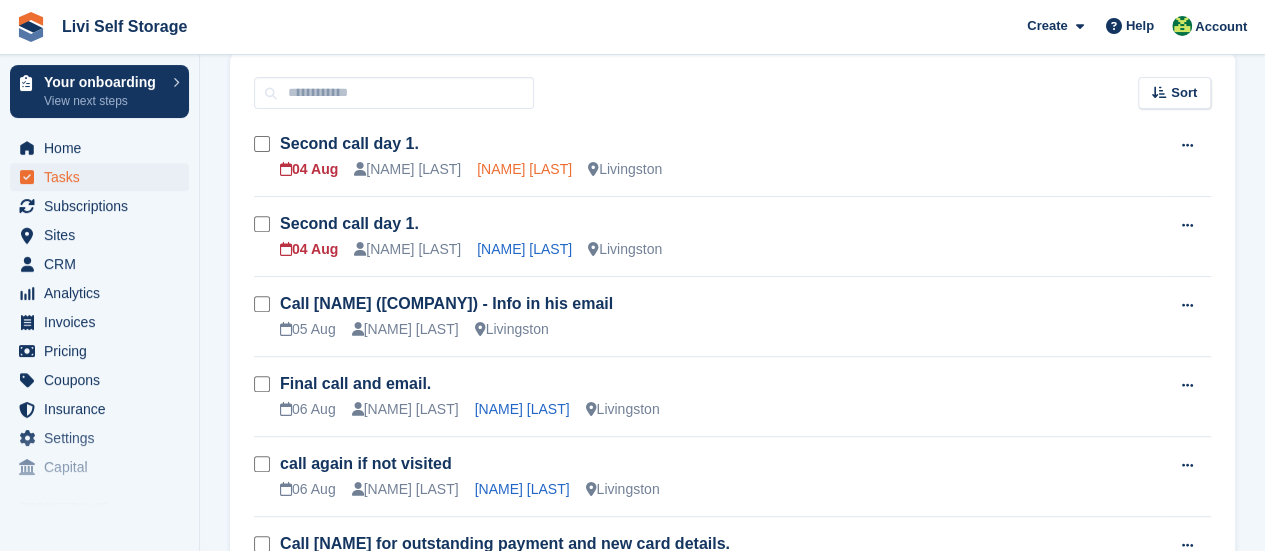 click on "Alasdair Jack" at bounding box center (524, 169) 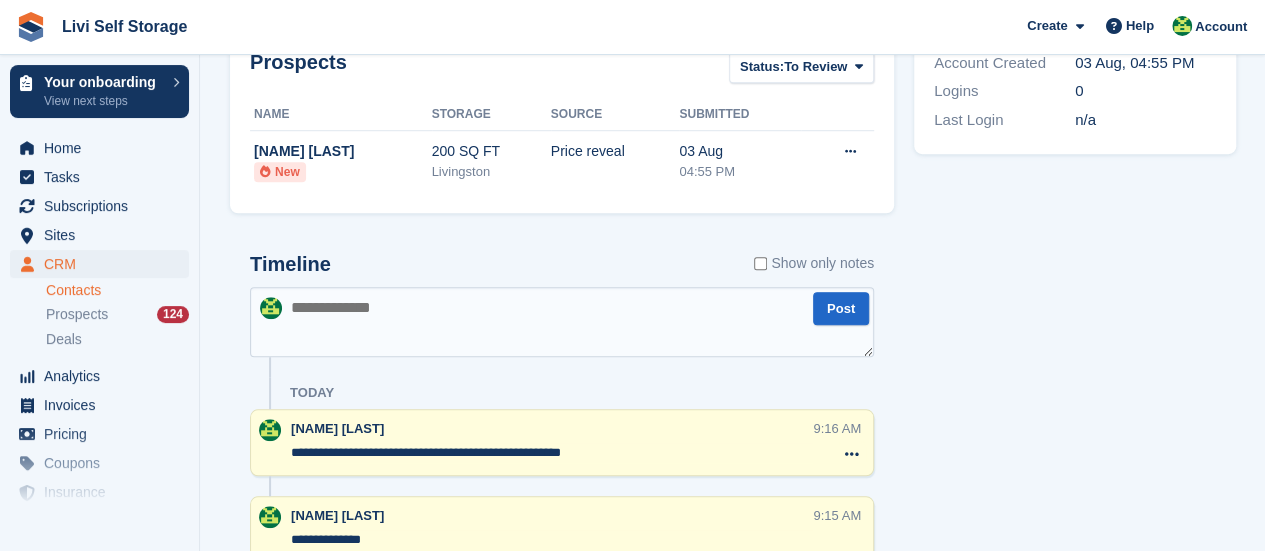 scroll, scrollTop: 700, scrollLeft: 0, axis: vertical 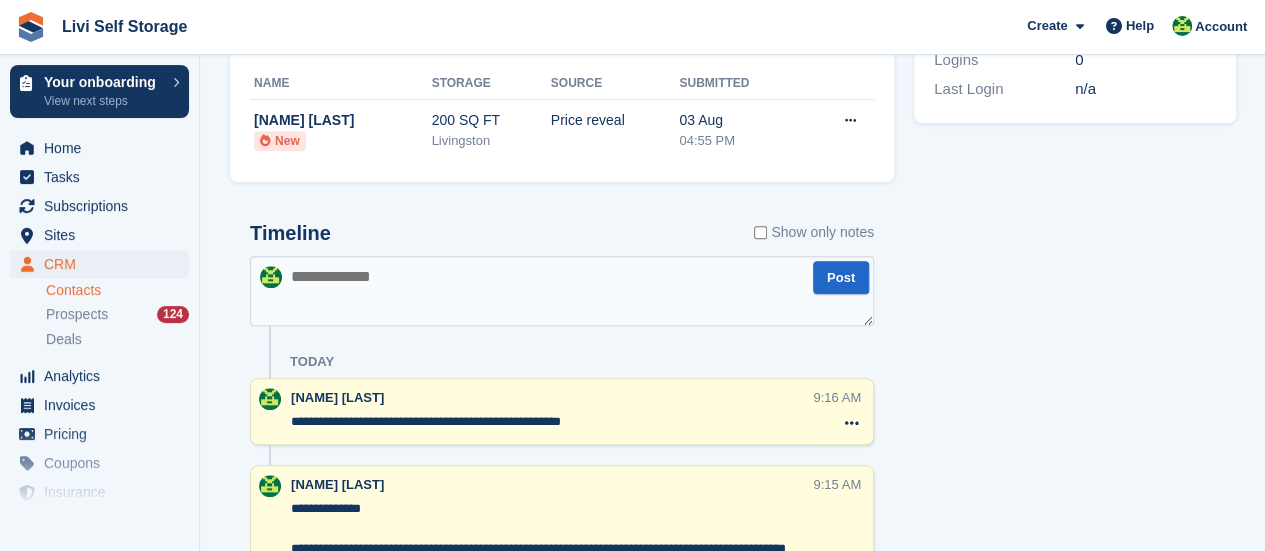 click at bounding box center [562, 291] 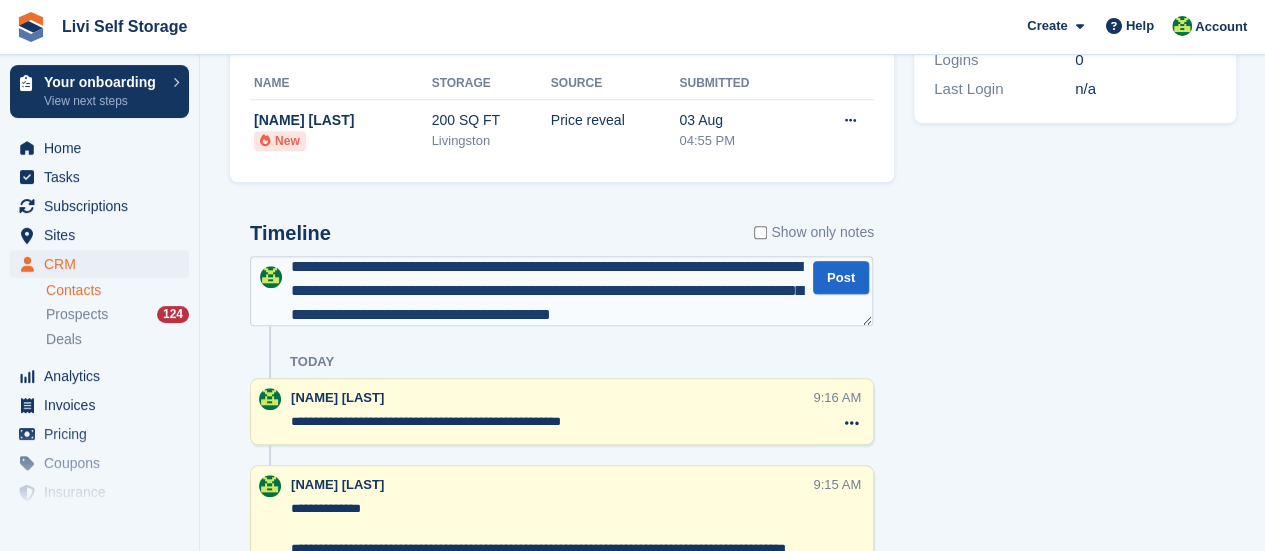scroll, scrollTop: 34, scrollLeft: 0, axis: vertical 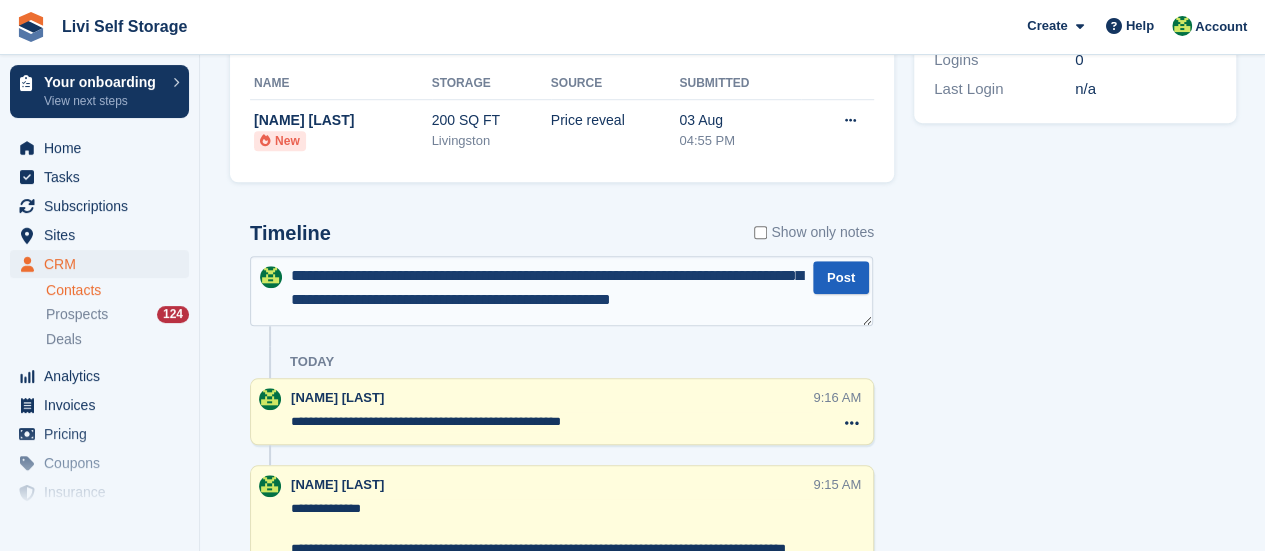 type on "**********" 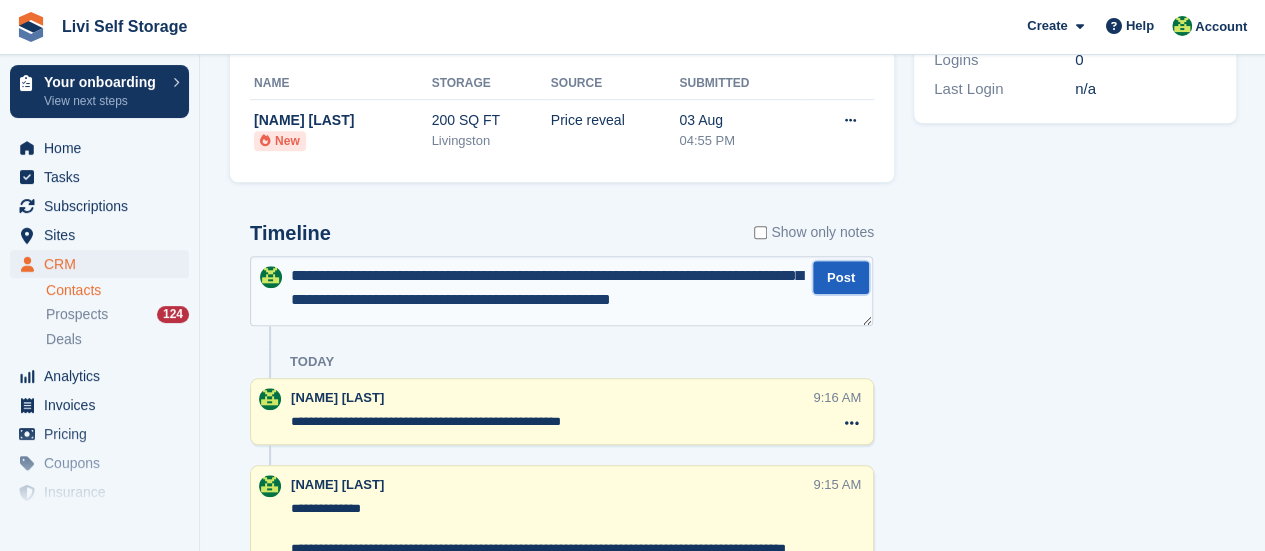 click on "Post" at bounding box center (841, 277) 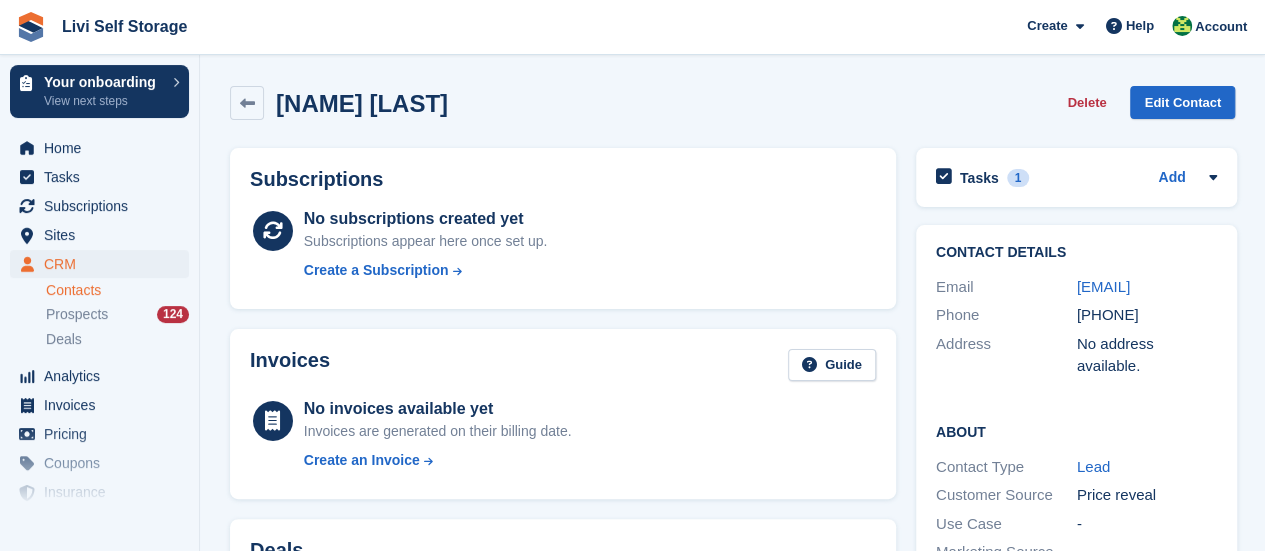 scroll, scrollTop: 0, scrollLeft: 0, axis: both 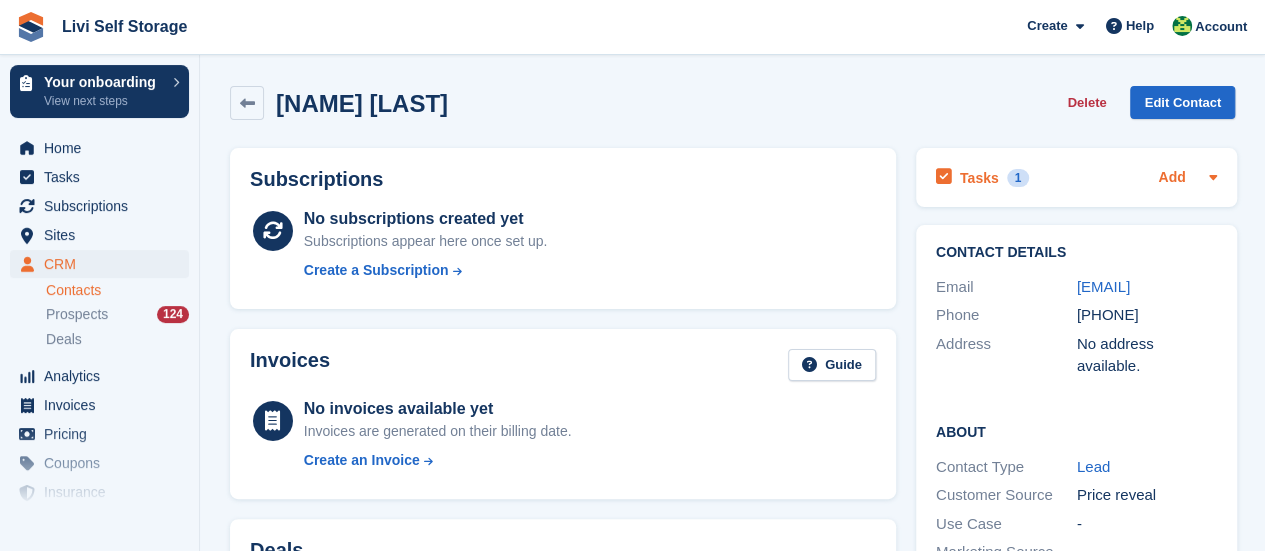 click on "Add" at bounding box center [1171, 178] 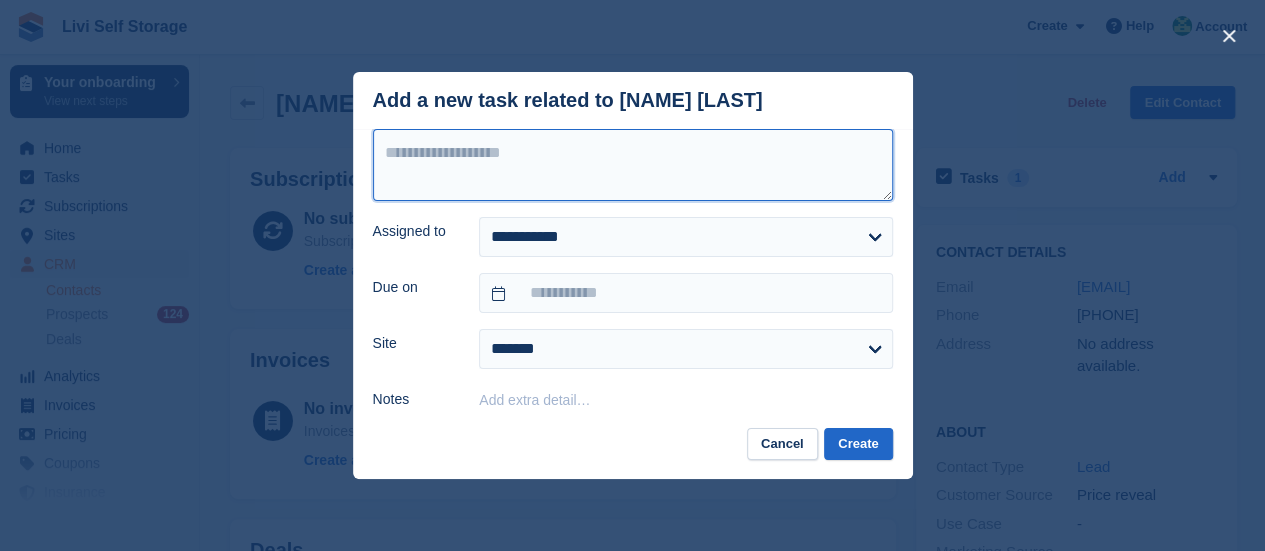 click at bounding box center (633, 165) 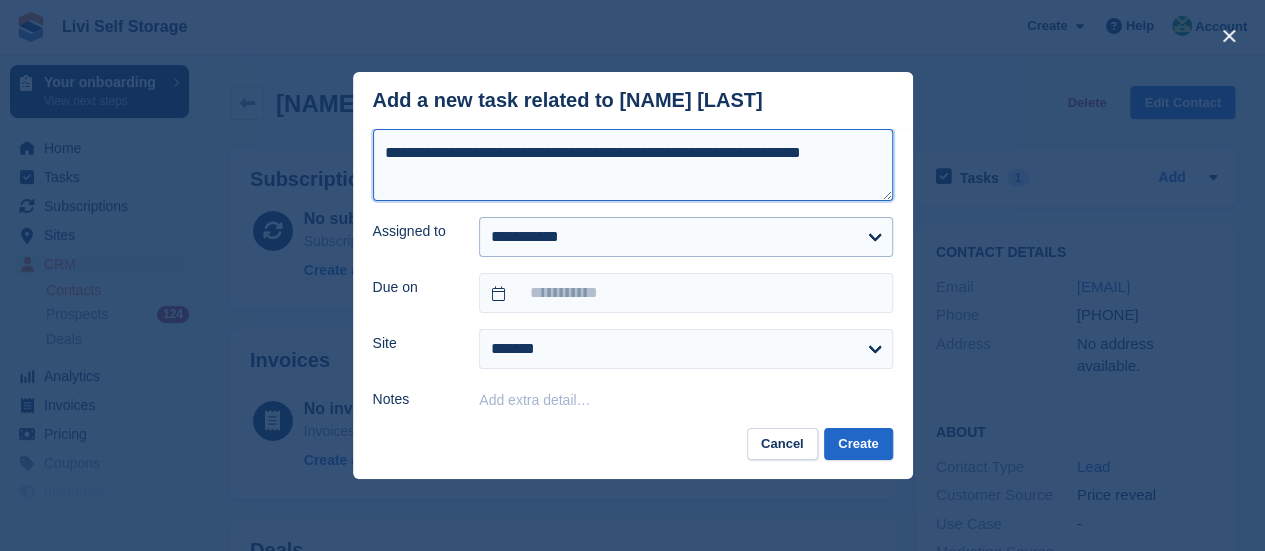 type on "**********" 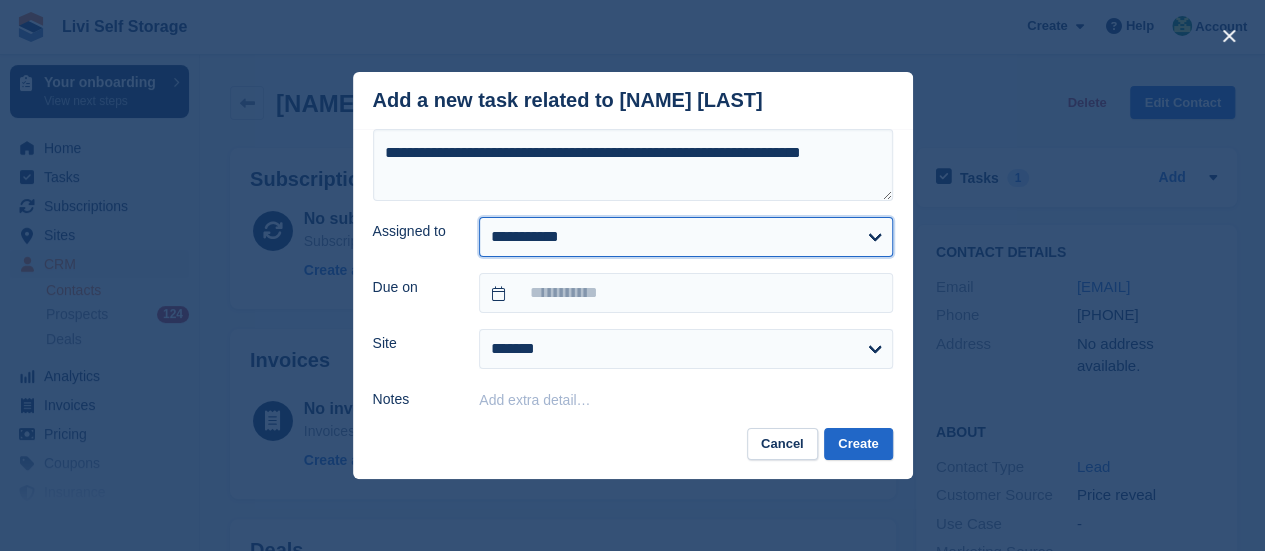 click on "**********" at bounding box center [685, 237] 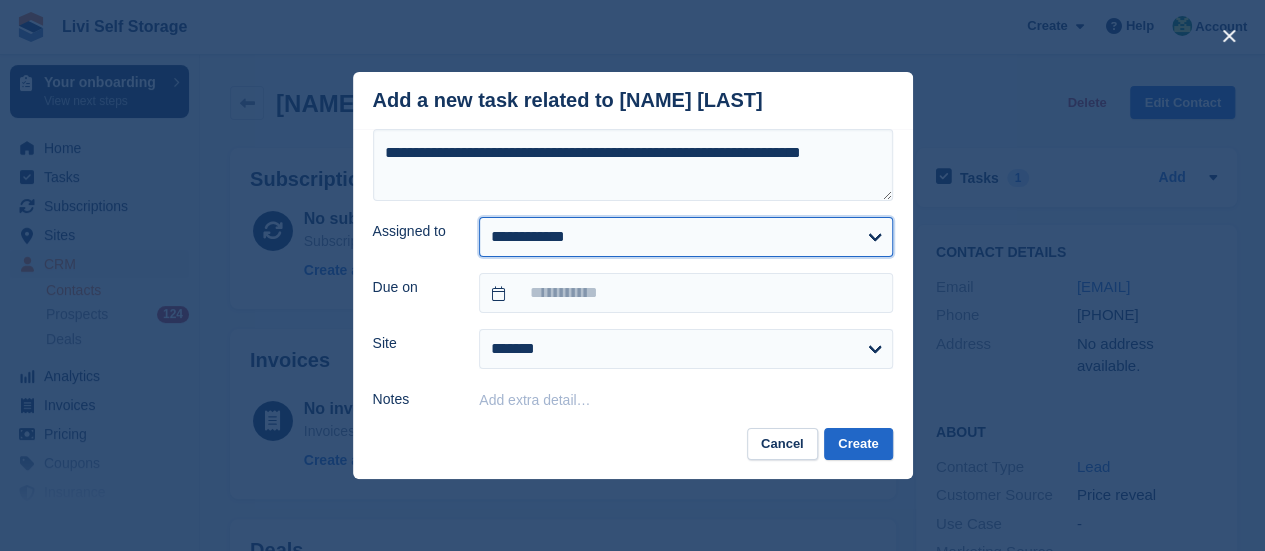 click on "**********" at bounding box center (685, 237) 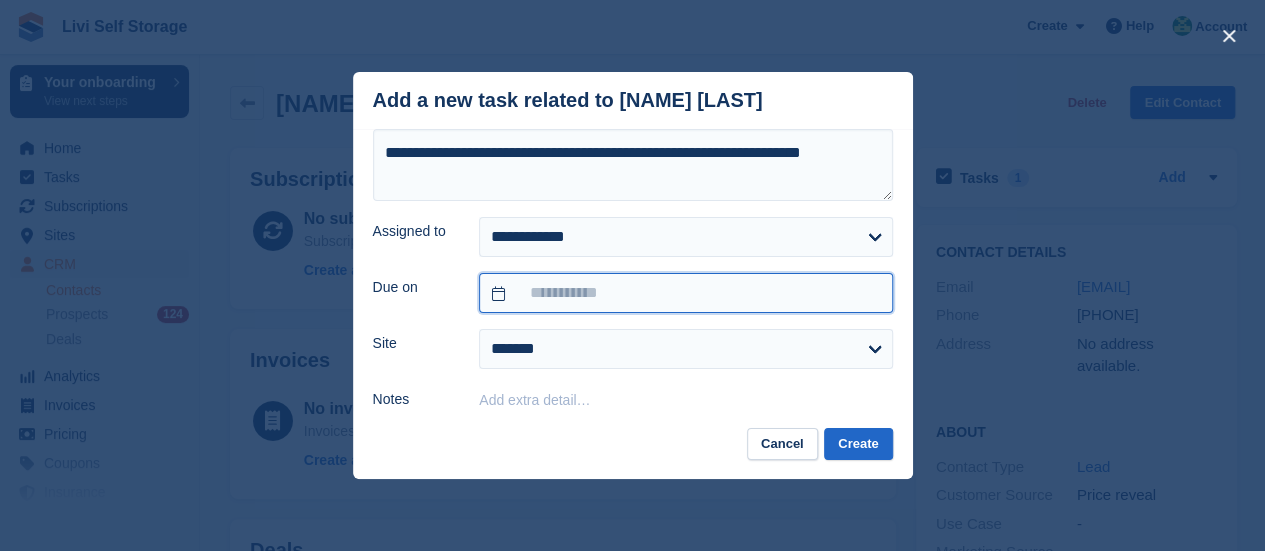 click at bounding box center (685, 293) 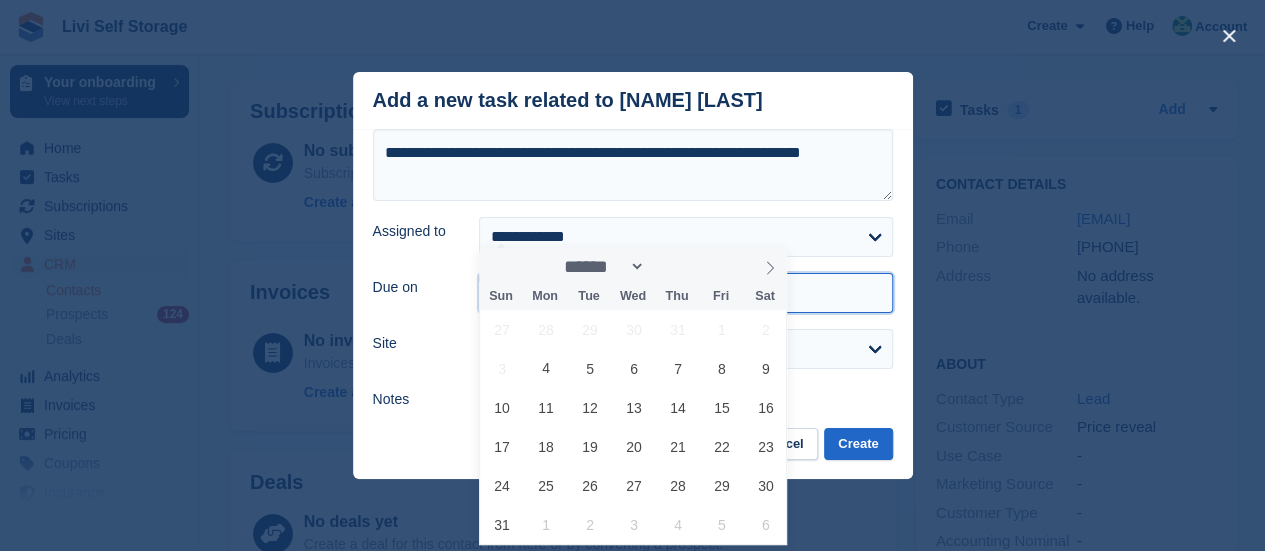 scroll, scrollTop: 100, scrollLeft: 0, axis: vertical 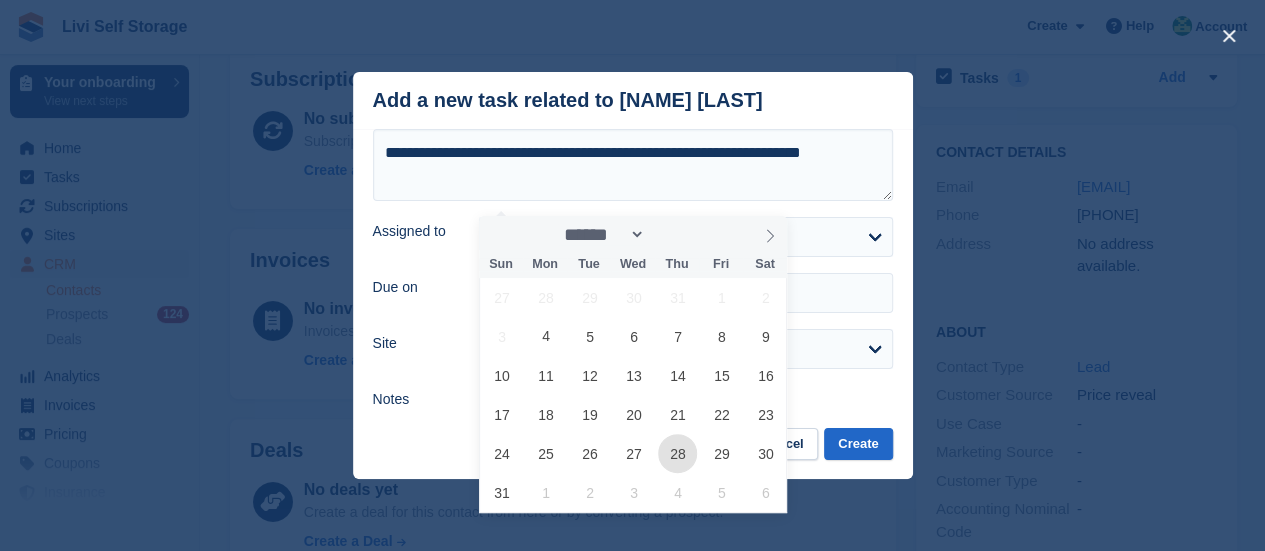 click on "28" at bounding box center (677, 453) 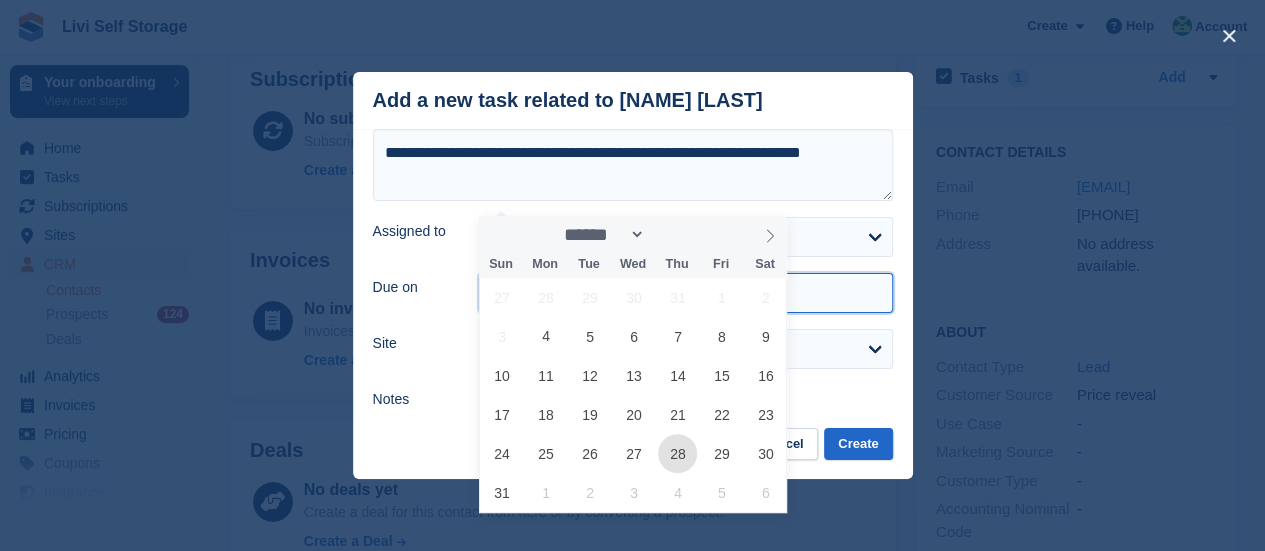 type on "**********" 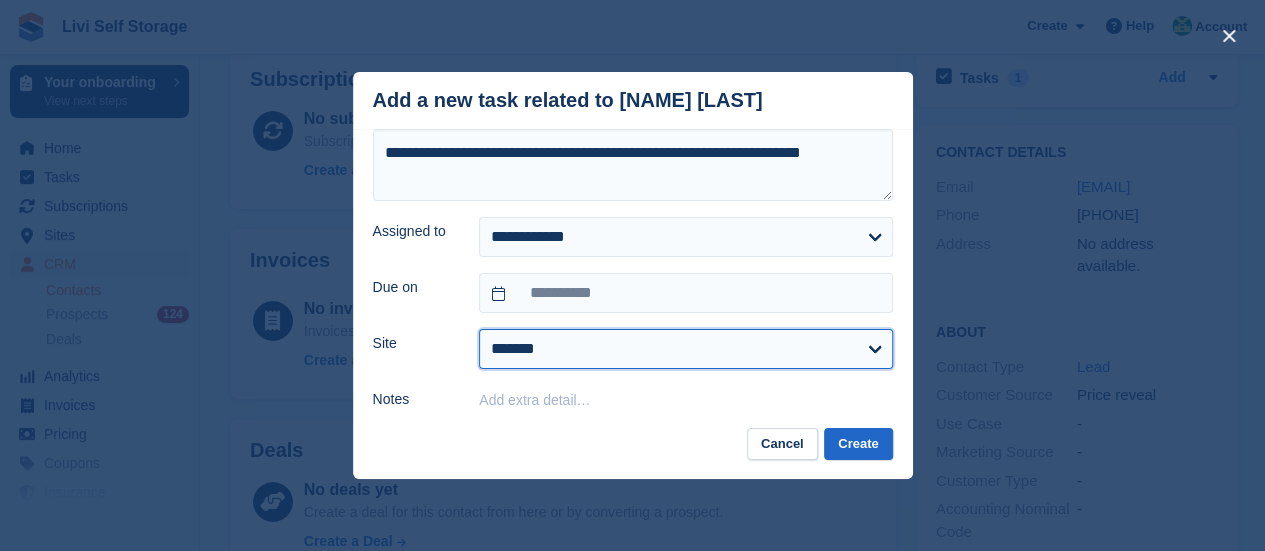 click on "**********" at bounding box center (685, 349) 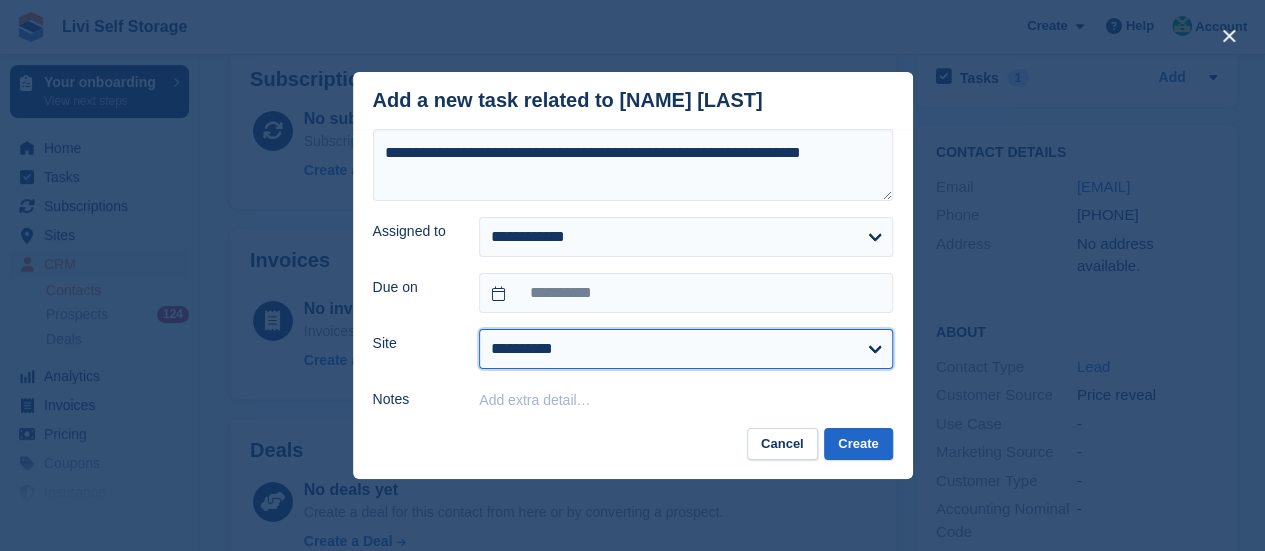 click on "**********" at bounding box center [685, 349] 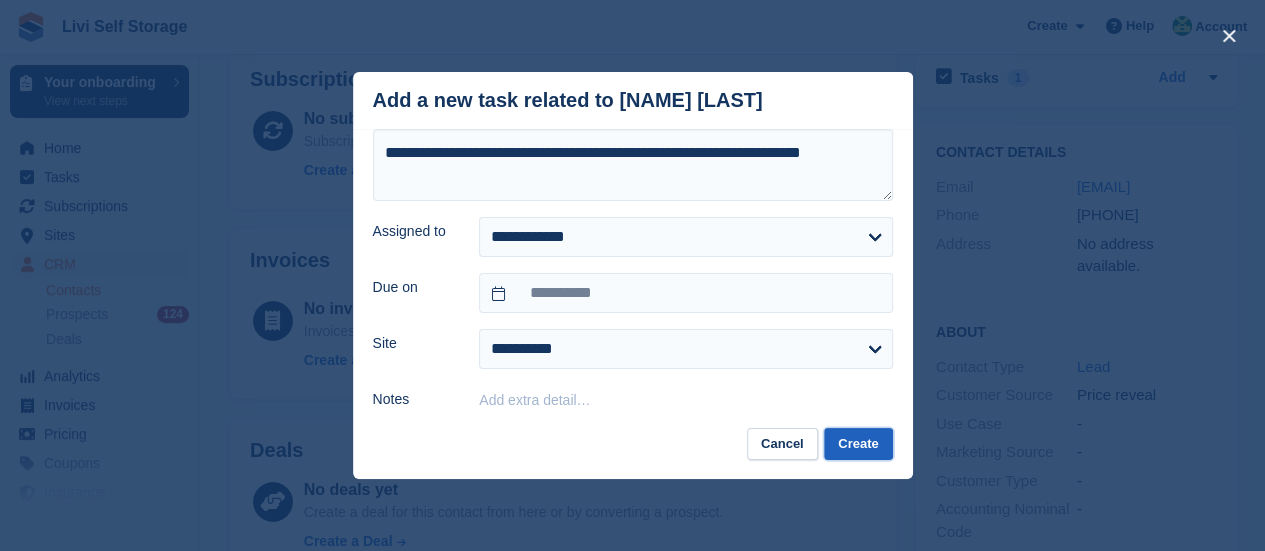click on "Create" at bounding box center (858, 444) 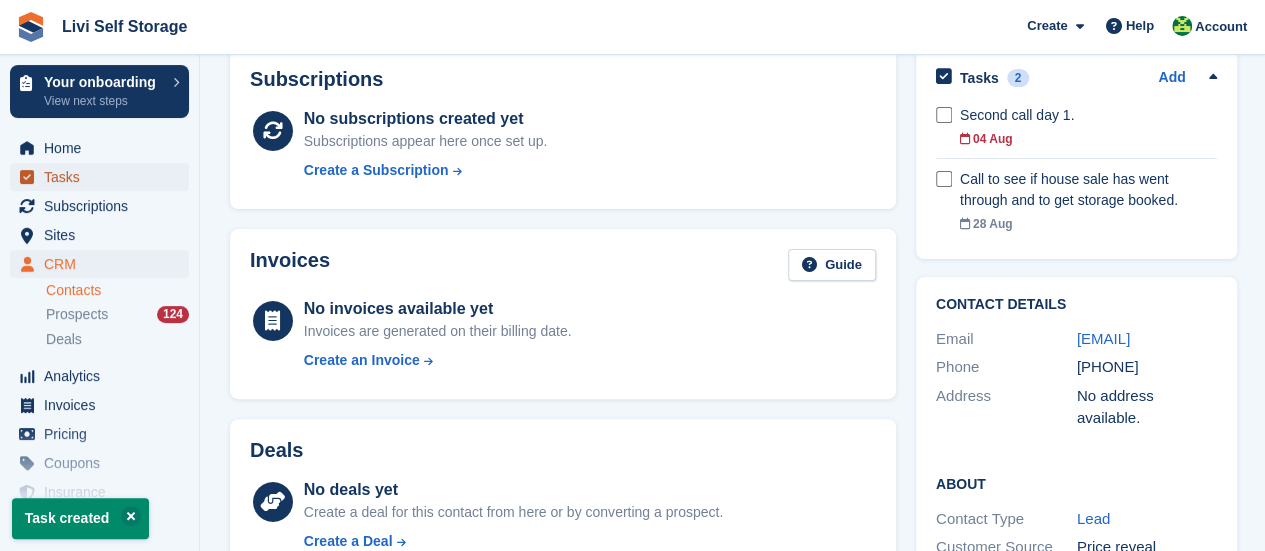 click on "Tasks" at bounding box center [104, 177] 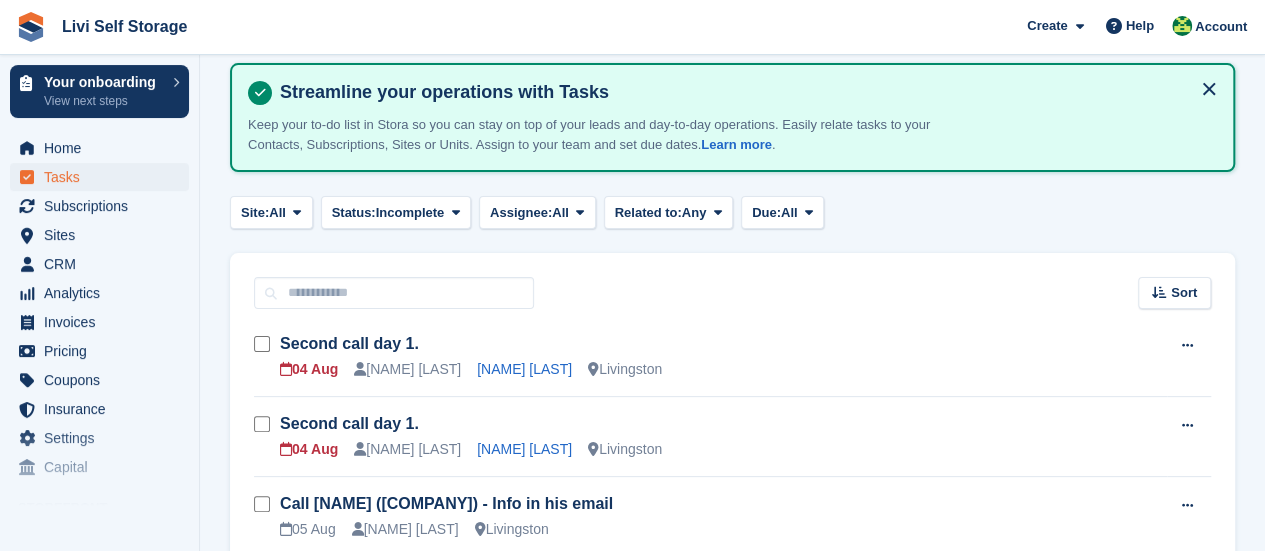 scroll, scrollTop: 0, scrollLeft: 0, axis: both 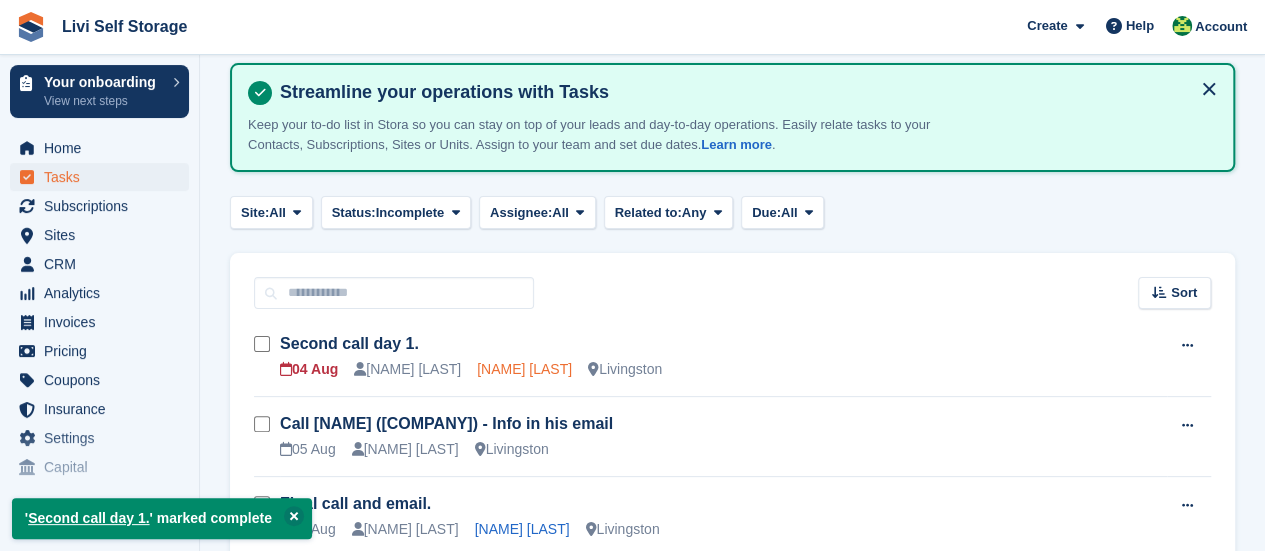 click on "Louise Jack" at bounding box center [524, 369] 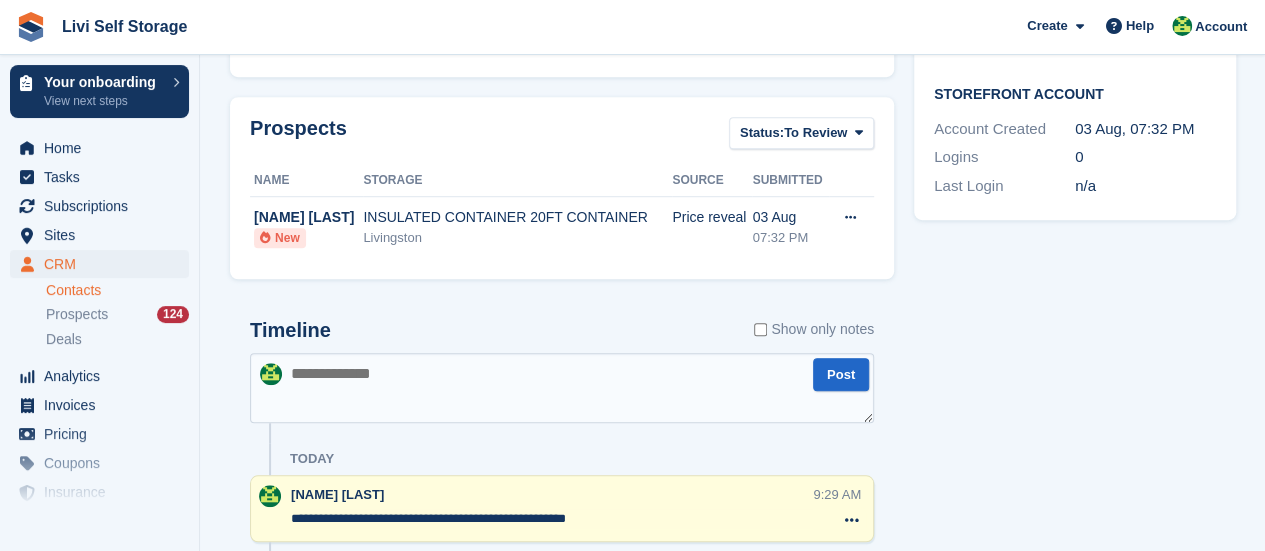 scroll, scrollTop: 600, scrollLeft: 0, axis: vertical 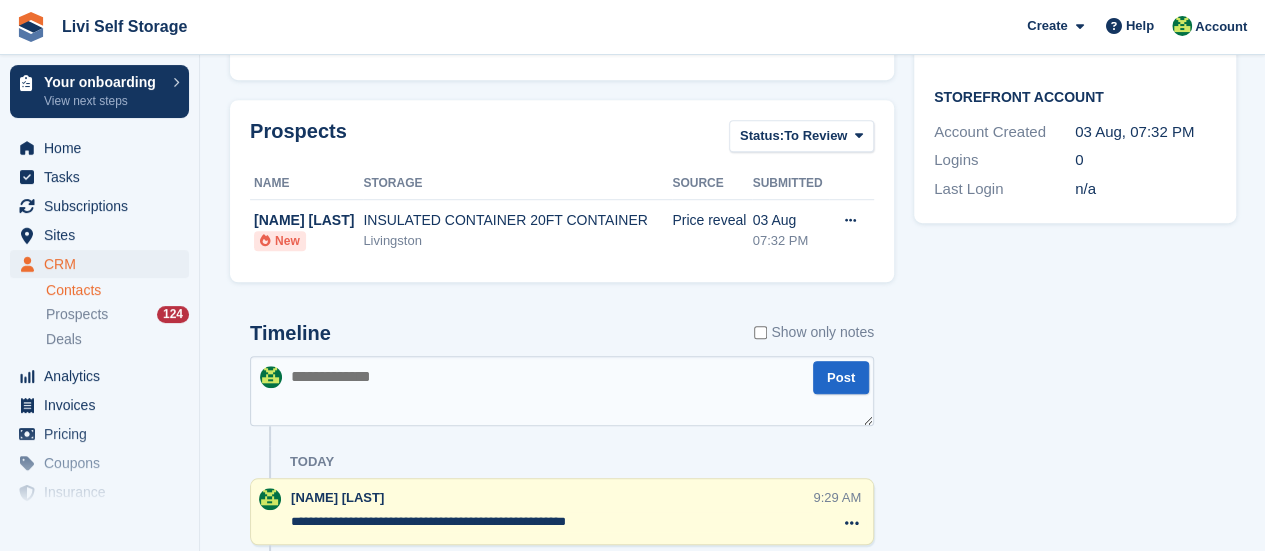 click at bounding box center [562, 391] 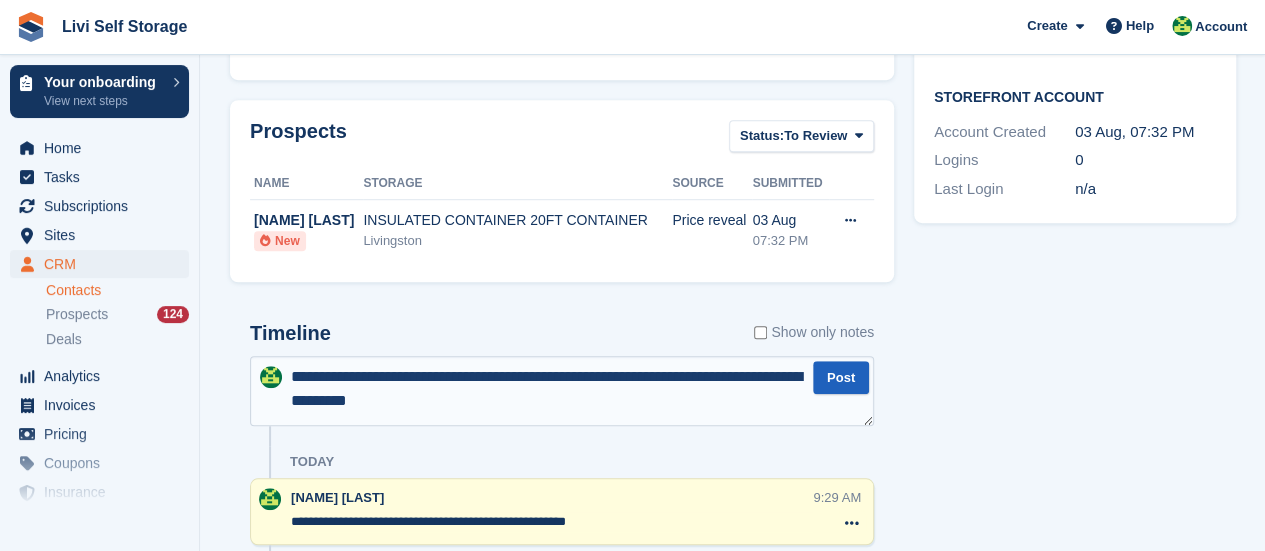 type on "**********" 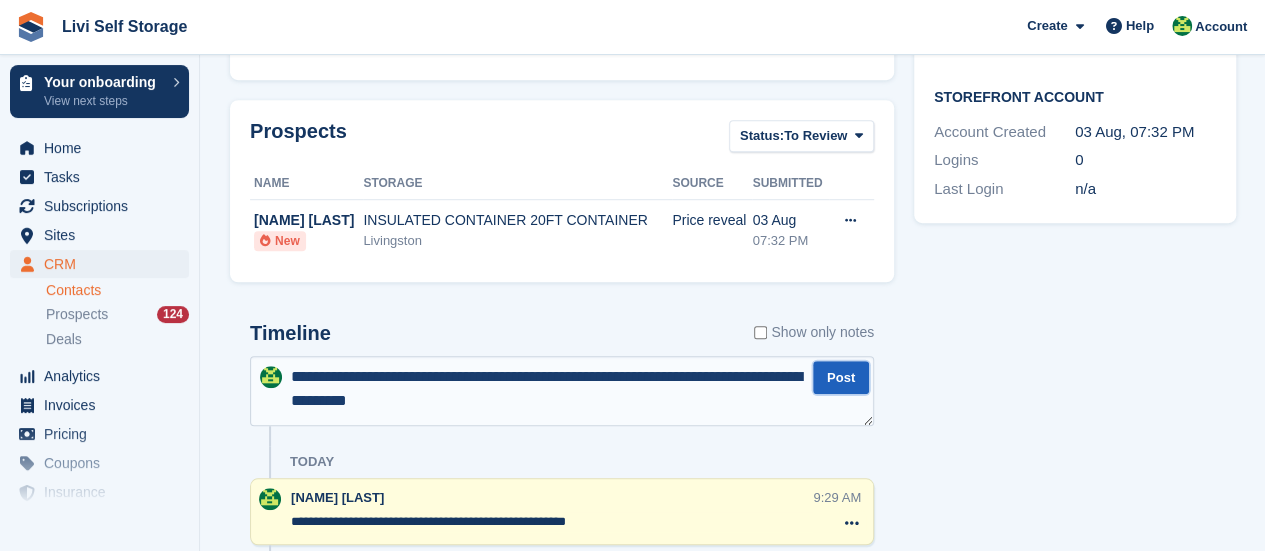 click on "Post" at bounding box center (841, 377) 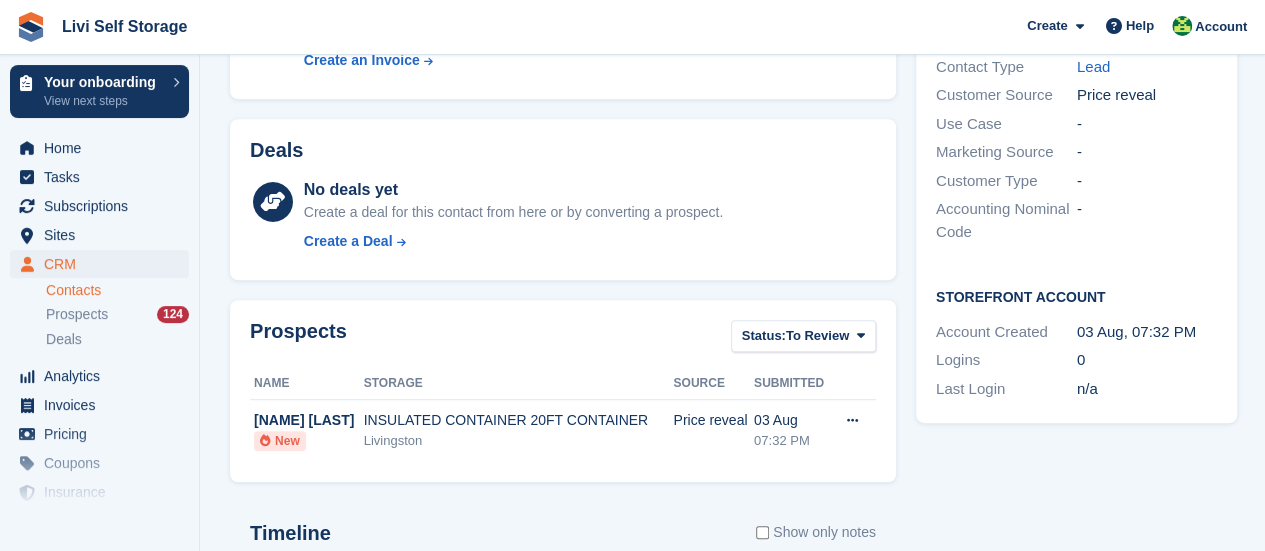 scroll, scrollTop: 100, scrollLeft: 0, axis: vertical 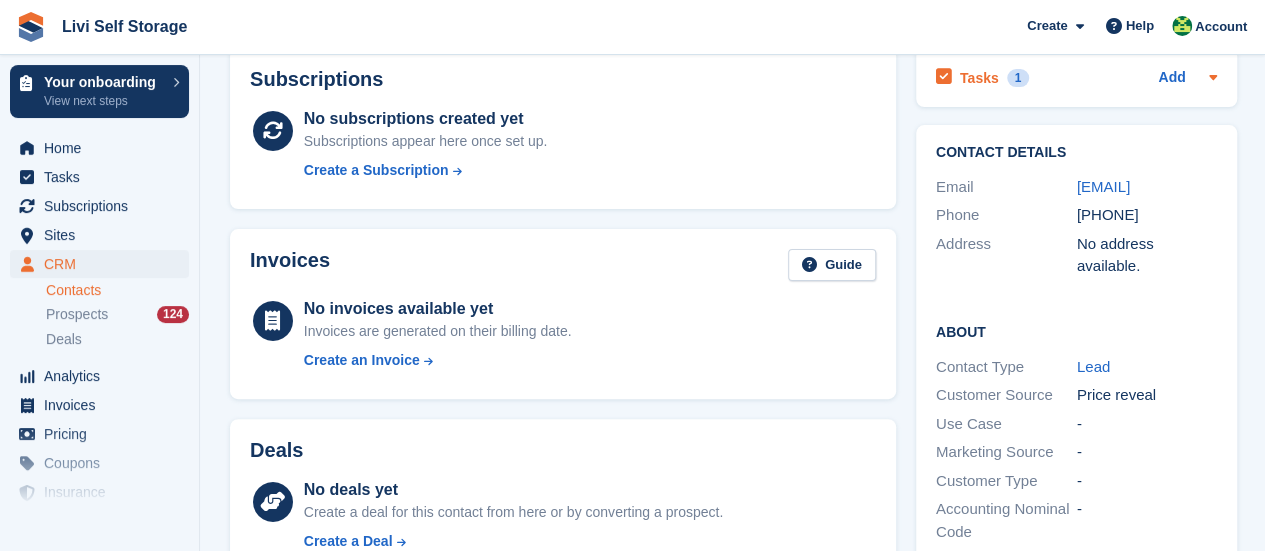 click at bounding box center [944, 77] 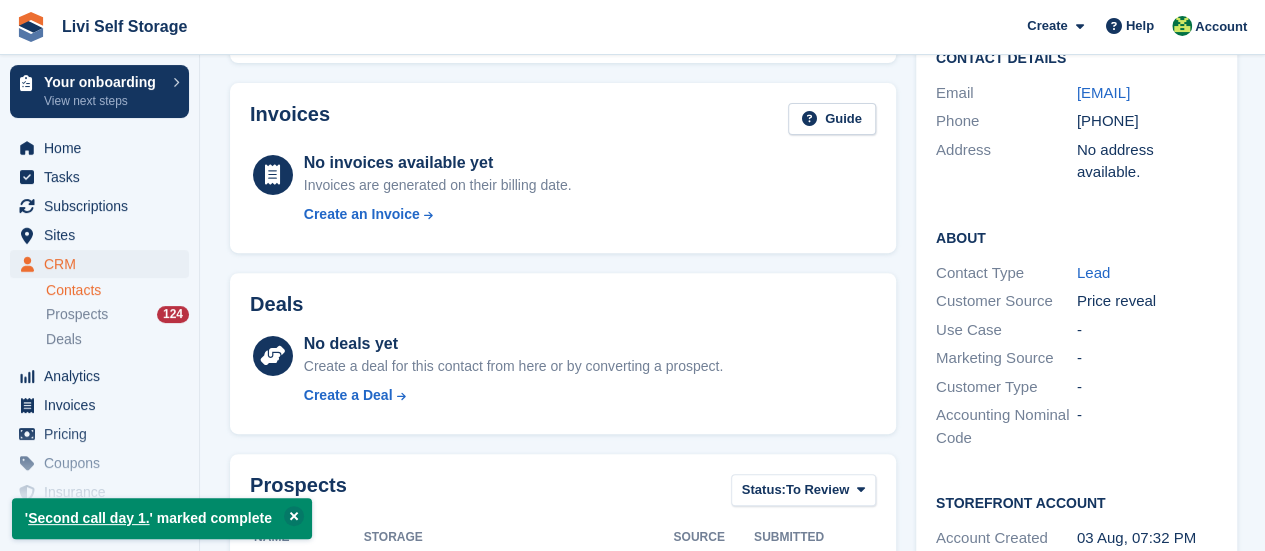 scroll, scrollTop: 400, scrollLeft: 0, axis: vertical 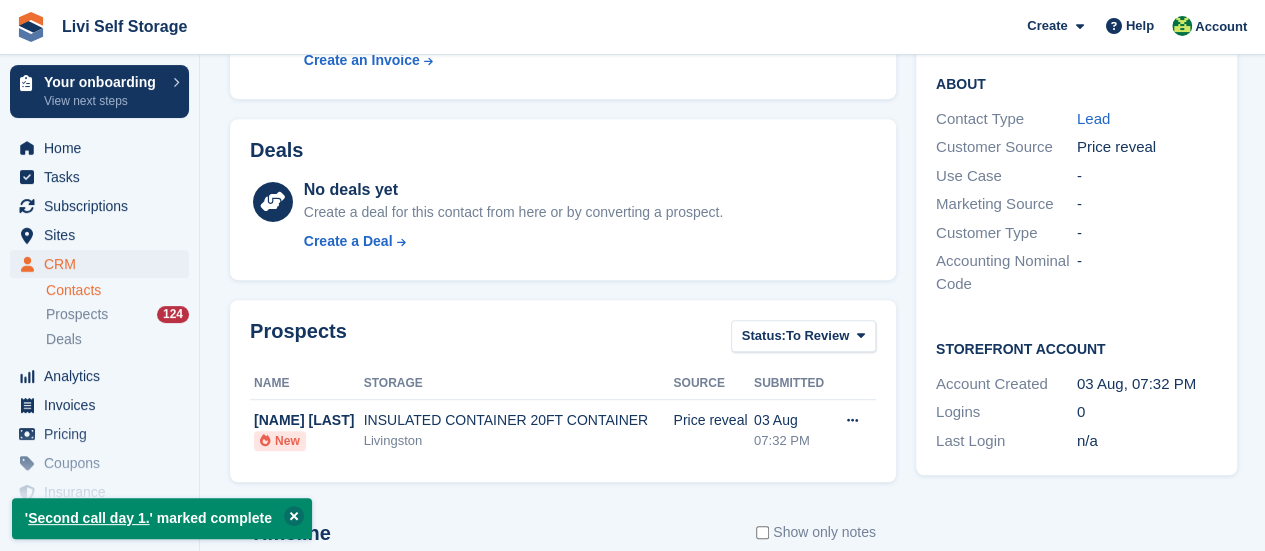 click at bounding box center (294, 516) 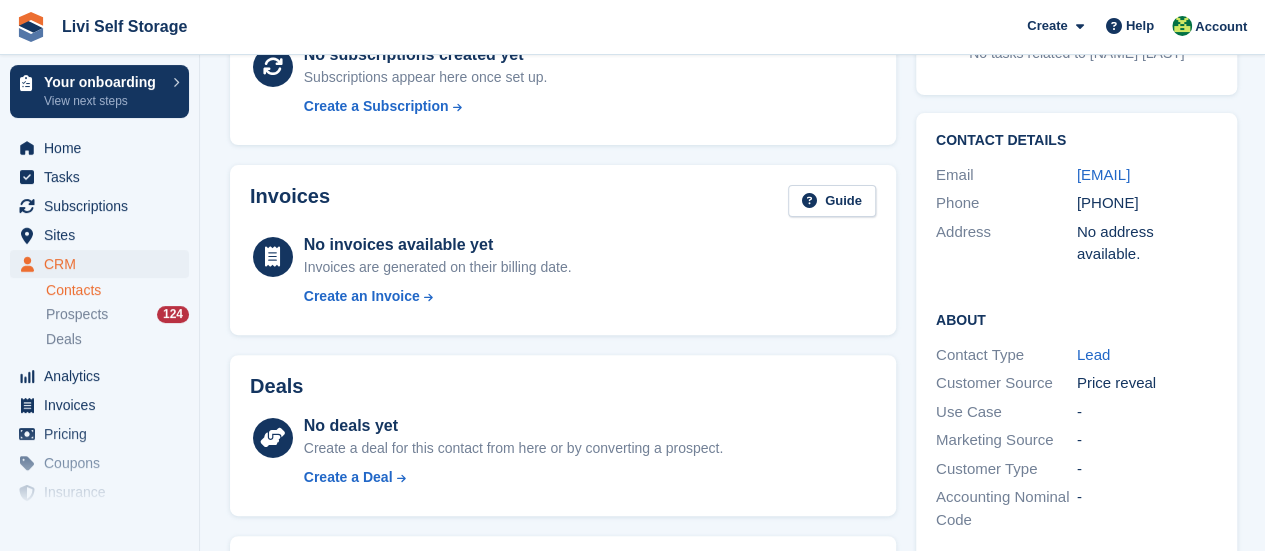 scroll, scrollTop: 0, scrollLeft: 0, axis: both 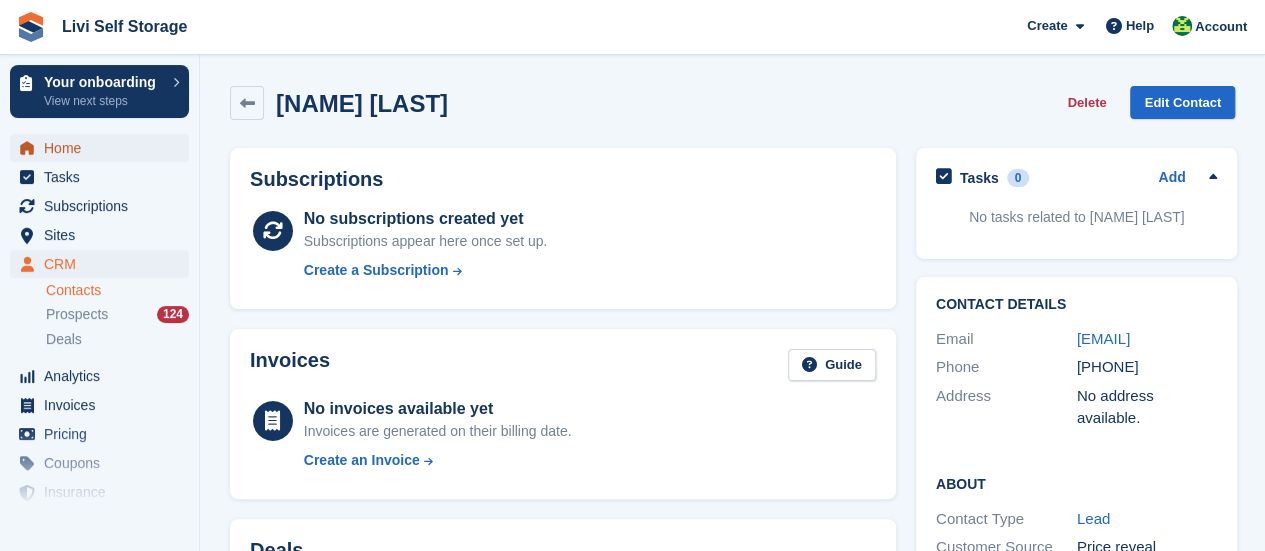 click on "Home" at bounding box center (104, 148) 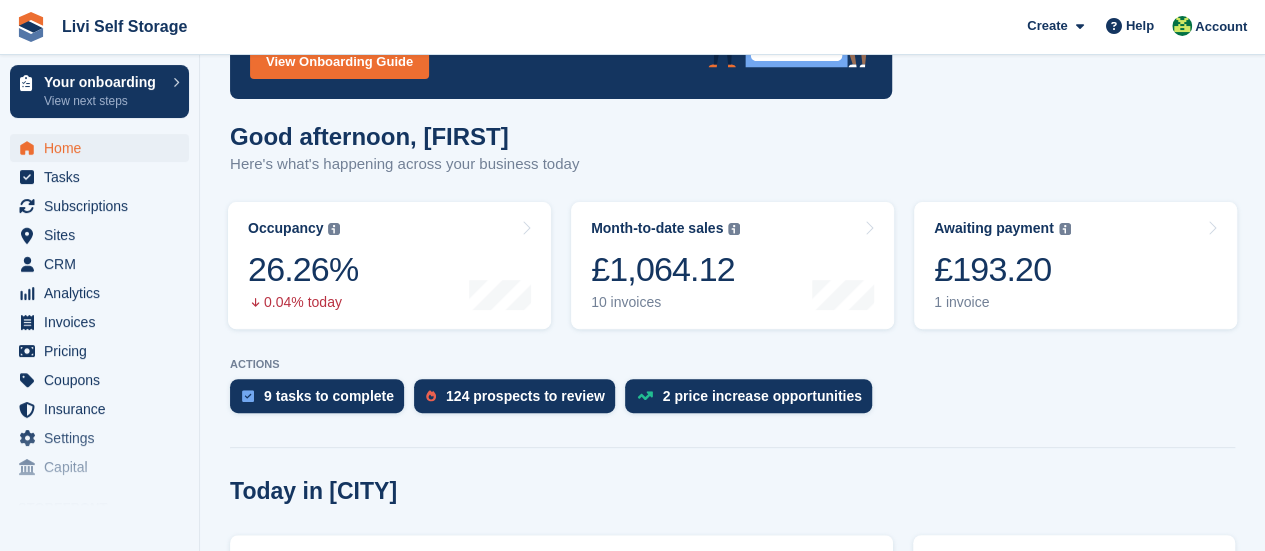 scroll, scrollTop: 200, scrollLeft: 0, axis: vertical 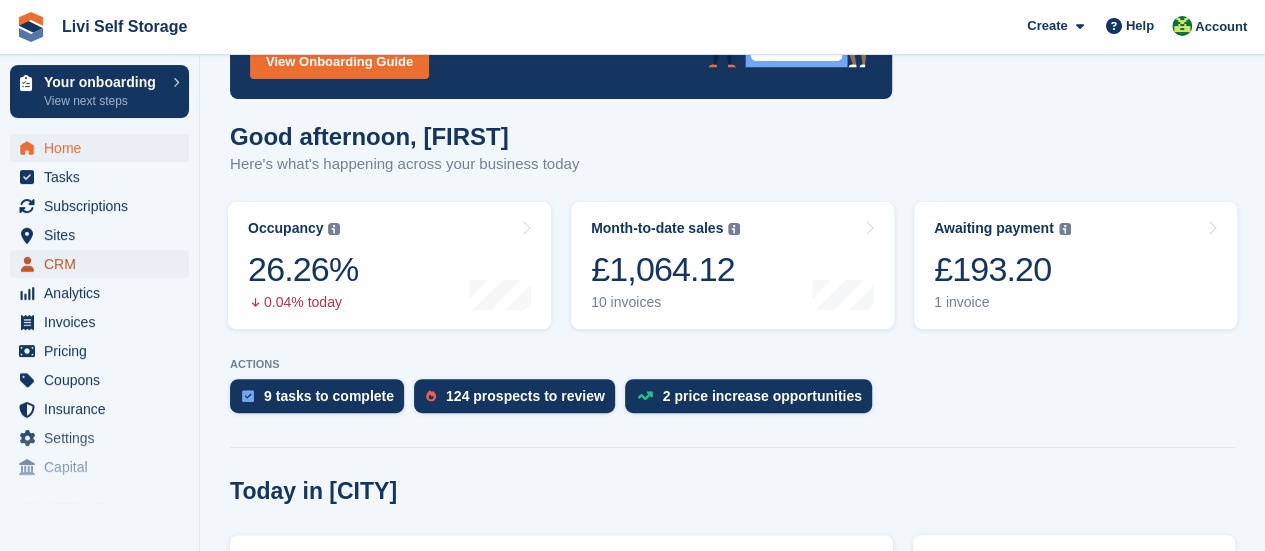 click on "CRM" at bounding box center [104, 264] 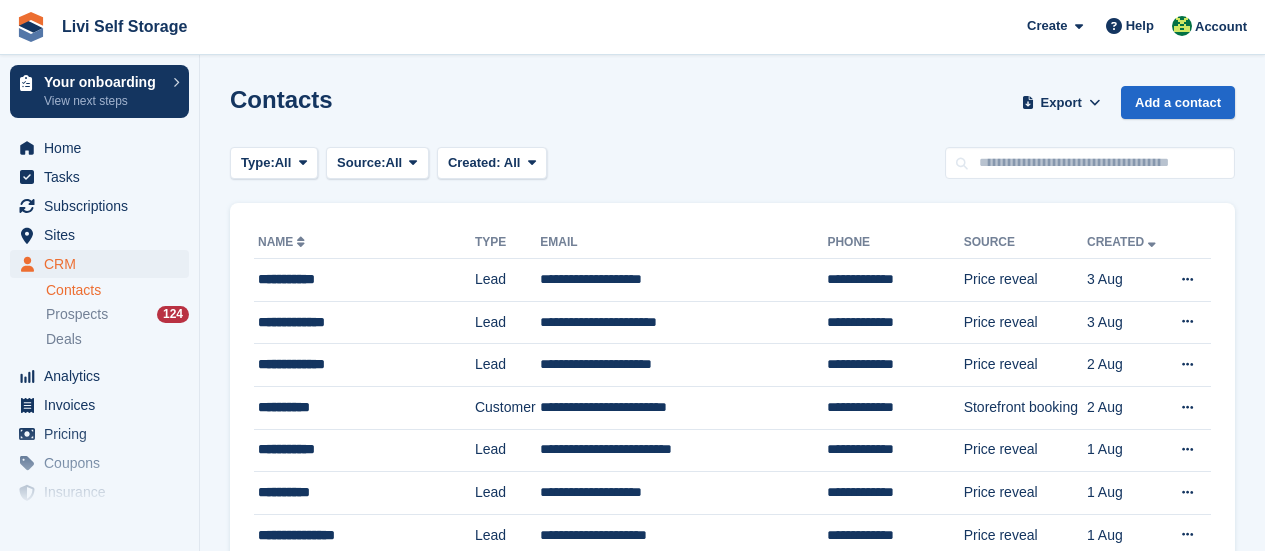 scroll, scrollTop: 0, scrollLeft: 0, axis: both 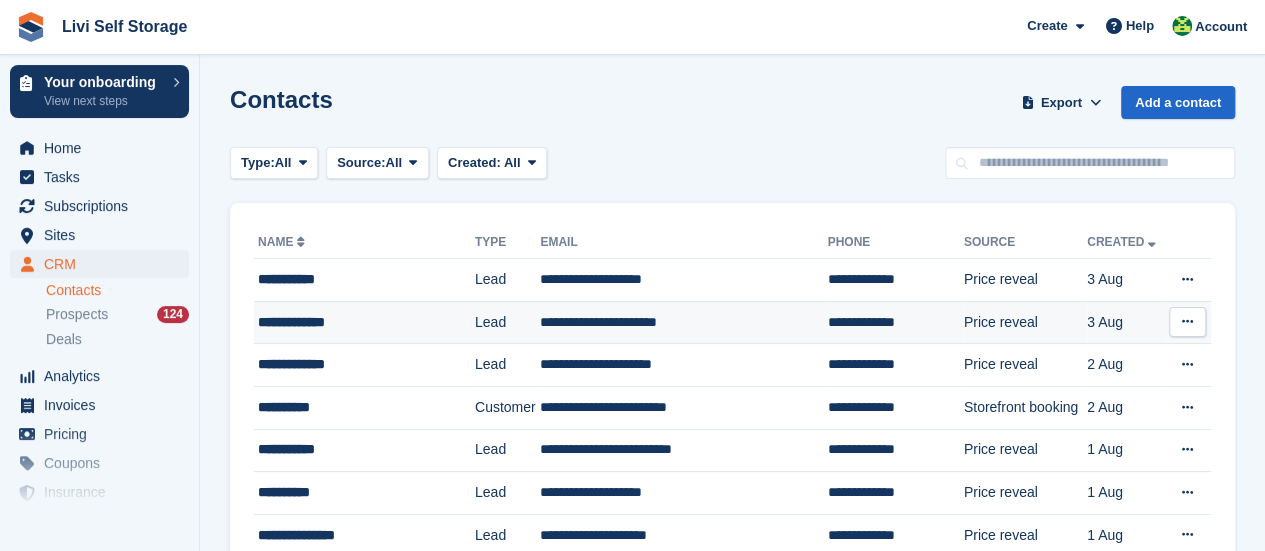 click on "**********" at bounding box center [358, 322] 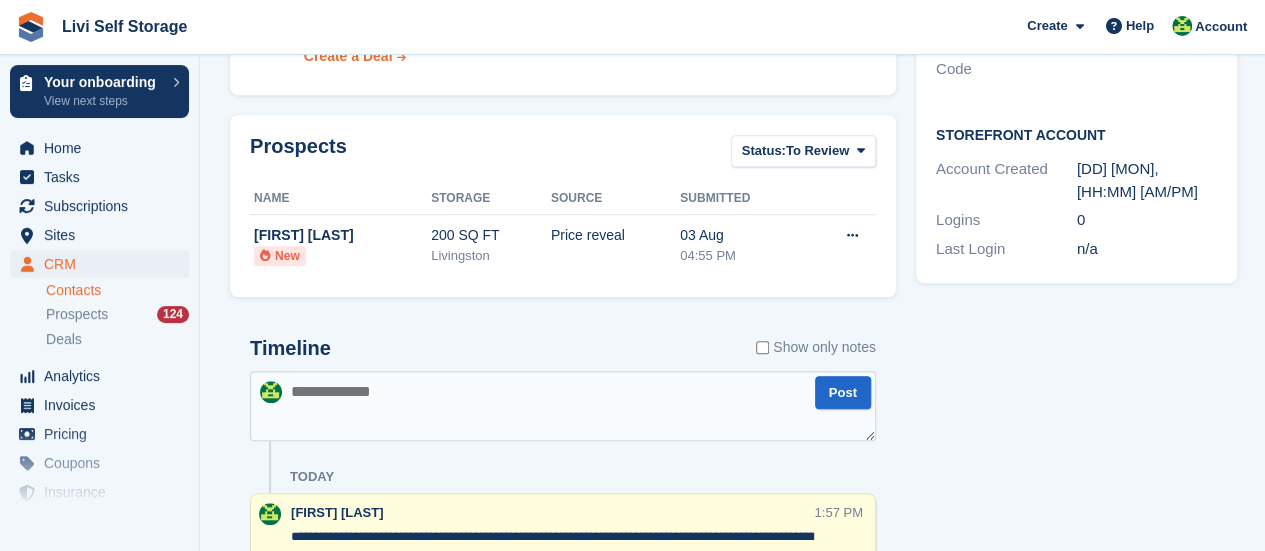 scroll, scrollTop: 600, scrollLeft: 0, axis: vertical 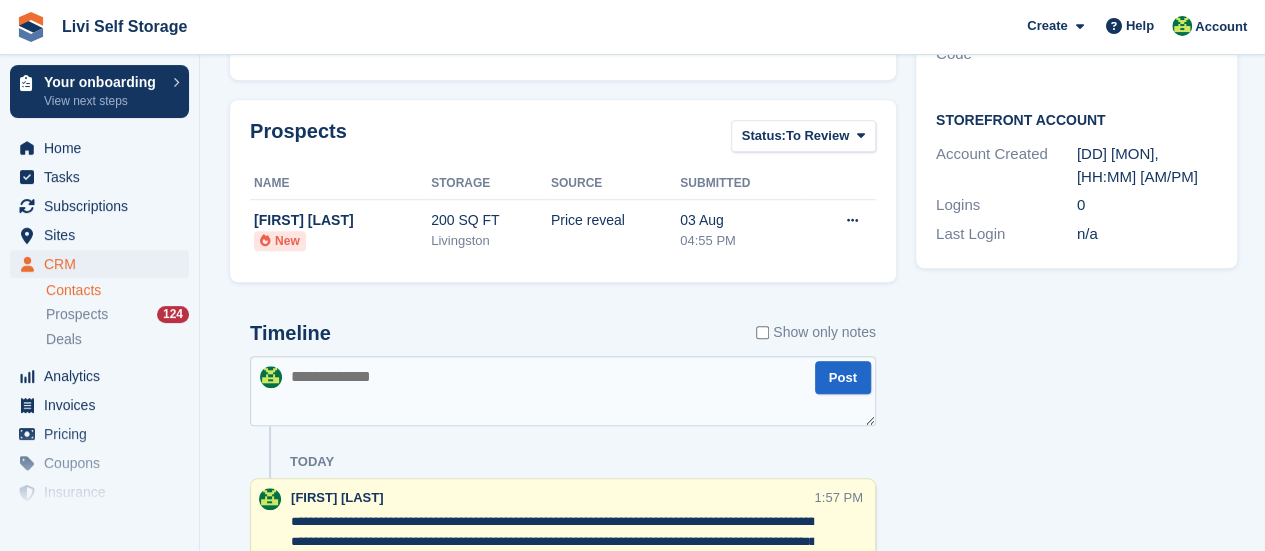 paste on "**********" 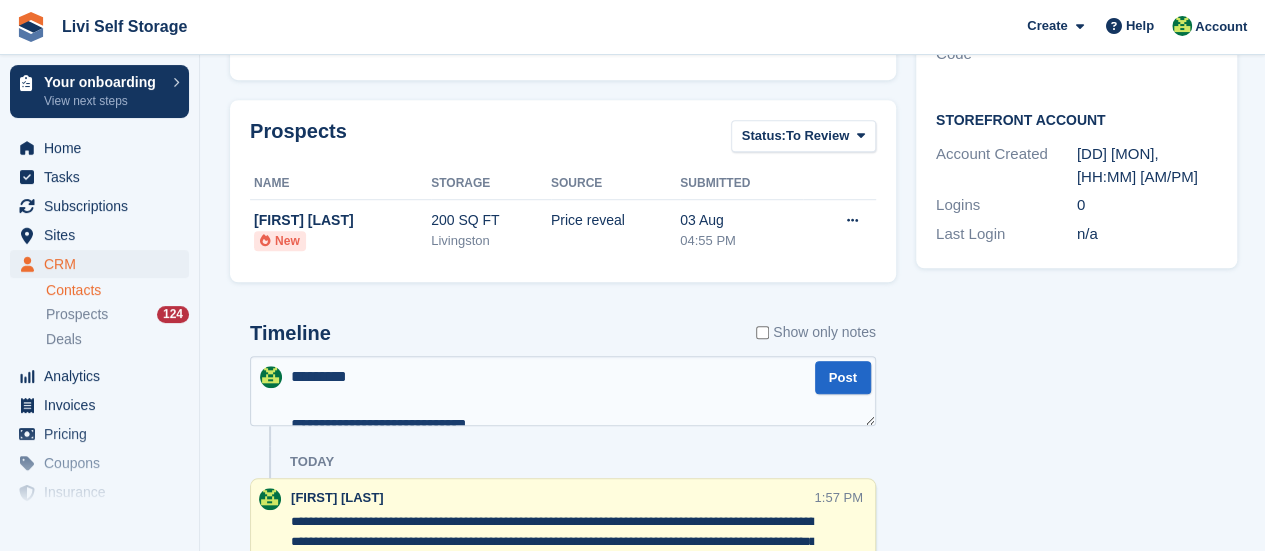 scroll, scrollTop: 490, scrollLeft: 0, axis: vertical 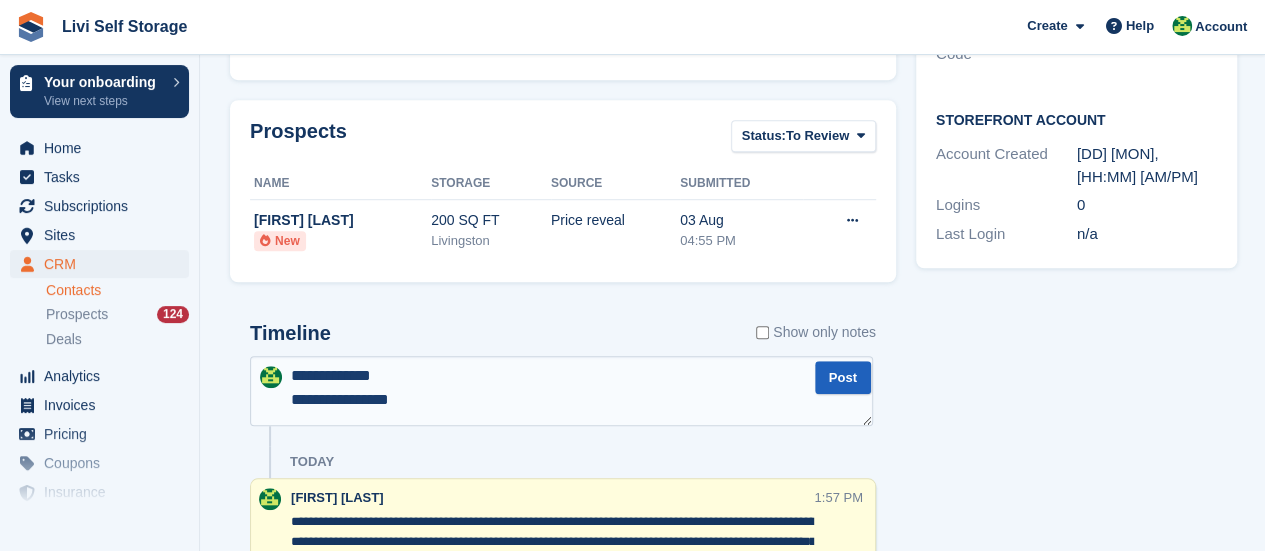 type on "**********" 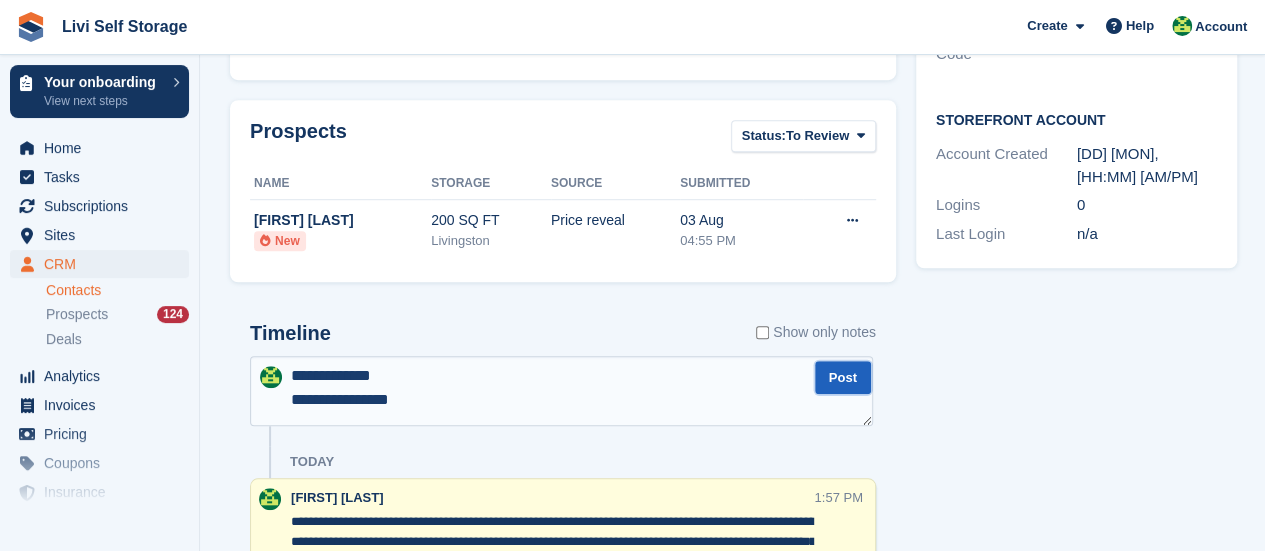 click on "Post" at bounding box center (843, 377) 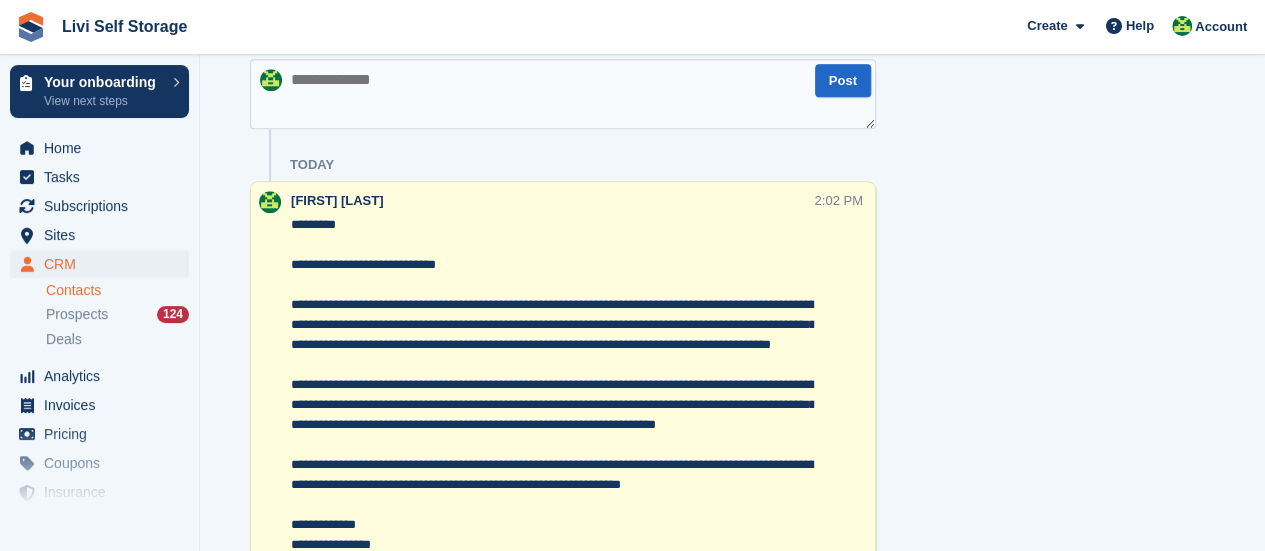 scroll, scrollTop: 900, scrollLeft: 0, axis: vertical 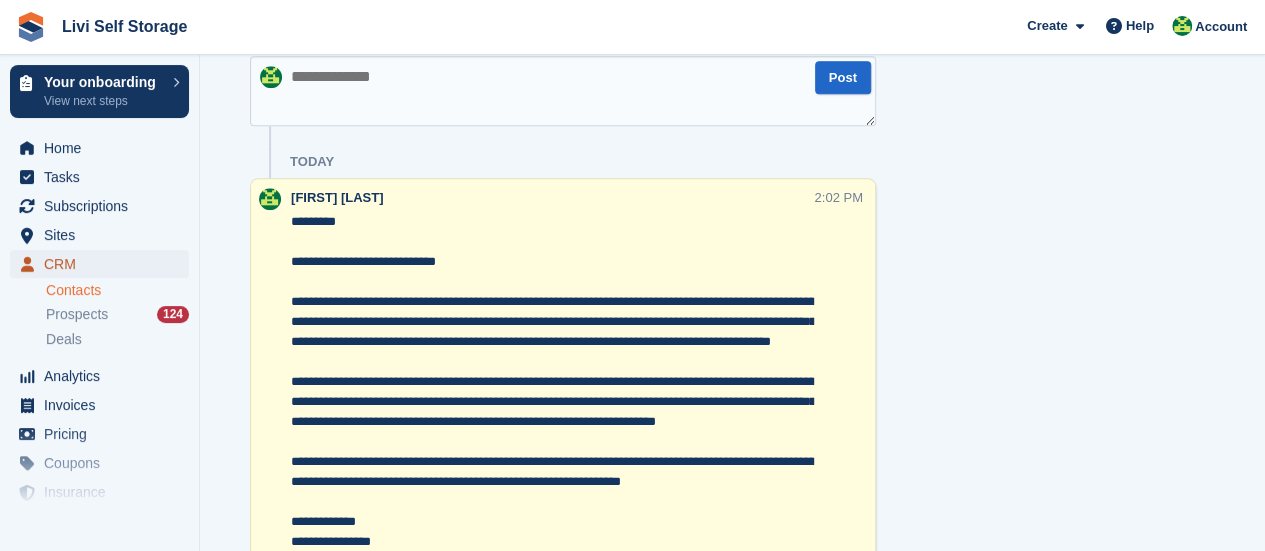 click on "CRM" at bounding box center [104, 264] 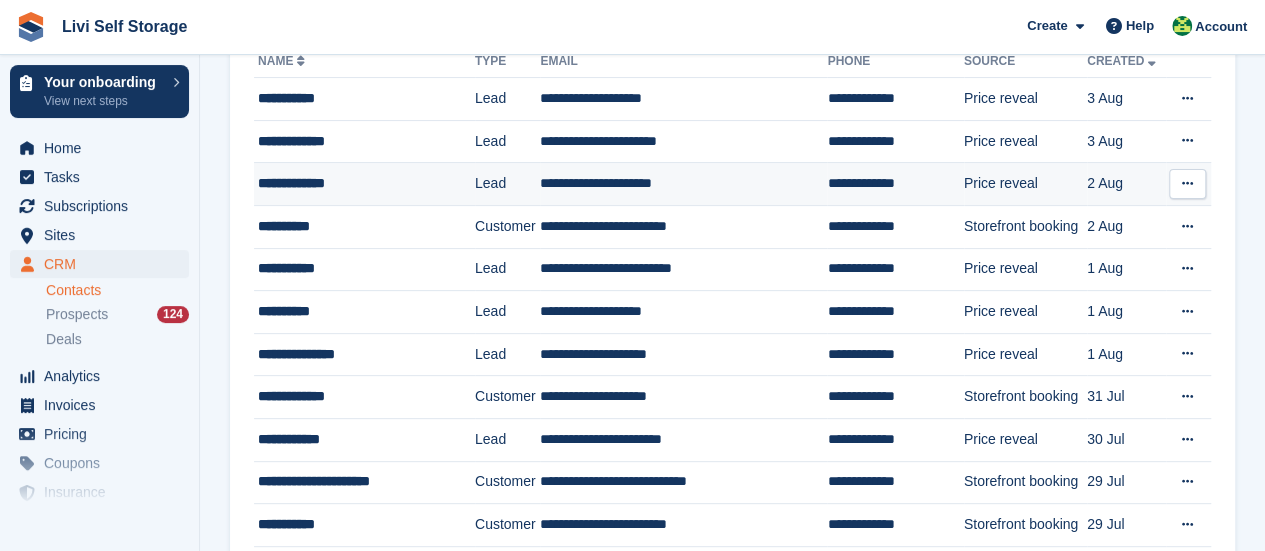 scroll, scrollTop: 200, scrollLeft: 0, axis: vertical 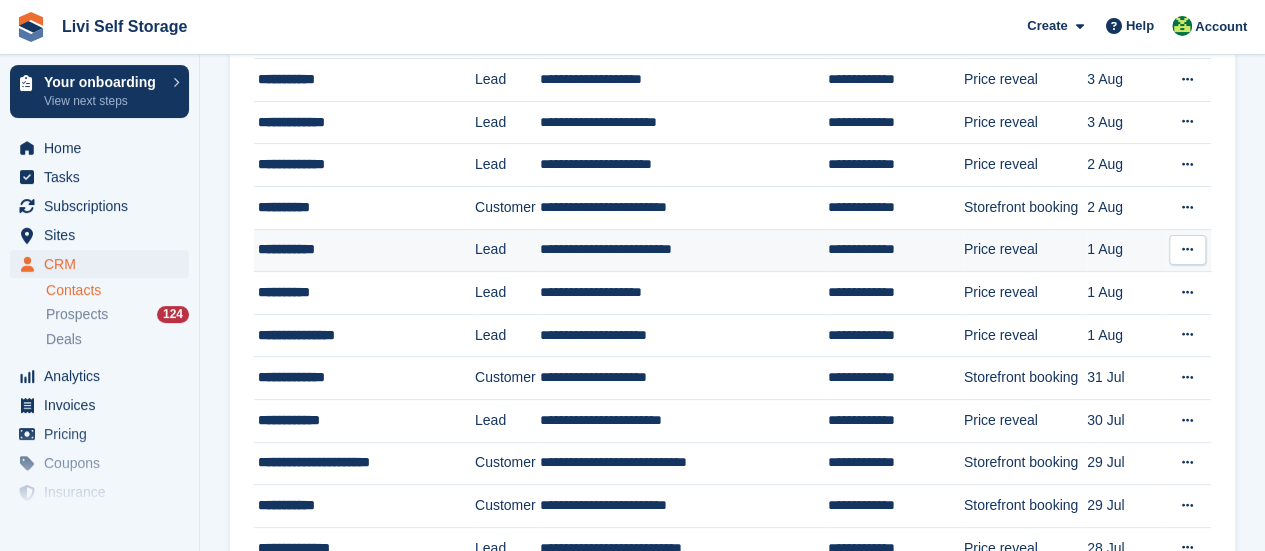 click on "**********" at bounding box center [358, 249] 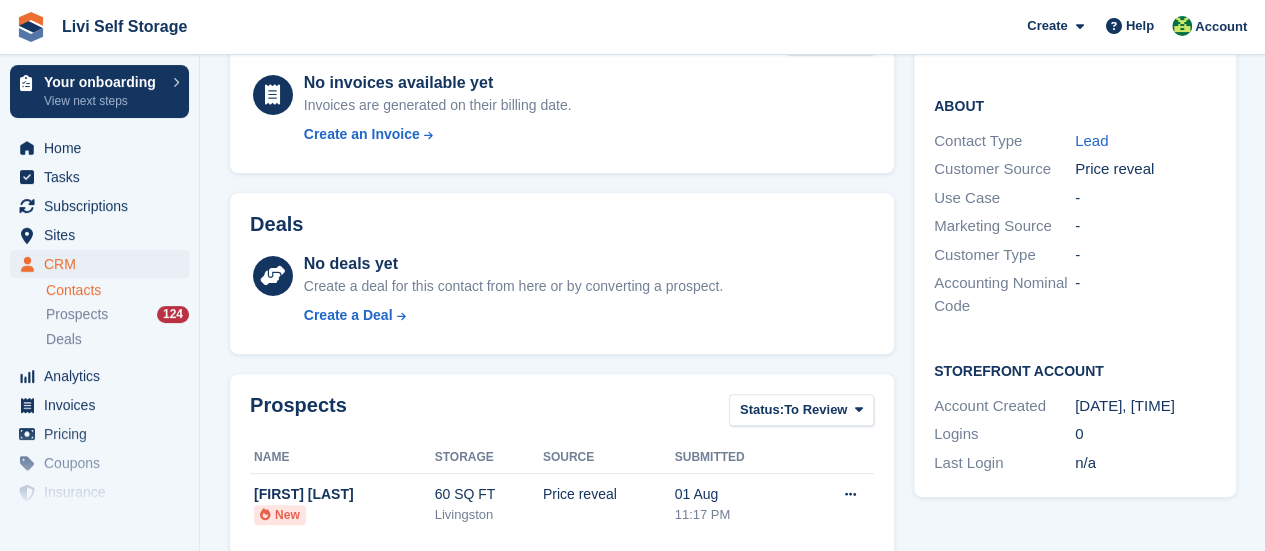 scroll, scrollTop: 200, scrollLeft: 0, axis: vertical 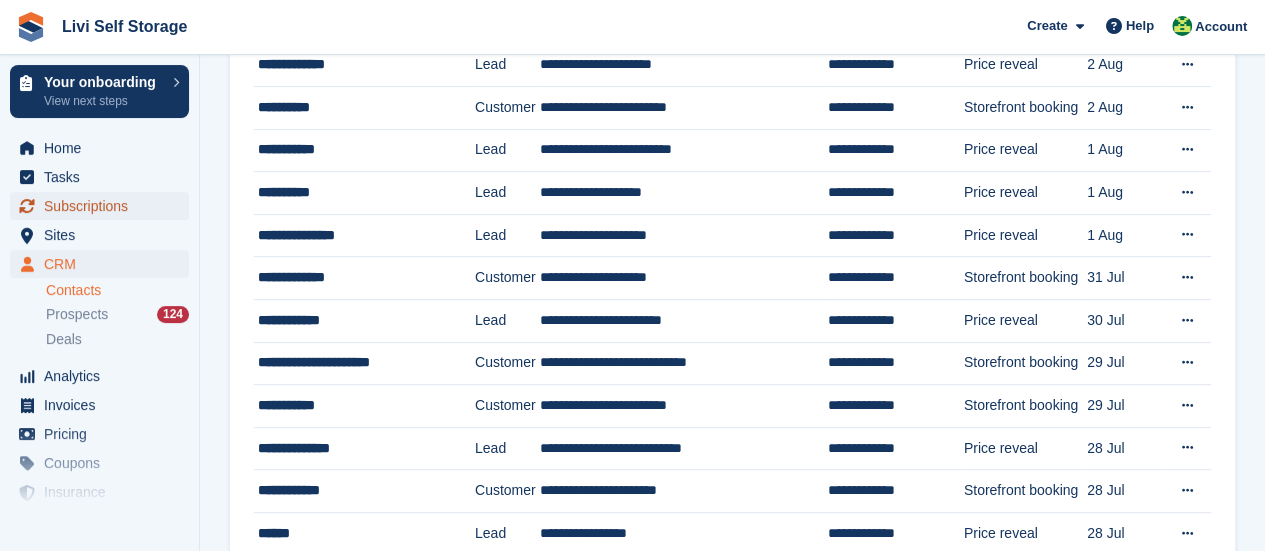 click on "Subscriptions" at bounding box center [104, 206] 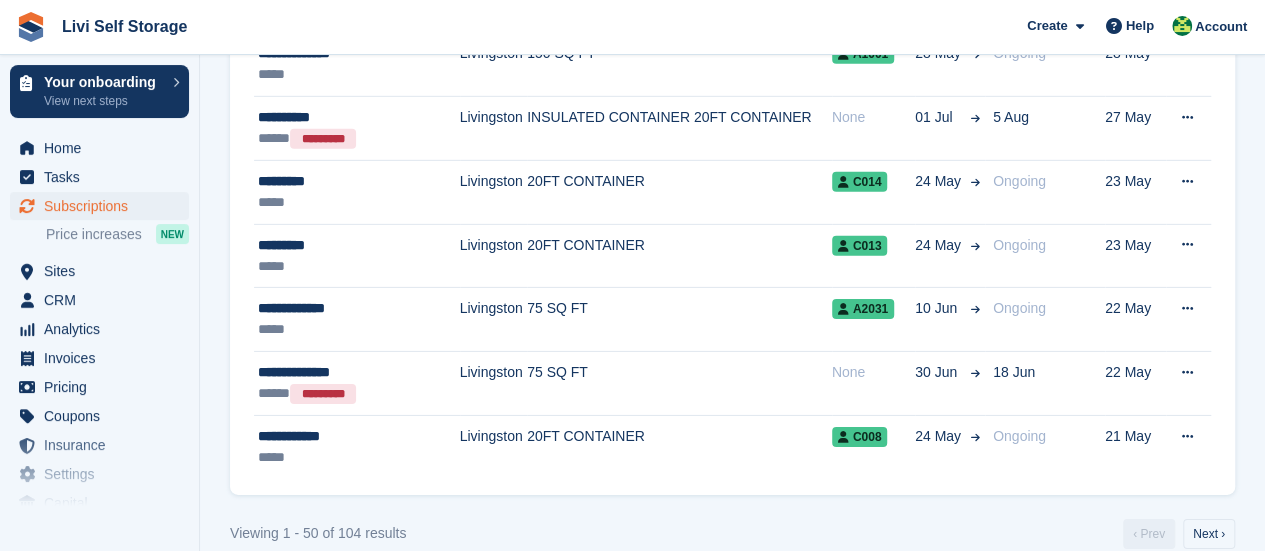 scroll, scrollTop: 3054, scrollLeft: 0, axis: vertical 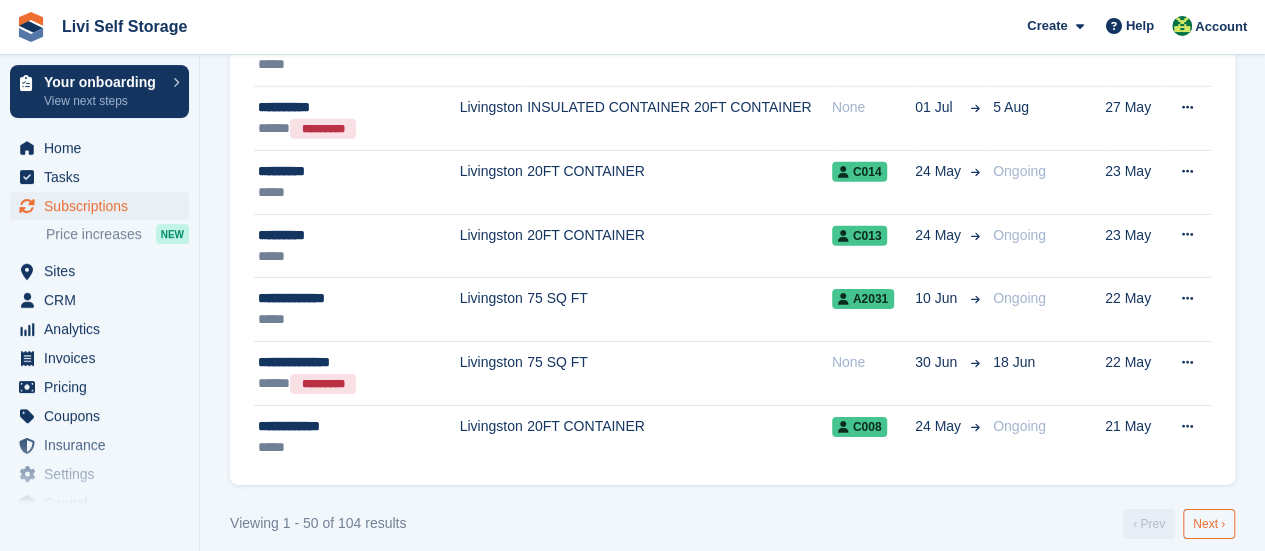 click on "Next ›" at bounding box center (1209, 524) 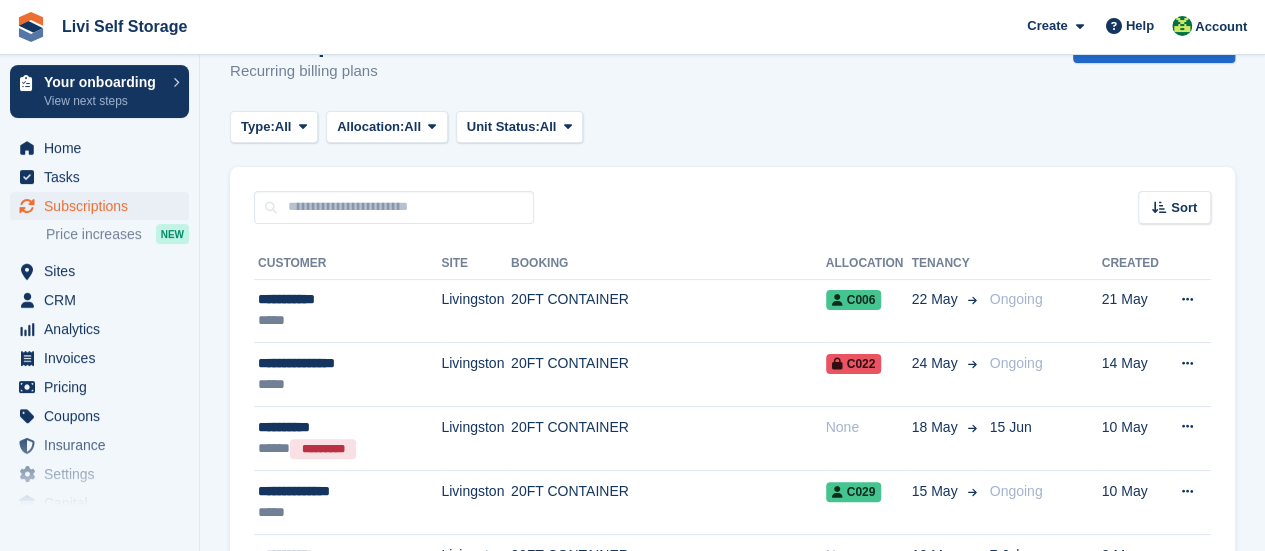 scroll, scrollTop: 54, scrollLeft: 0, axis: vertical 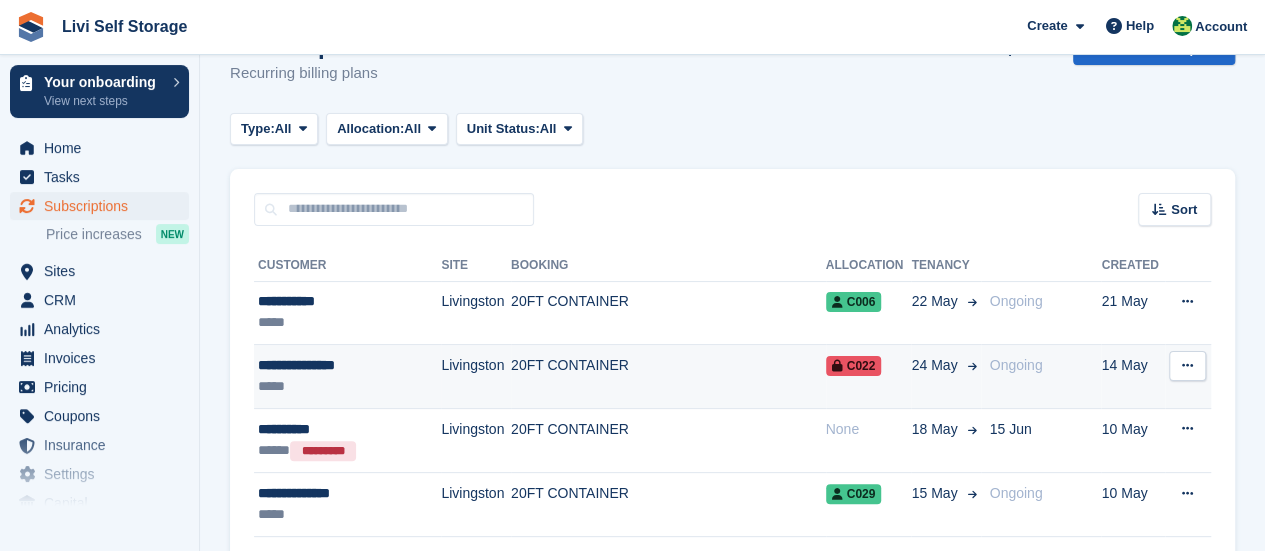 click on "**********" at bounding box center [340, 365] 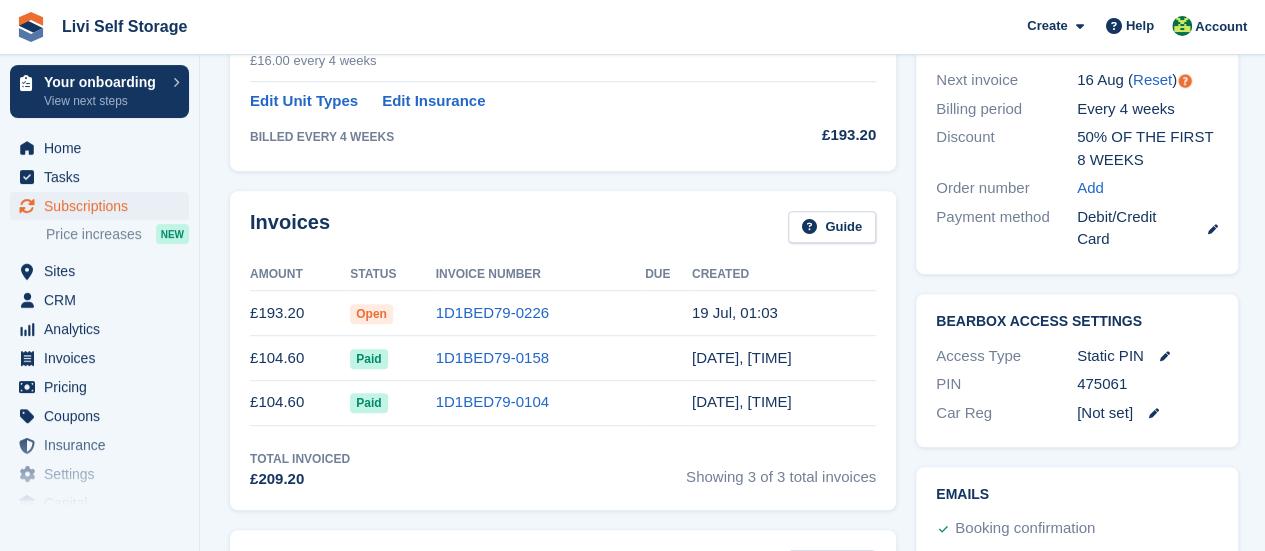 scroll, scrollTop: 400, scrollLeft: 0, axis: vertical 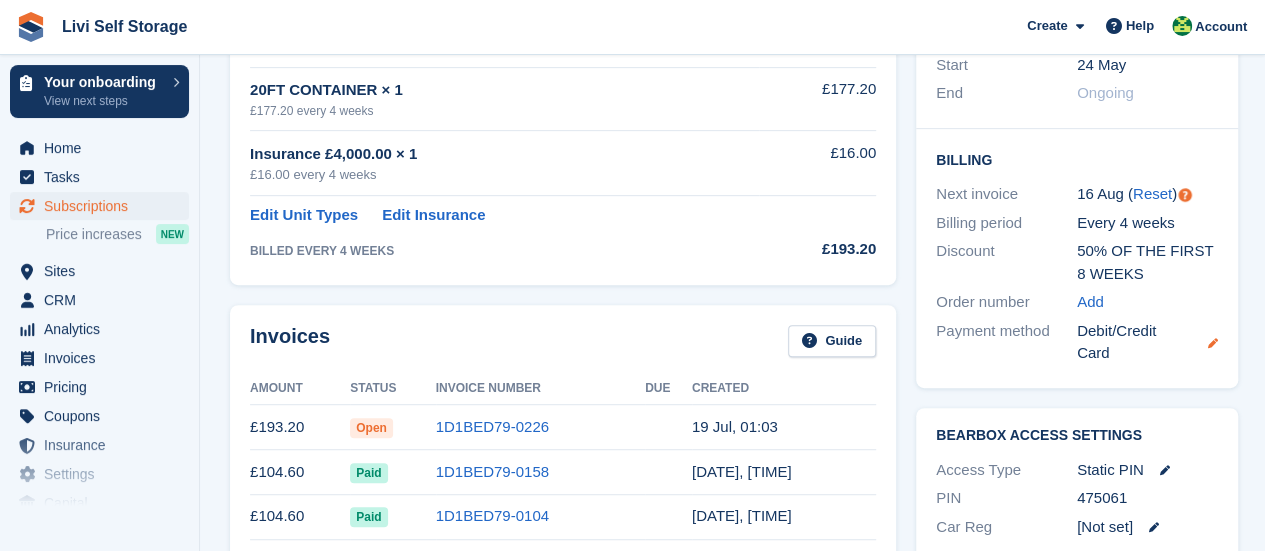 click at bounding box center (1213, 343) 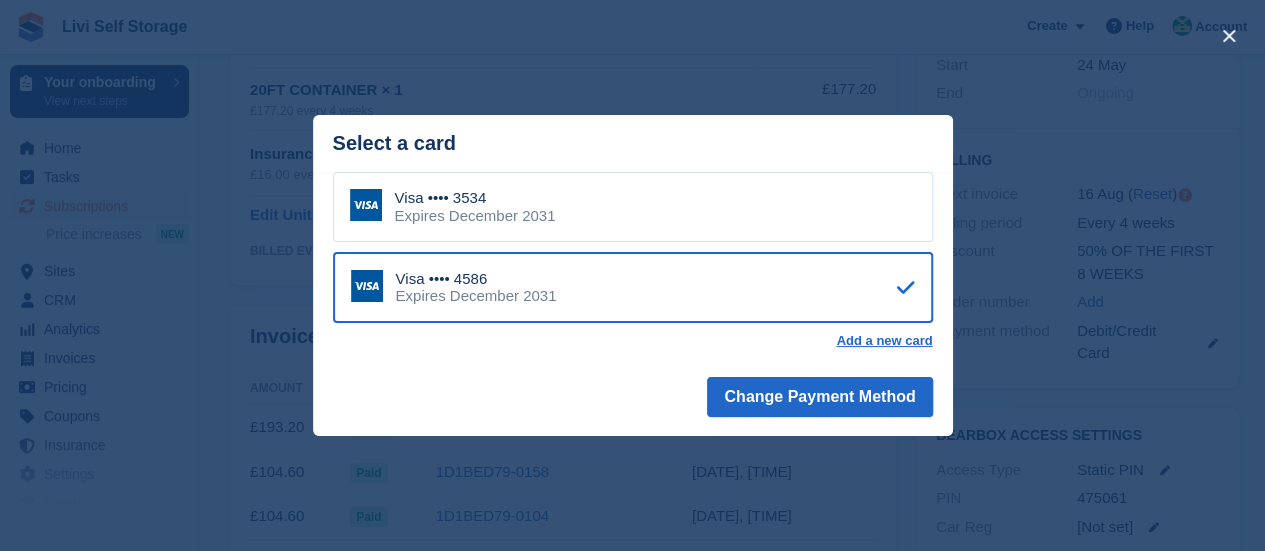click on "Expires December 2031" at bounding box center [475, 216] 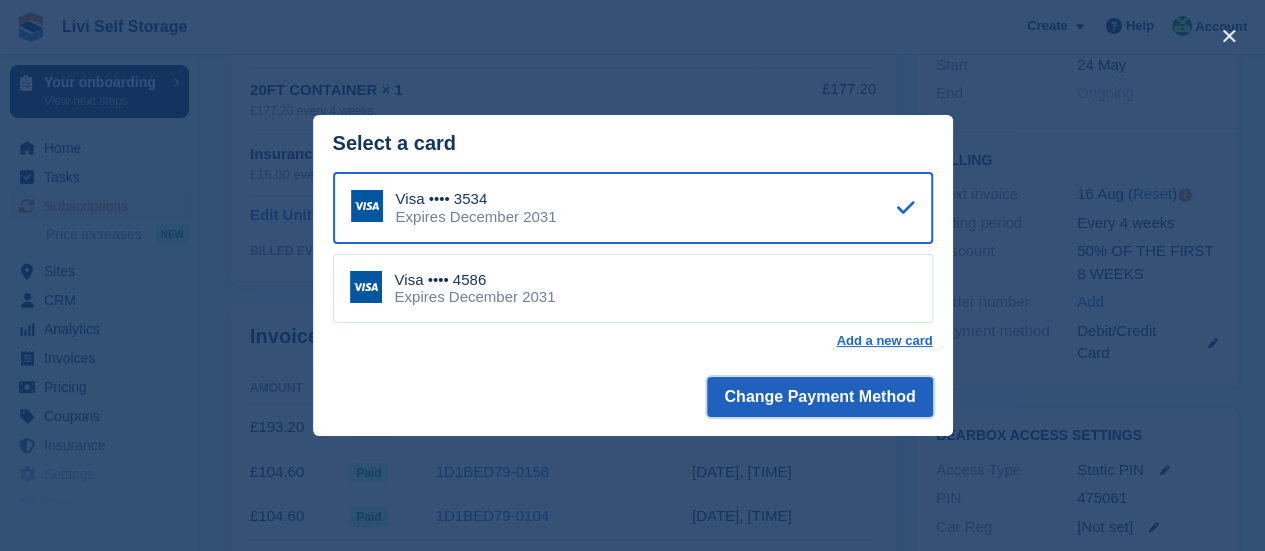 click on "Change Payment Method" at bounding box center (819, 397) 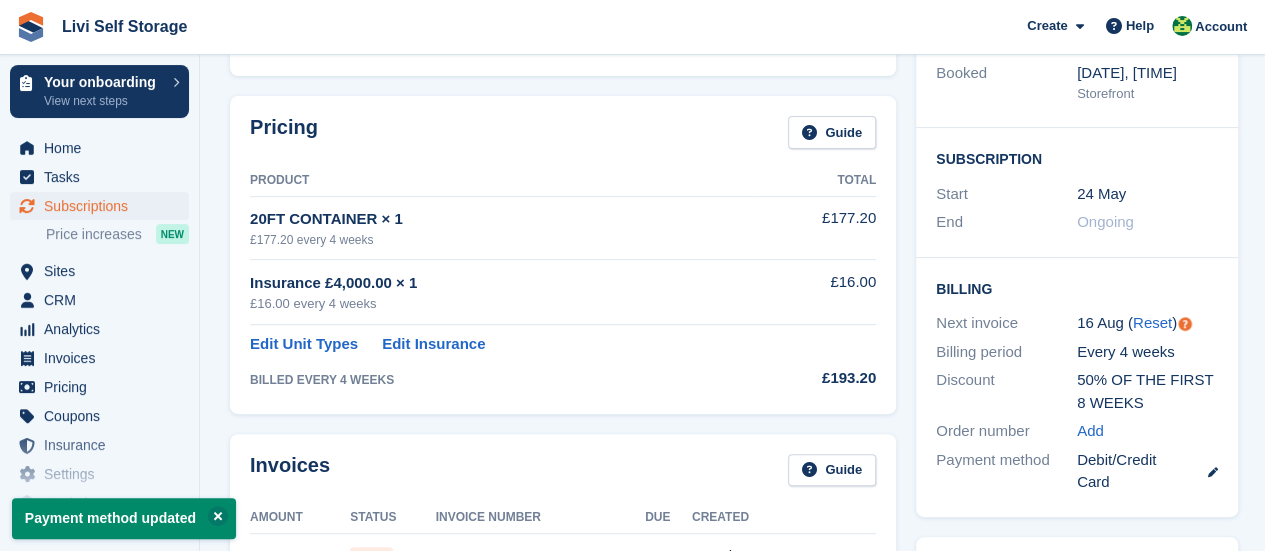 scroll, scrollTop: 300, scrollLeft: 0, axis: vertical 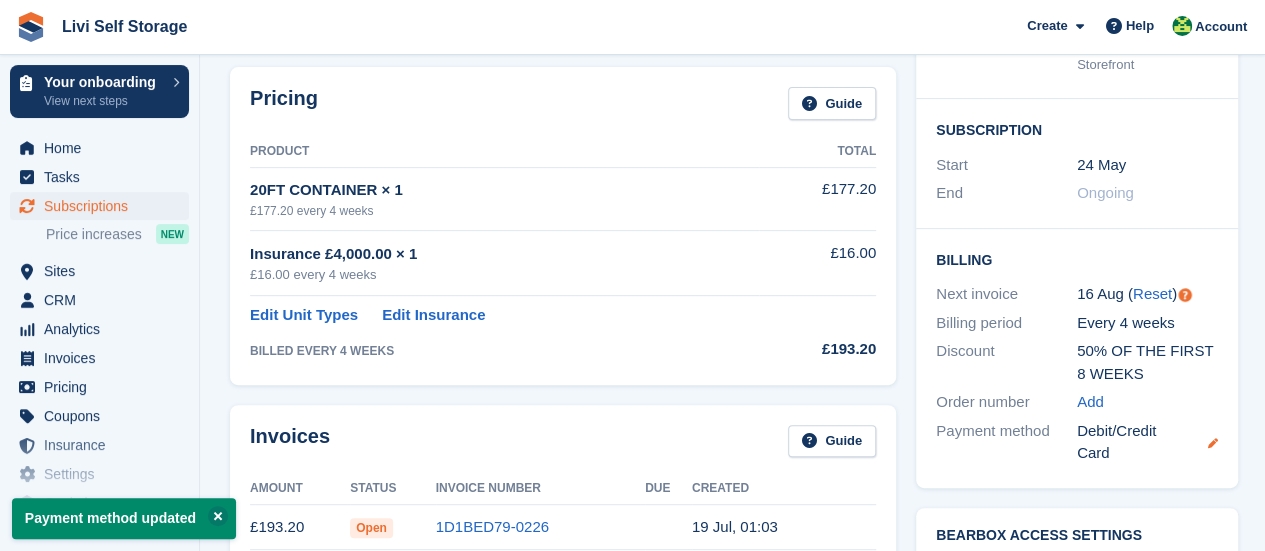 click at bounding box center [1213, 443] 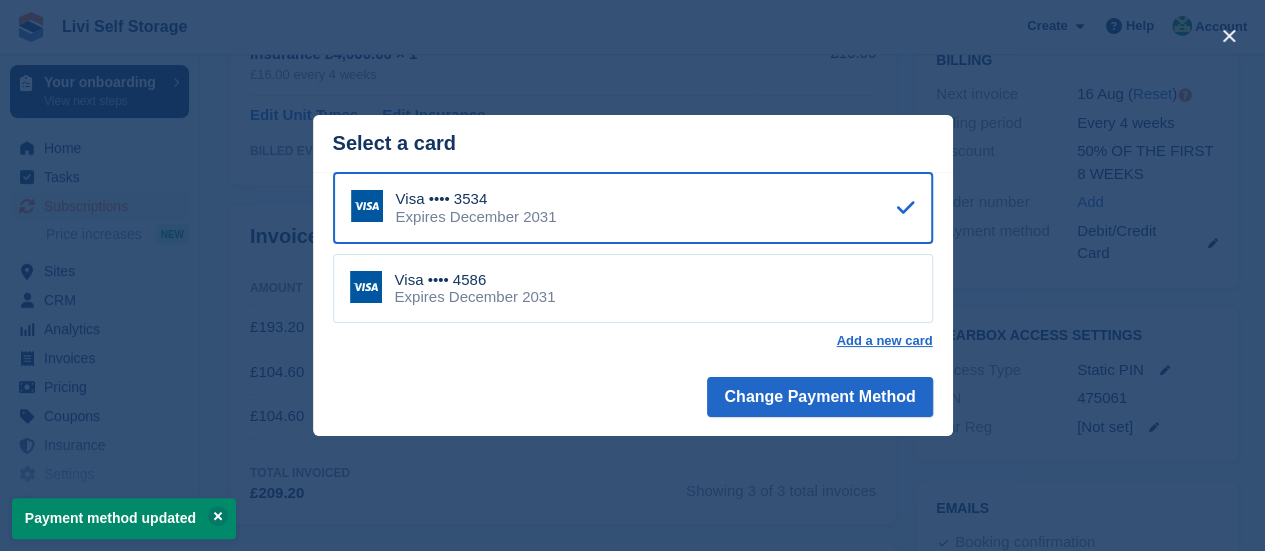 scroll, scrollTop: 300, scrollLeft: 0, axis: vertical 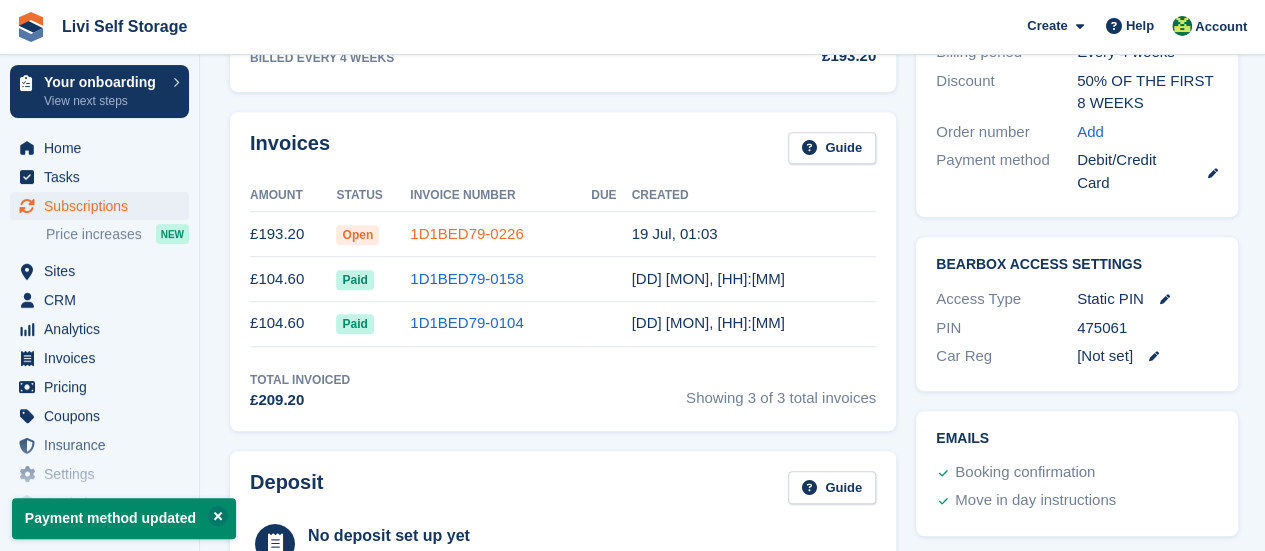click on "1D1BED79-0226" at bounding box center [466, 233] 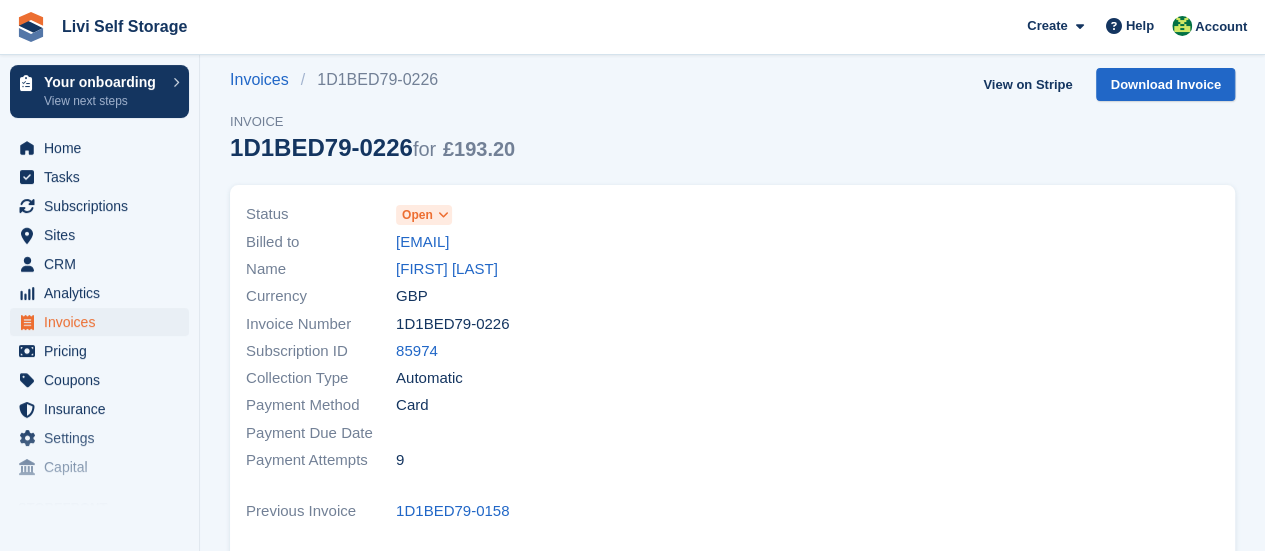 scroll, scrollTop: 18, scrollLeft: 0, axis: vertical 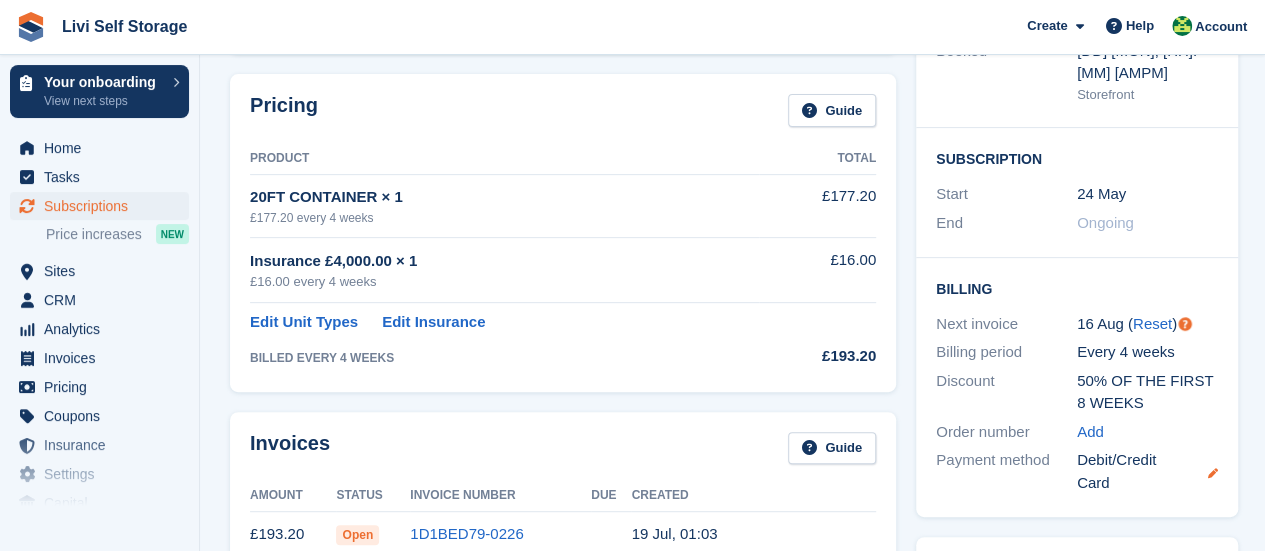 click at bounding box center [1213, 473] 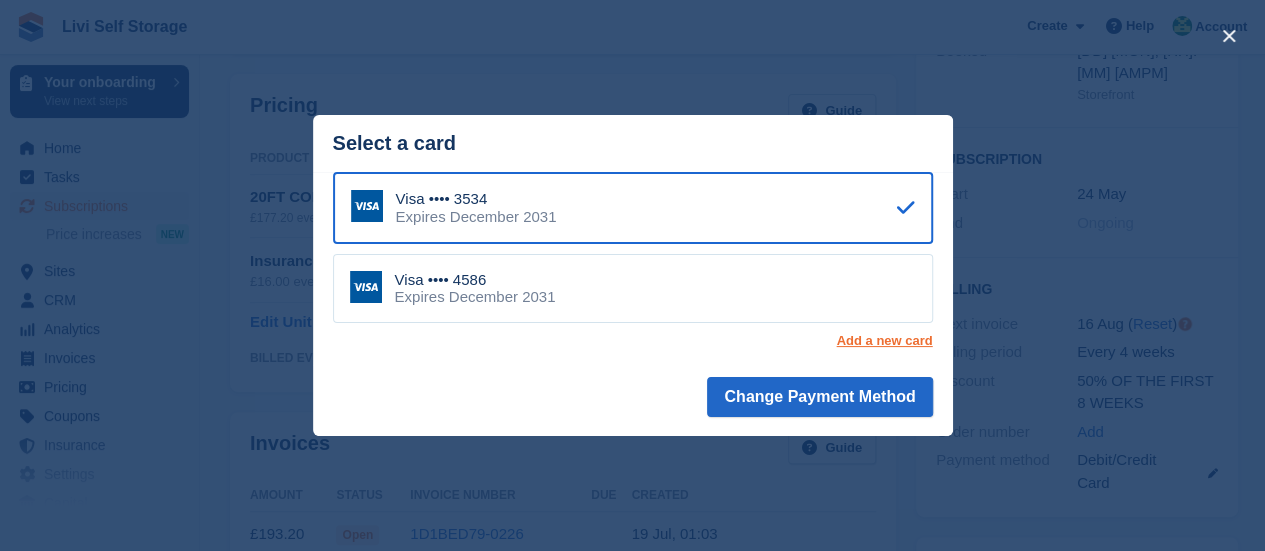 click on "Add a new card" at bounding box center [884, 341] 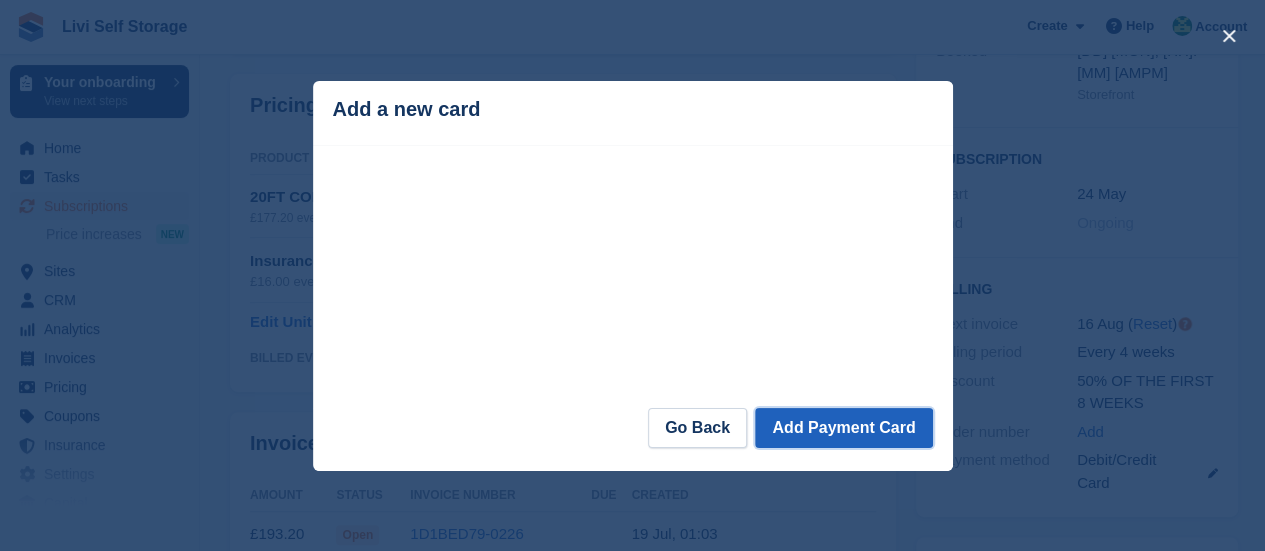 click on "Add Payment Card" at bounding box center (843, 428) 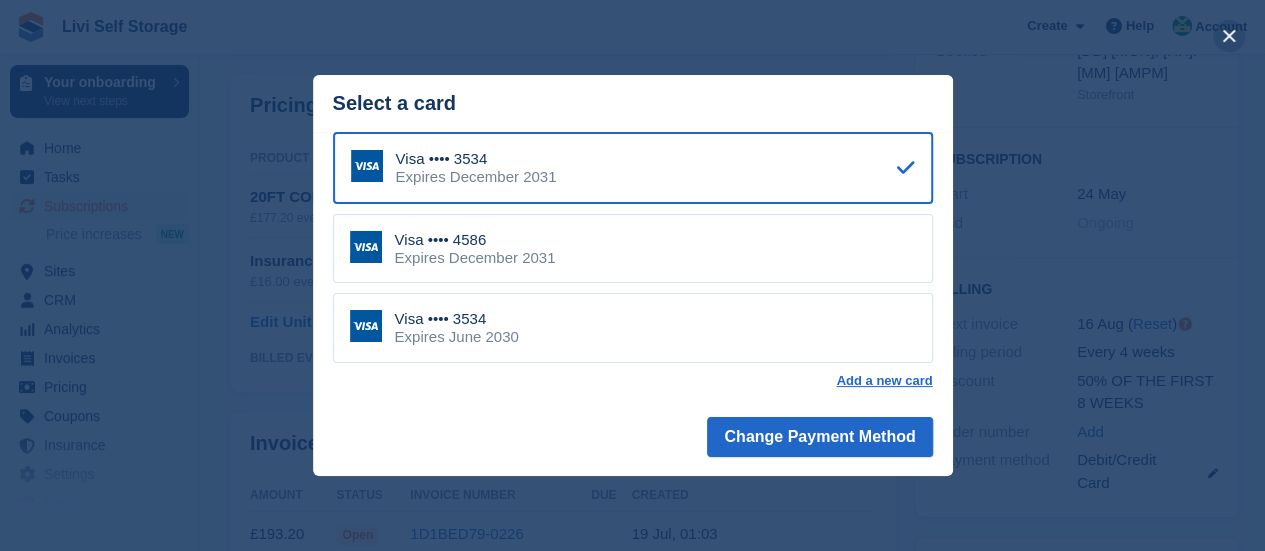 click at bounding box center (1229, 36) 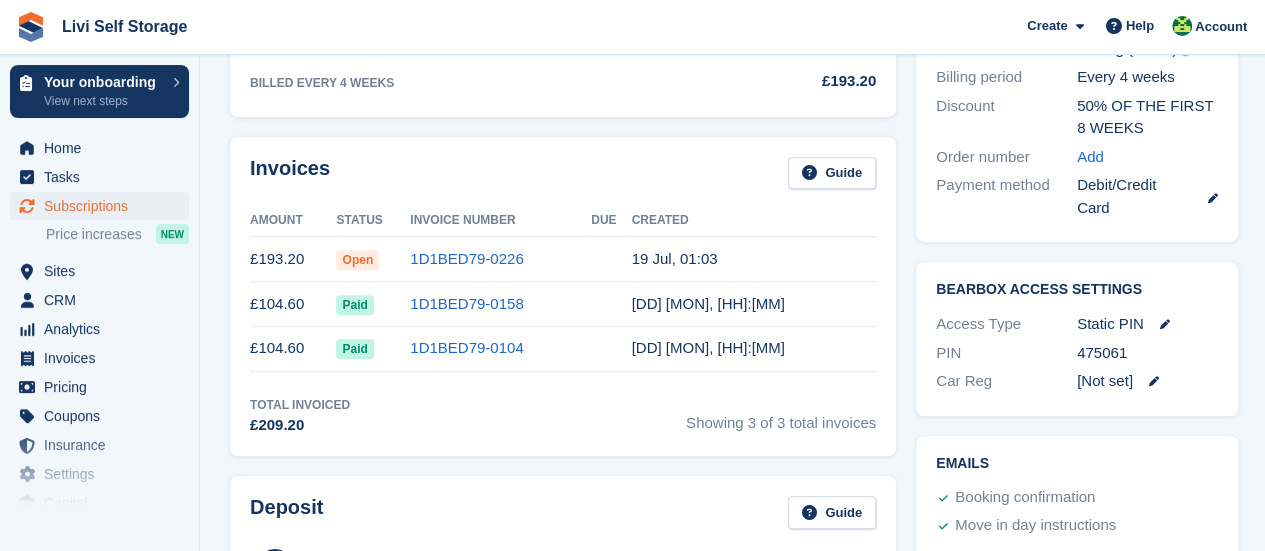 scroll, scrollTop: 600, scrollLeft: 0, axis: vertical 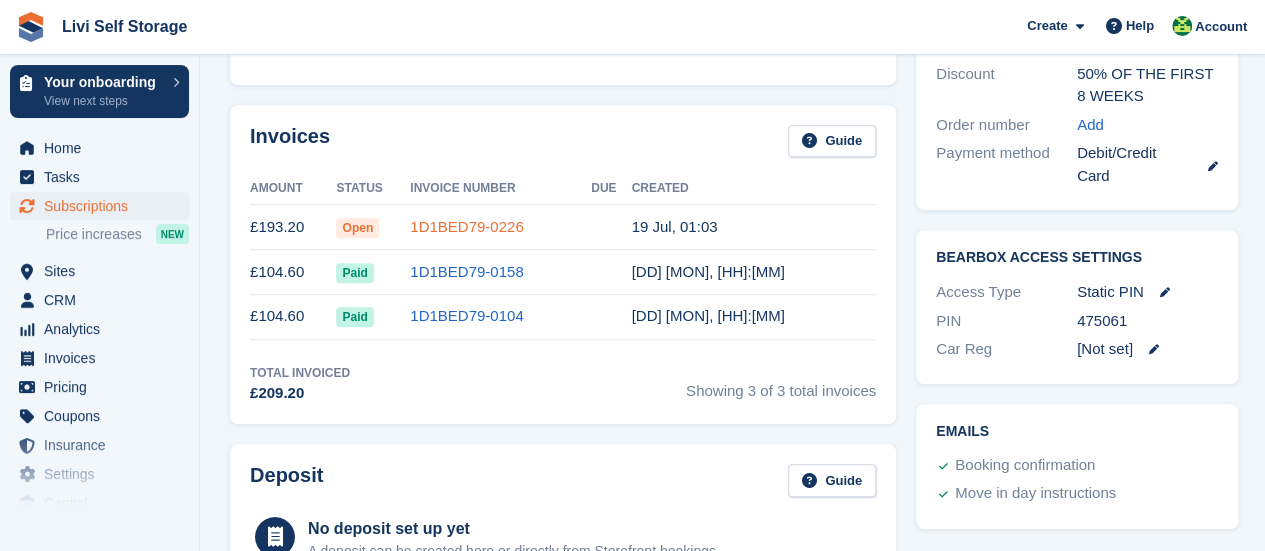 click on "1D1BED79-0226" at bounding box center (466, 226) 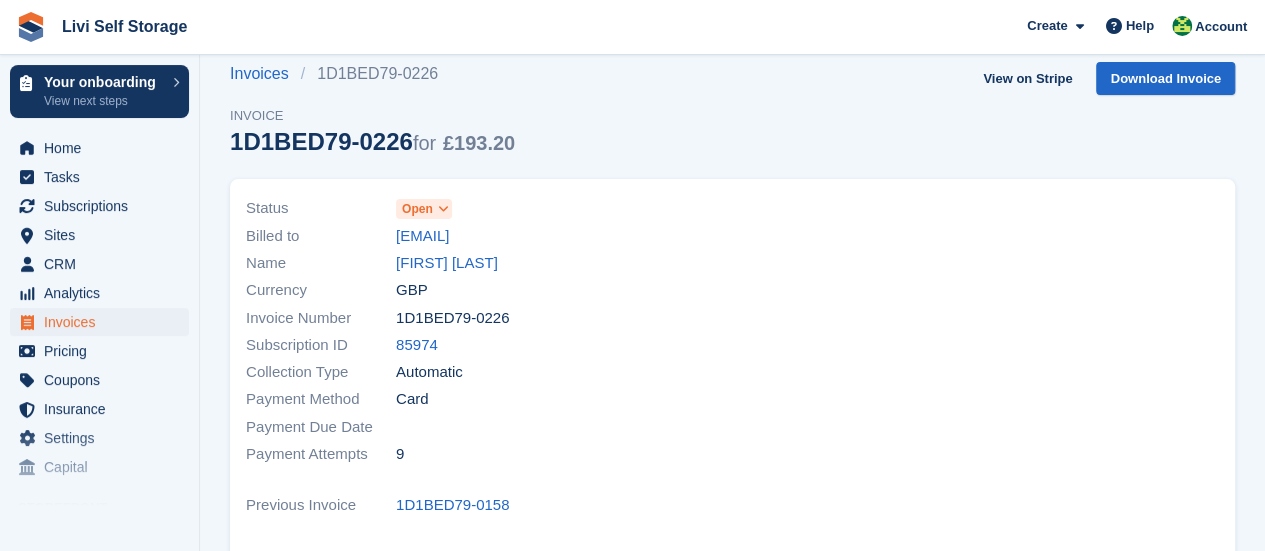 scroll, scrollTop: 0, scrollLeft: 0, axis: both 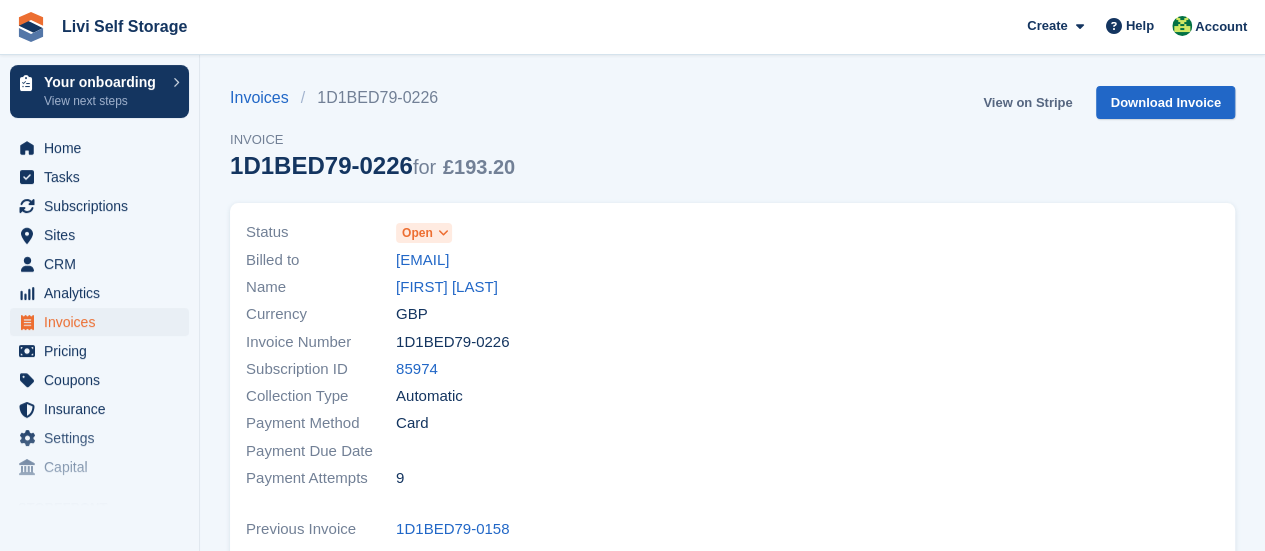 click on "View on Stripe" at bounding box center [1027, 102] 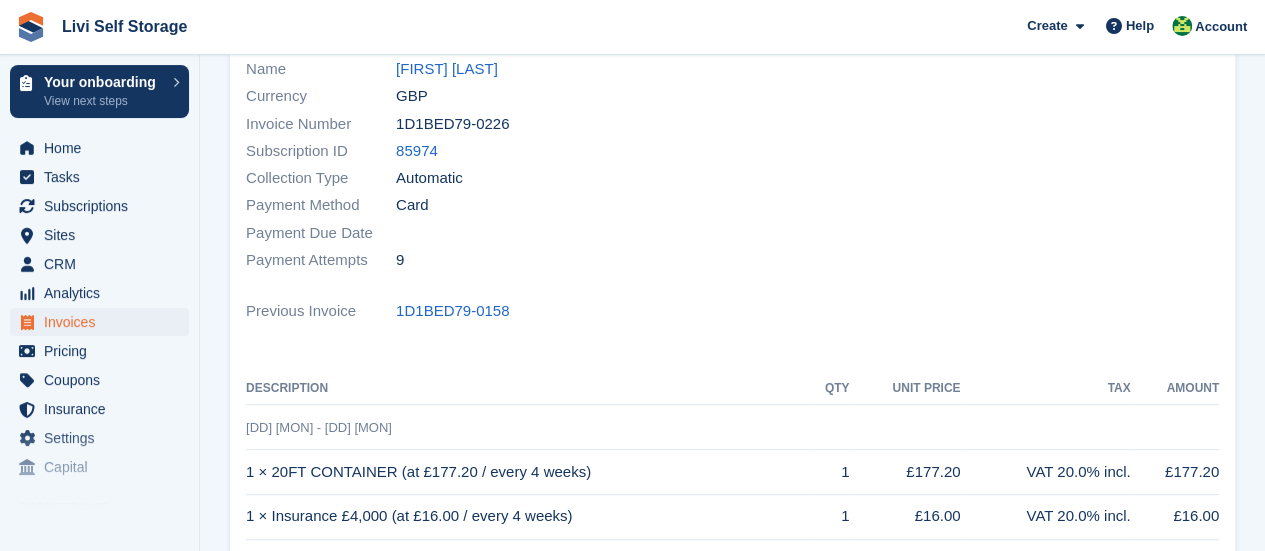 scroll, scrollTop: 0, scrollLeft: 0, axis: both 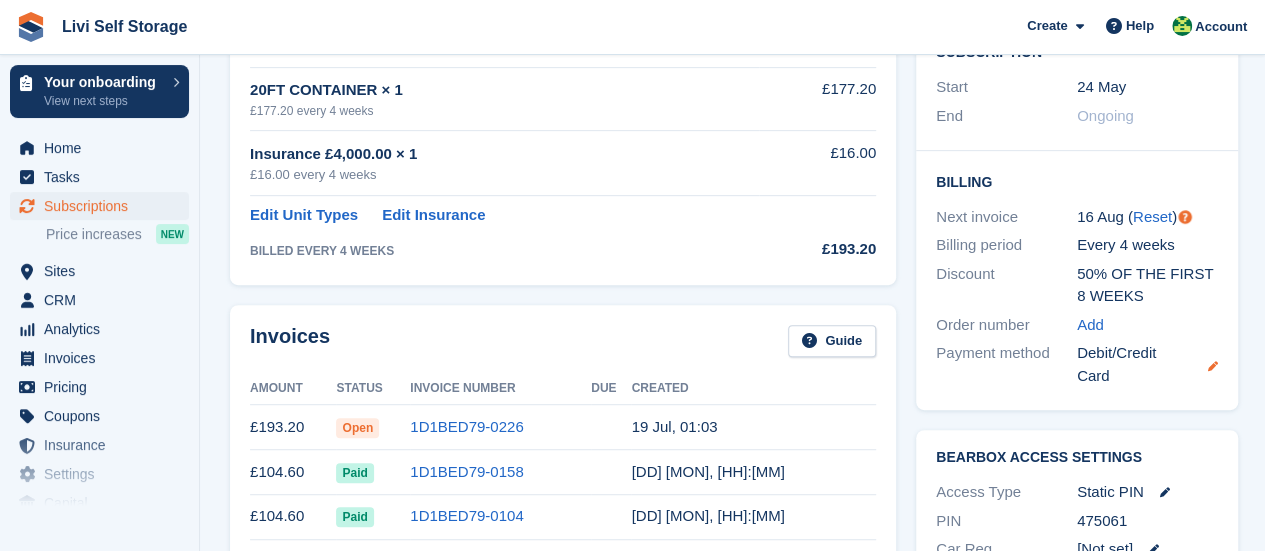 click at bounding box center [1213, 366] 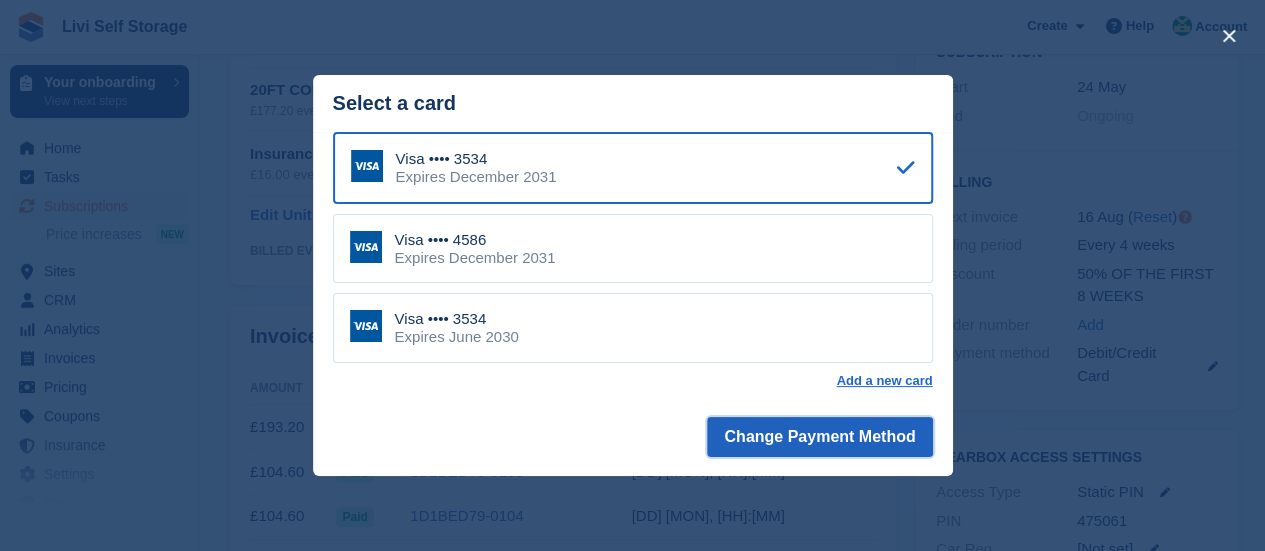 click on "Change Payment Method" at bounding box center (819, 437) 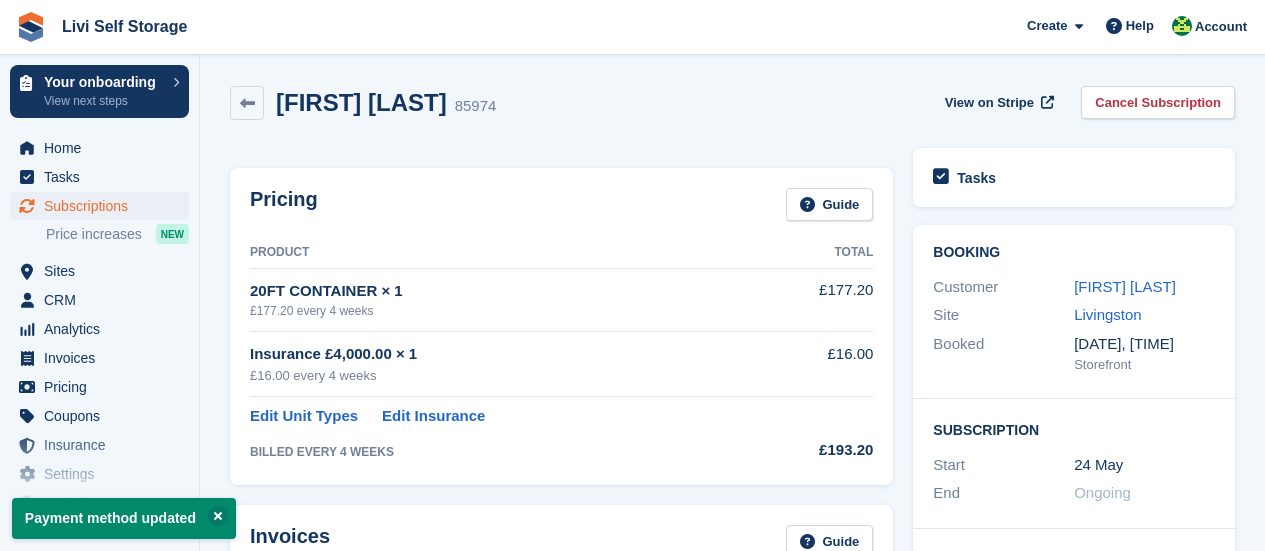 scroll, scrollTop: 0, scrollLeft: 0, axis: both 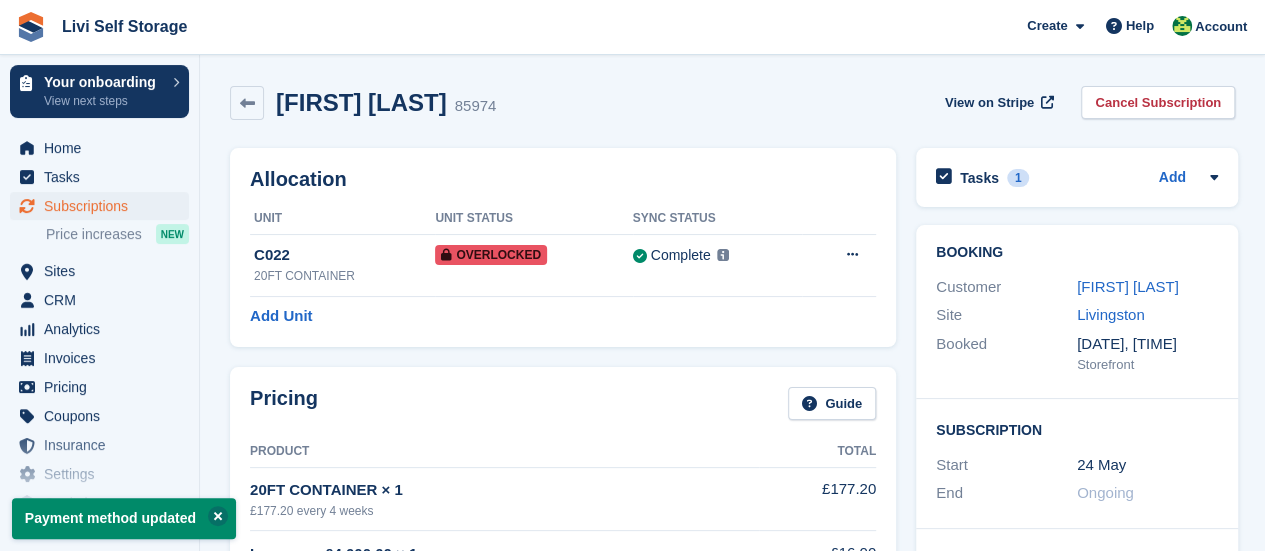 click at bounding box center (218, 516) 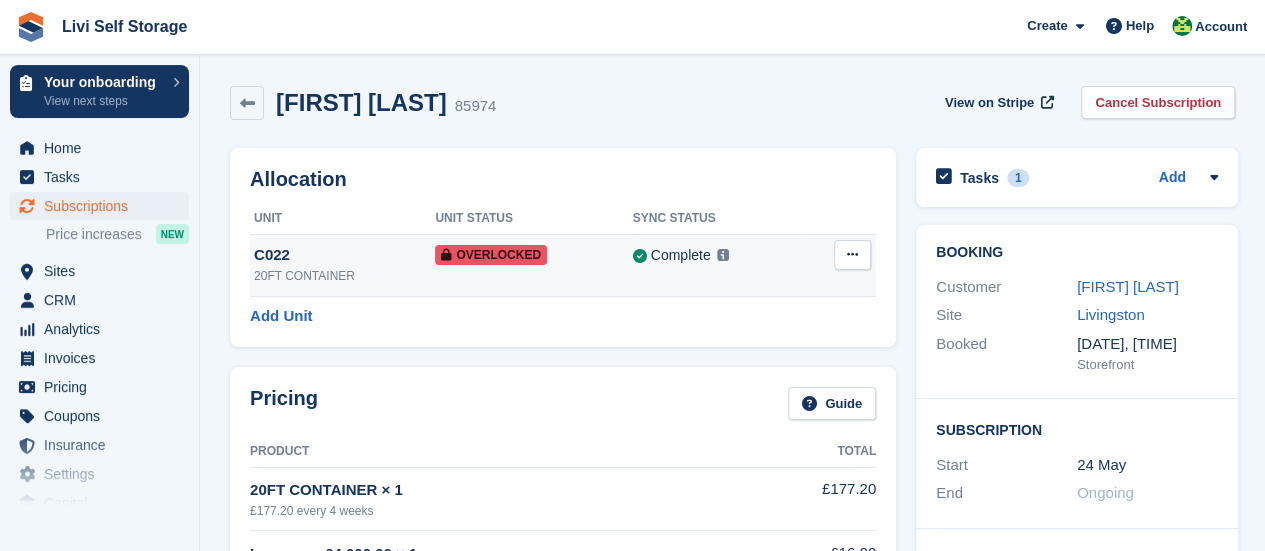 click at bounding box center (852, 255) 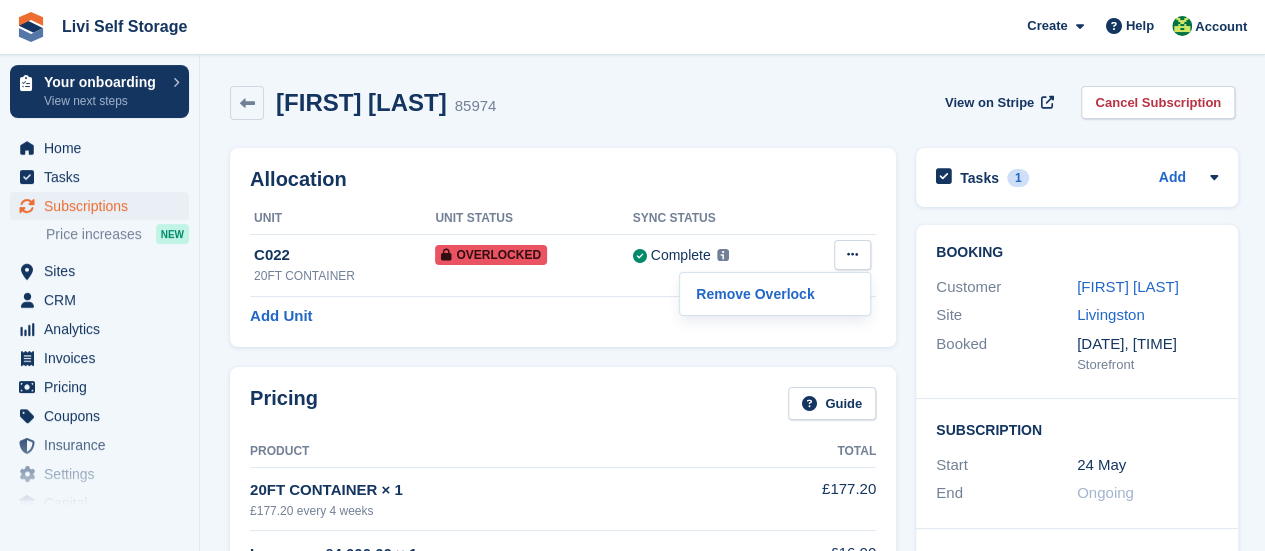 click on "Darren Harrison
85974
View on Stripe
Cancel Subscription" at bounding box center [732, 103] 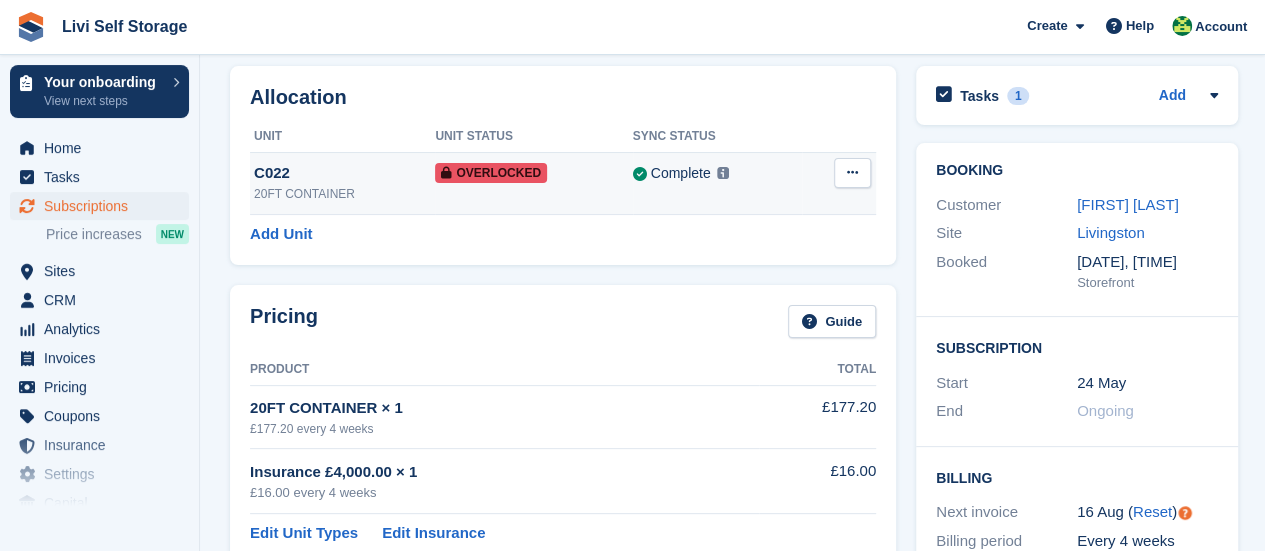 scroll, scrollTop: 0, scrollLeft: 0, axis: both 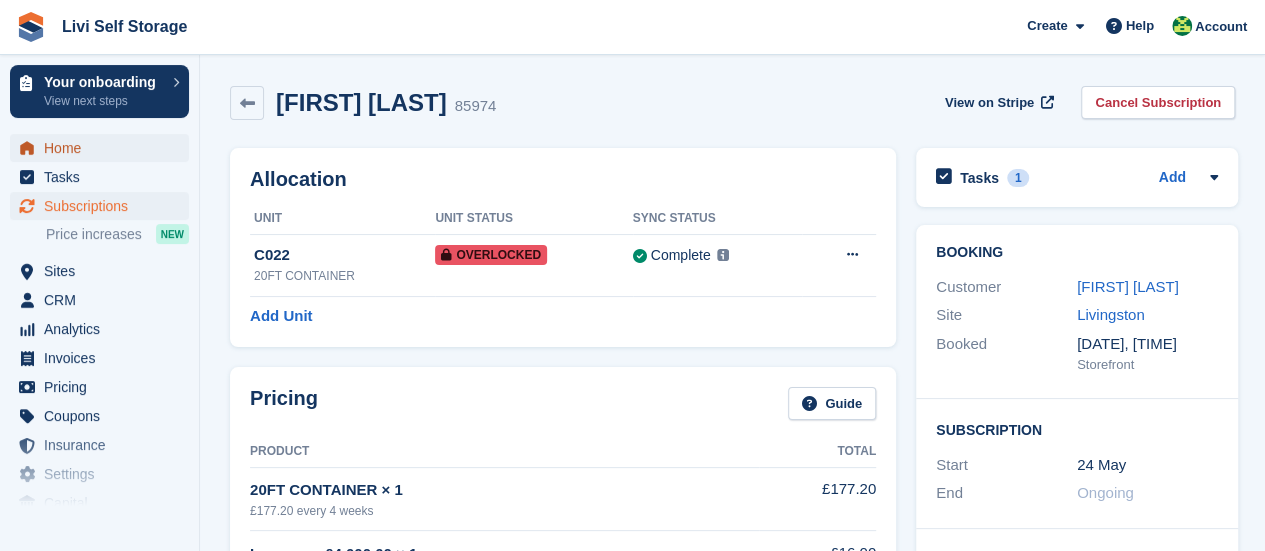 click on "Home" at bounding box center [104, 148] 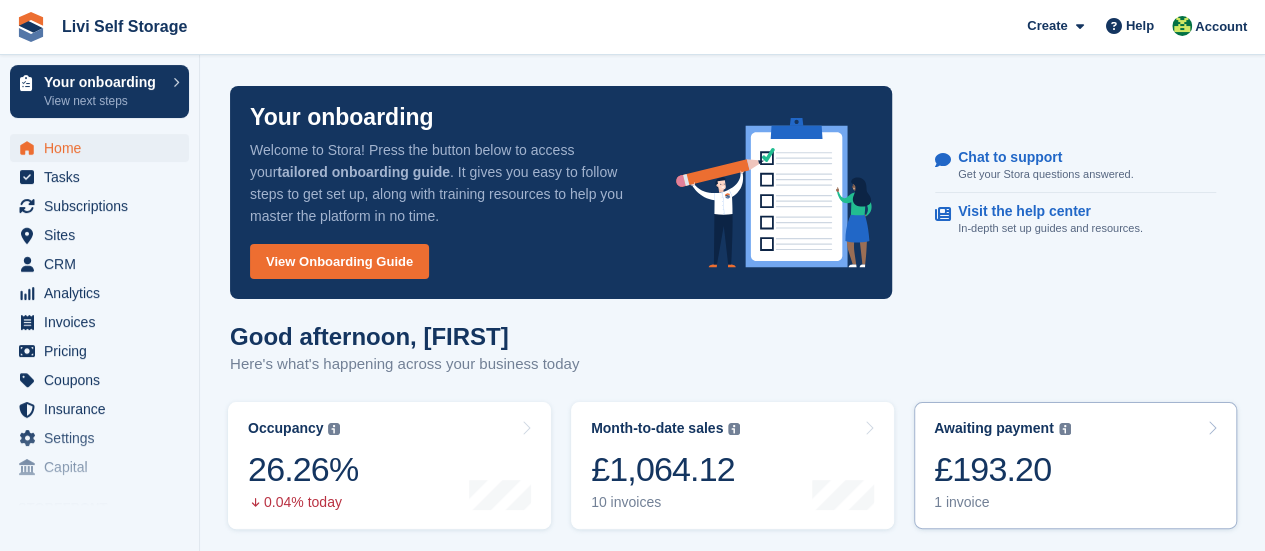 scroll, scrollTop: 100, scrollLeft: 0, axis: vertical 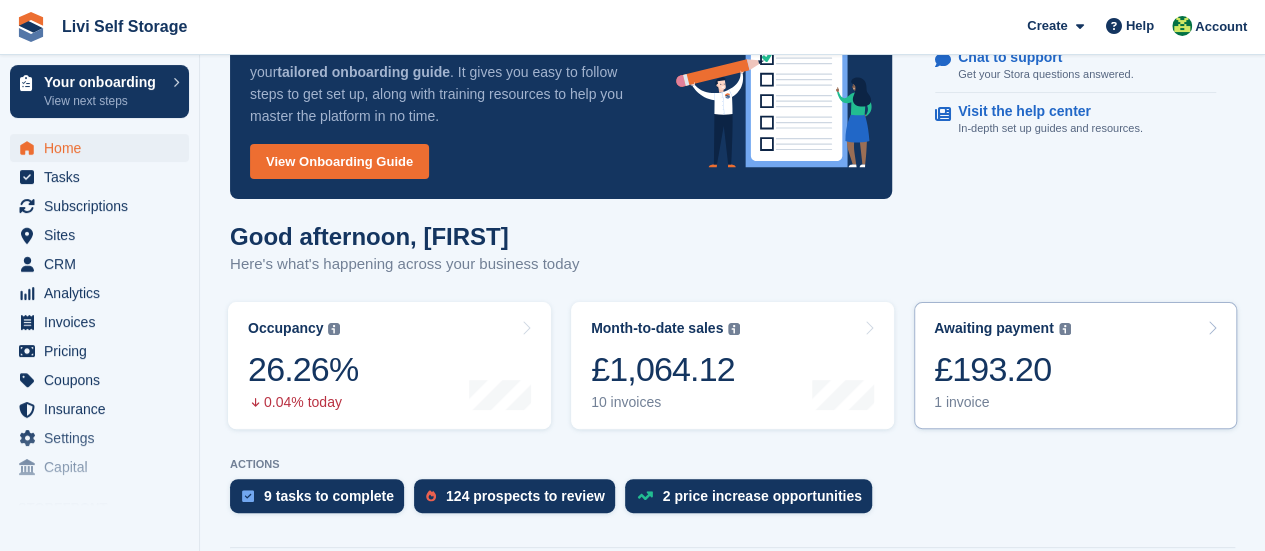 click on "£193.20" at bounding box center (1002, 369) 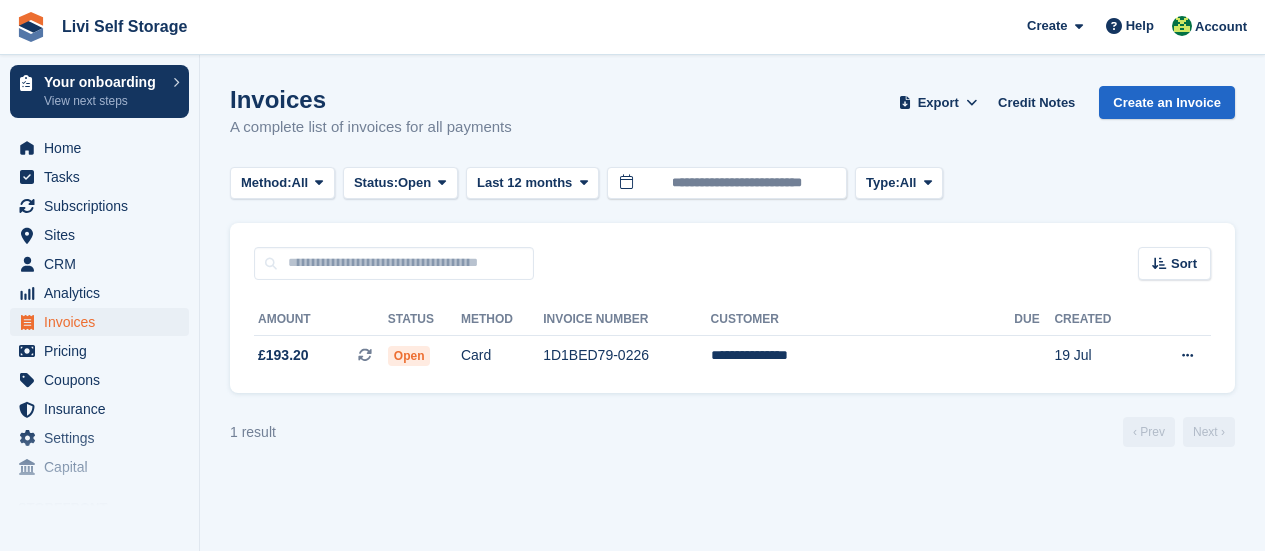 scroll, scrollTop: 0, scrollLeft: 0, axis: both 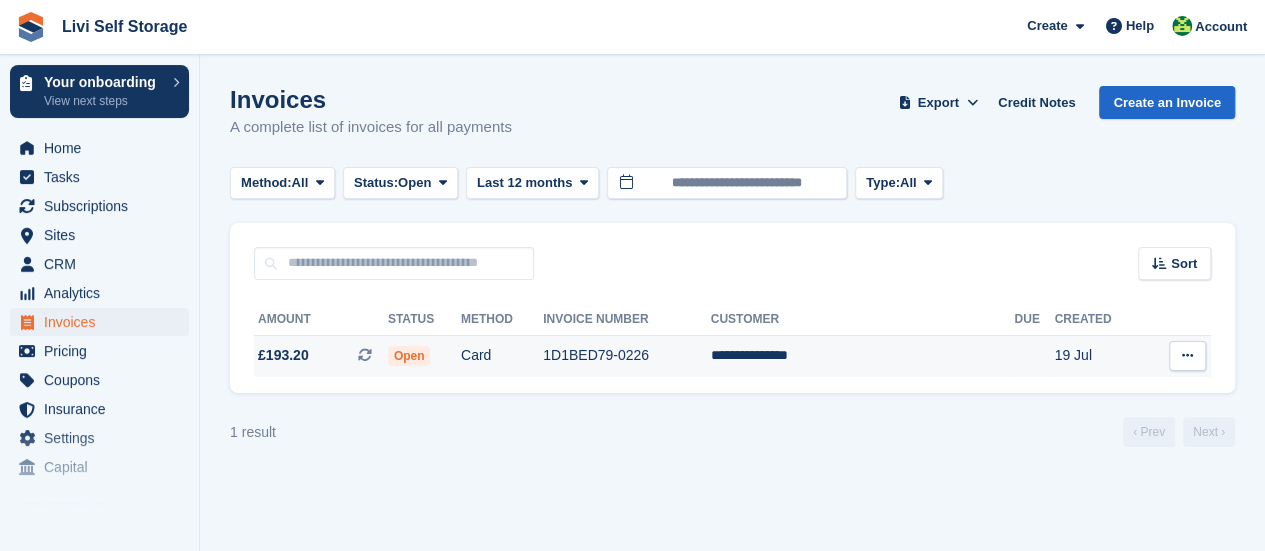click at bounding box center (1187, 356) 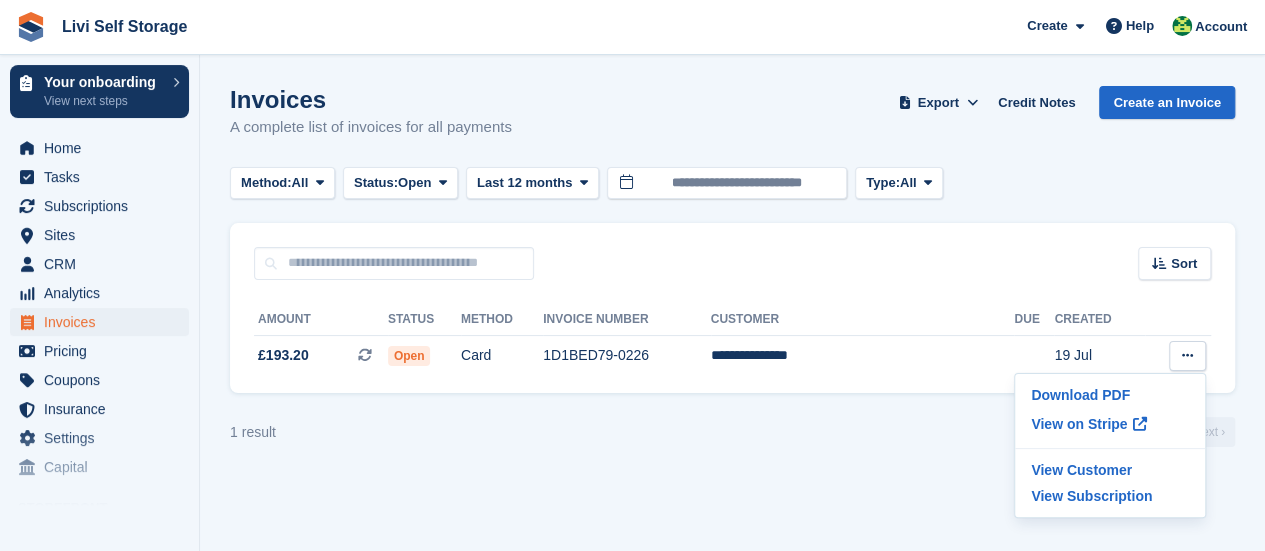click on "1 result ‹ Prev Next ›" at bounding box center [732, 432] 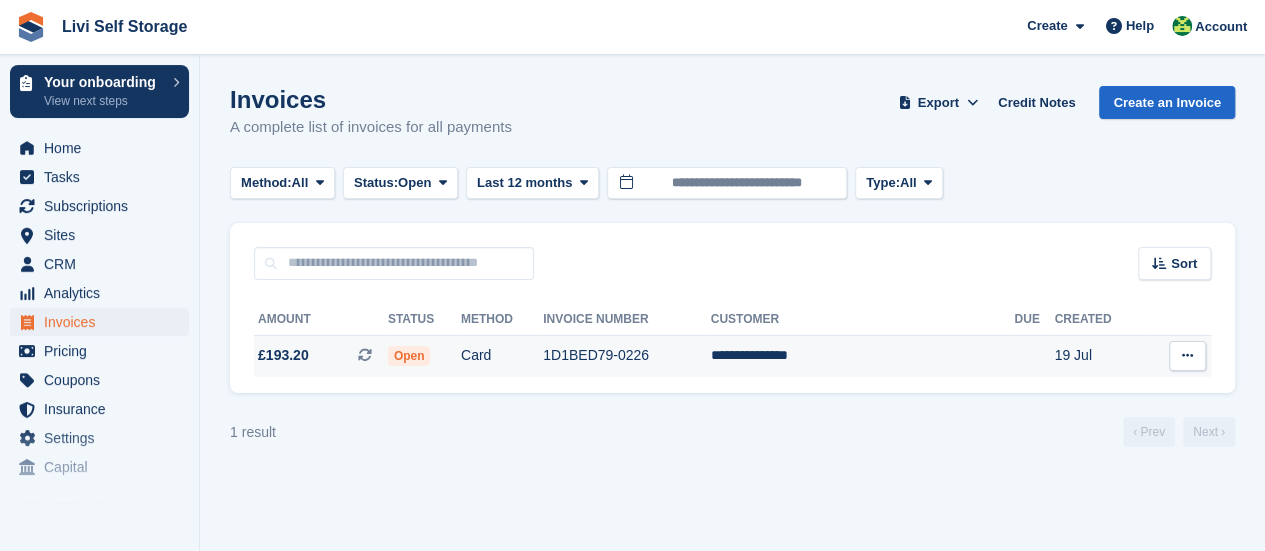 click on "**********" at bounding box center (863, 356) 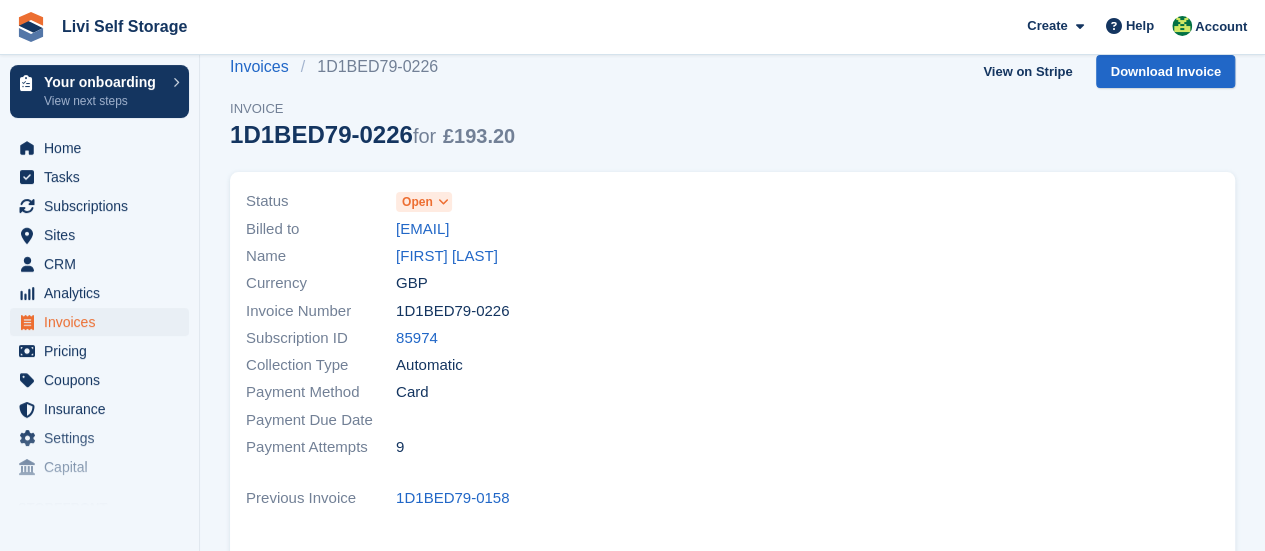 scroll, scrollTop: 0, scrollLeft: 0, axis: both 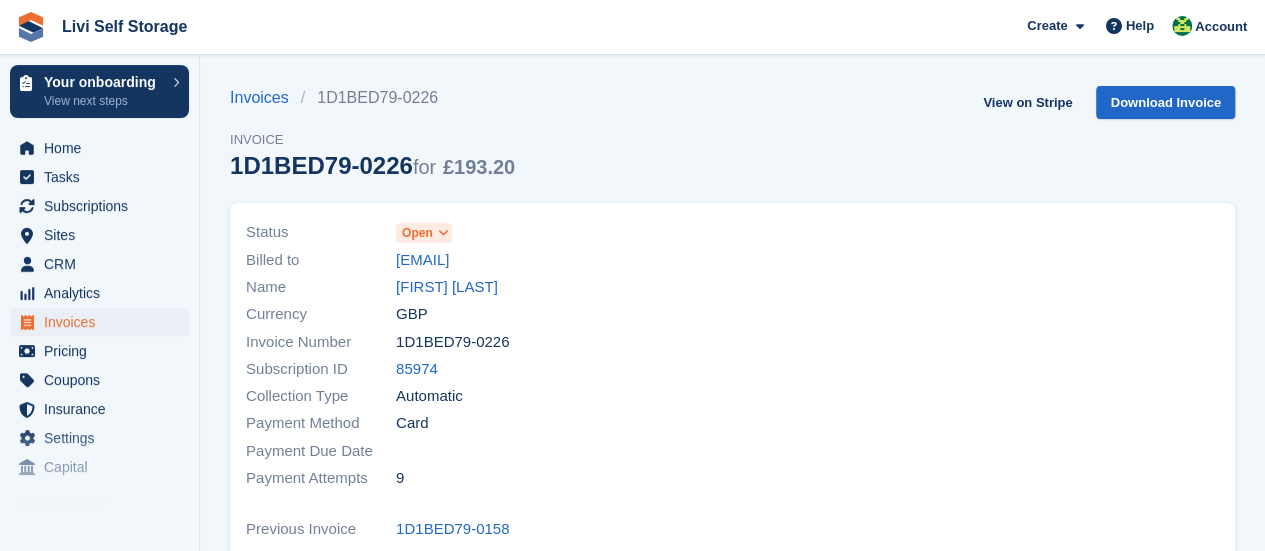 click on "Open" at bounding box center (417, 233) 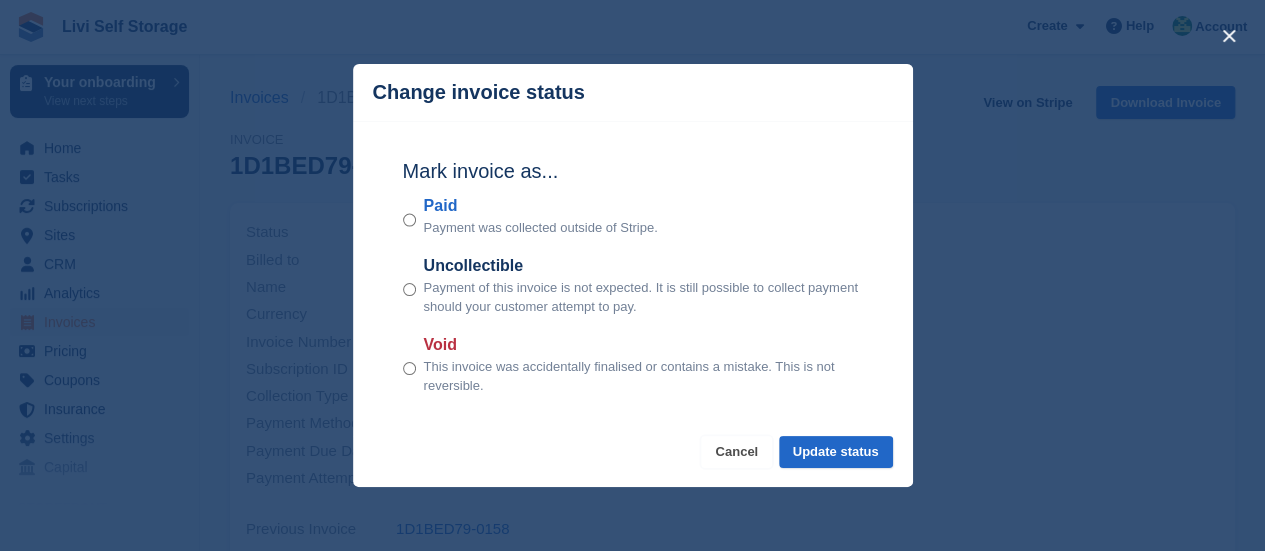 click on "Cancel" at bounding box center [736, 452] 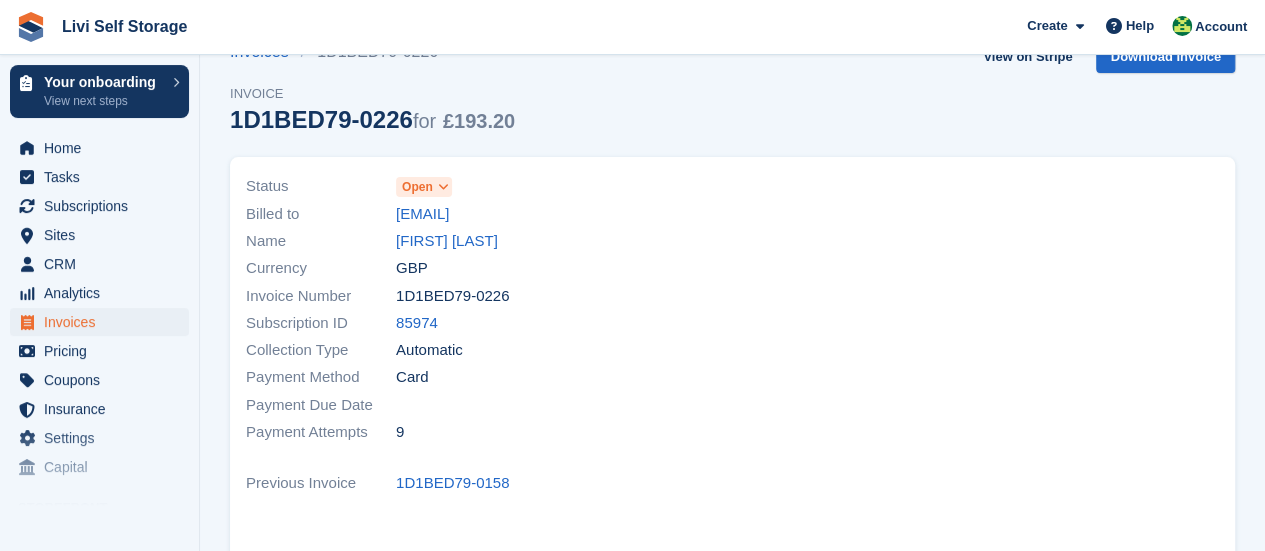 scroll, scrollTop: 0, scrollLeft: 0, axis: both 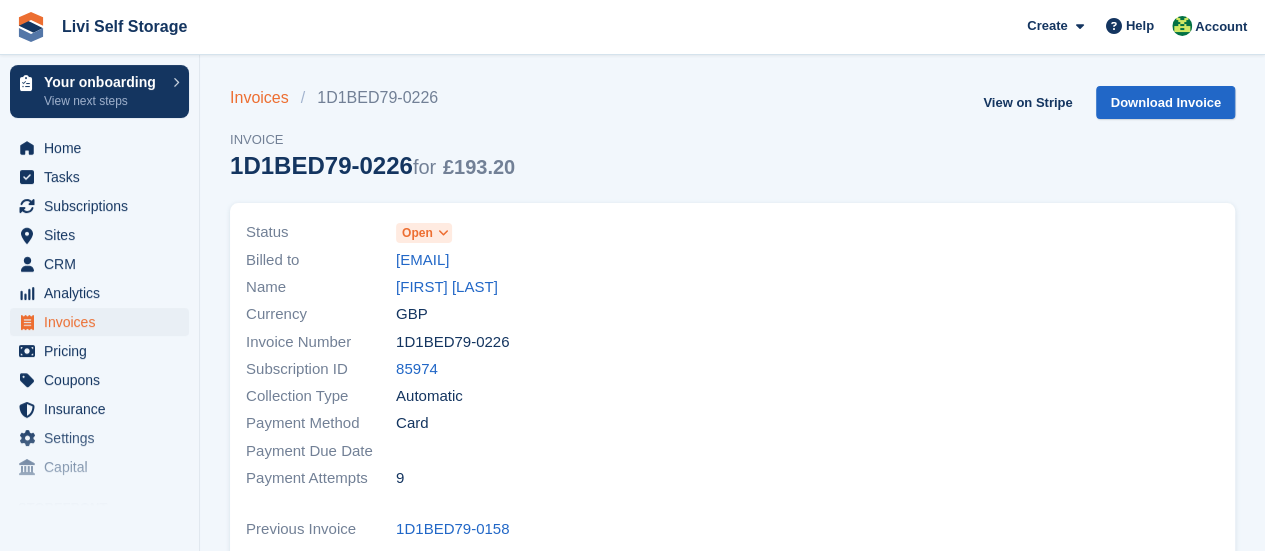 click on "Invoices" at bounding box center [265, 98] 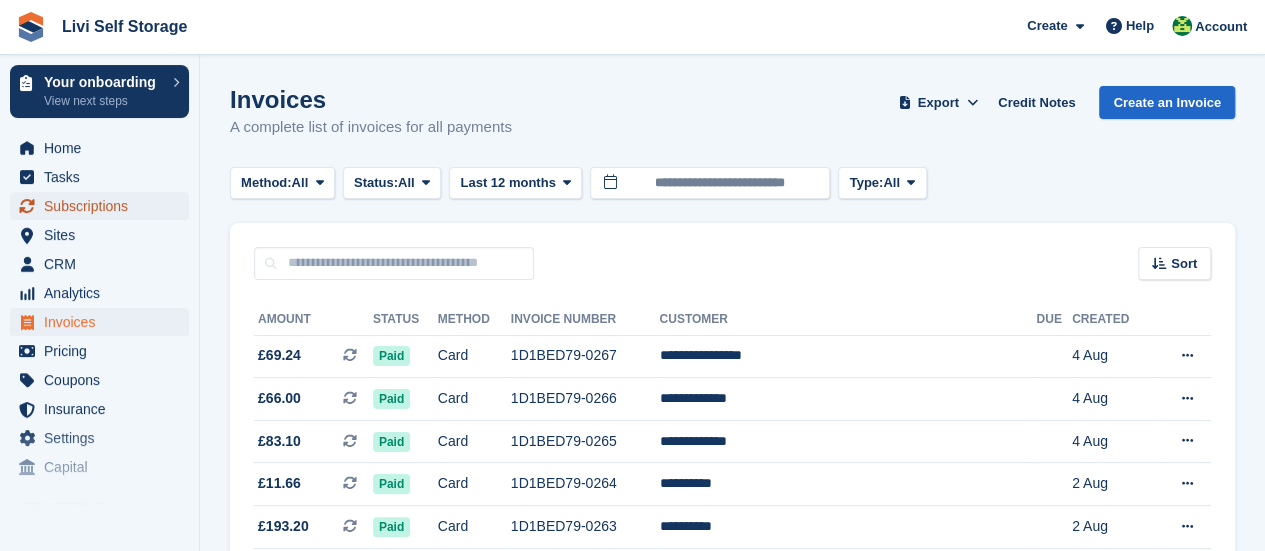 click on "Subscriptions" at bounding box center (104, 206) 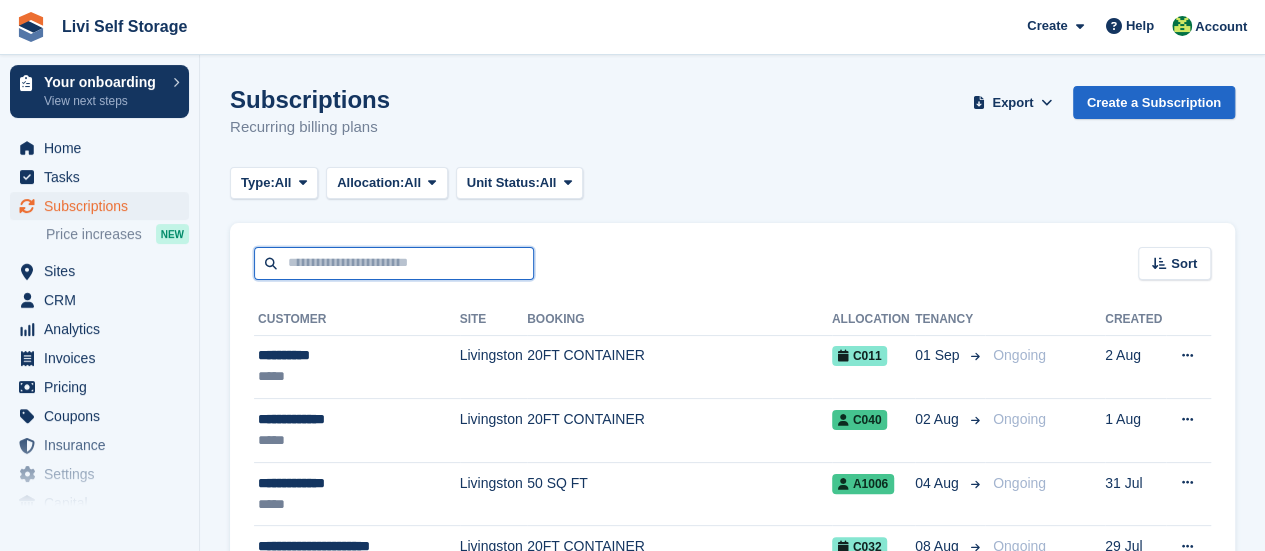 click at bounding box center [394, 263] 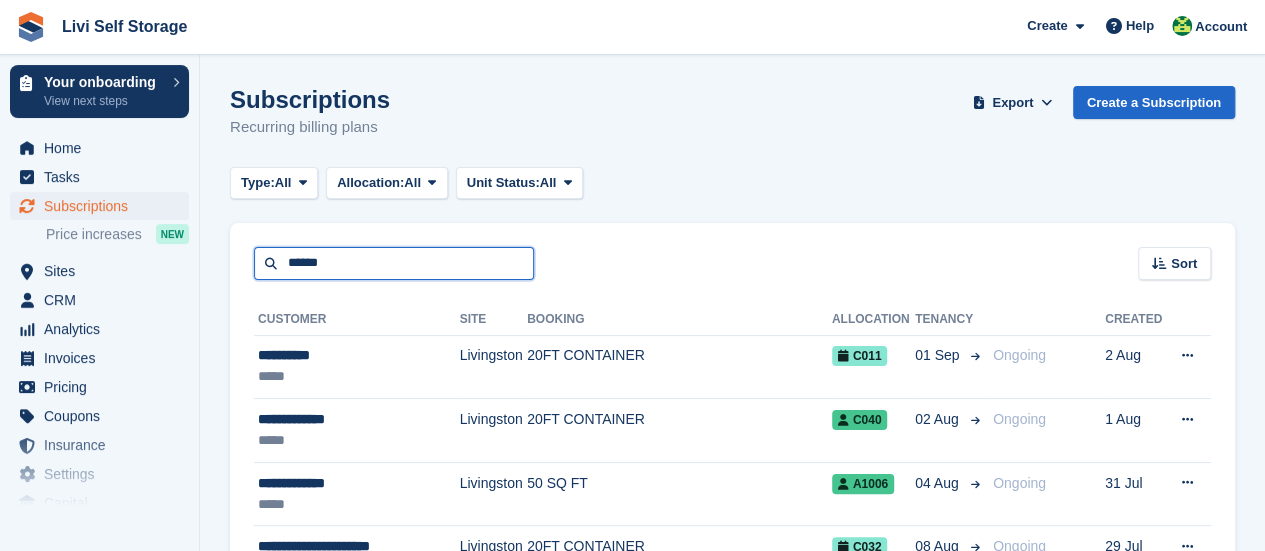 type on "******" 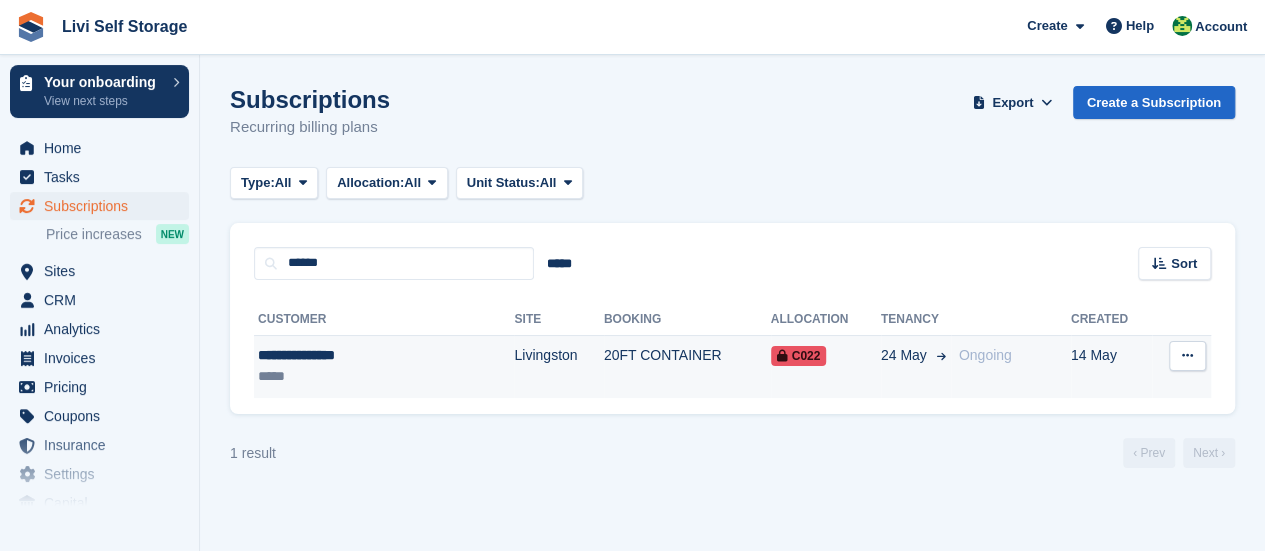 click on "**********" at bounding box center [348, 355] 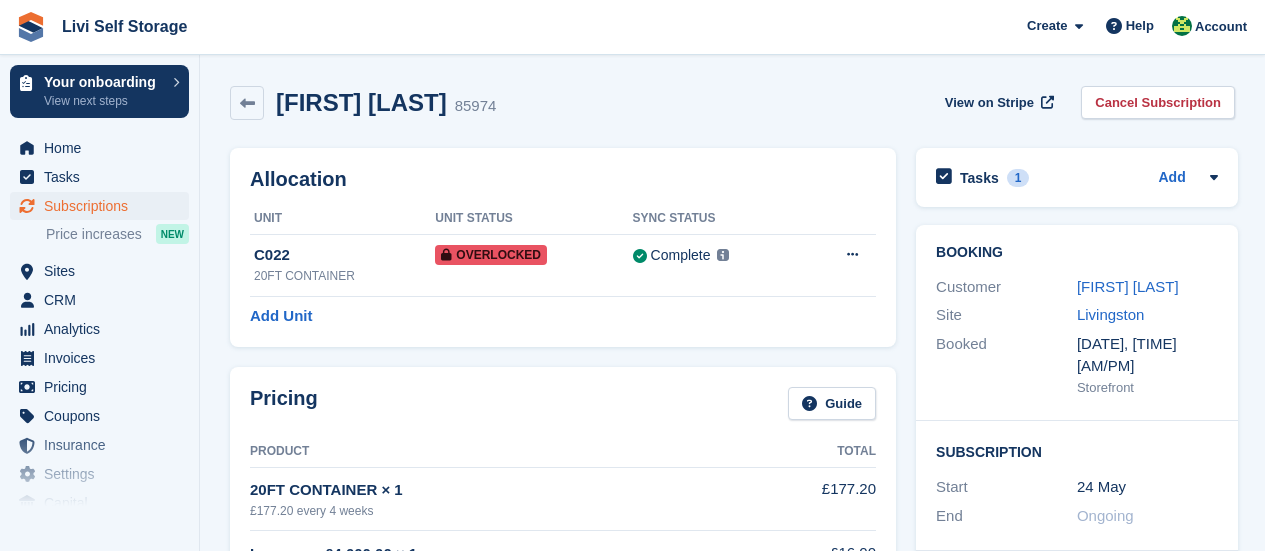 scroll, scrollTop: 0, scrollLeft: 0, axis: both 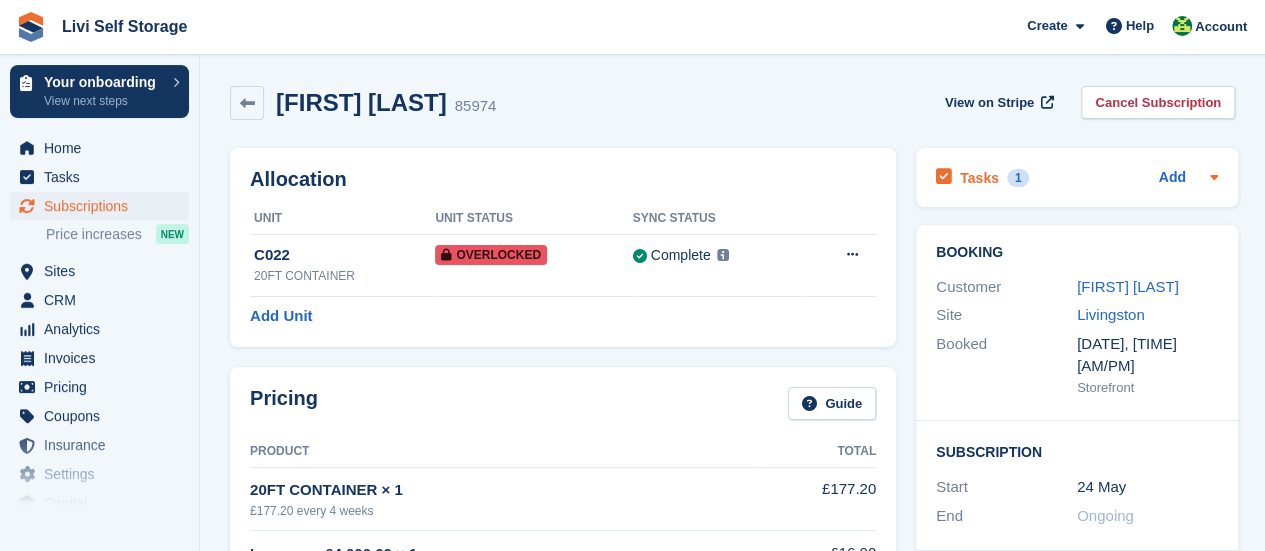 click 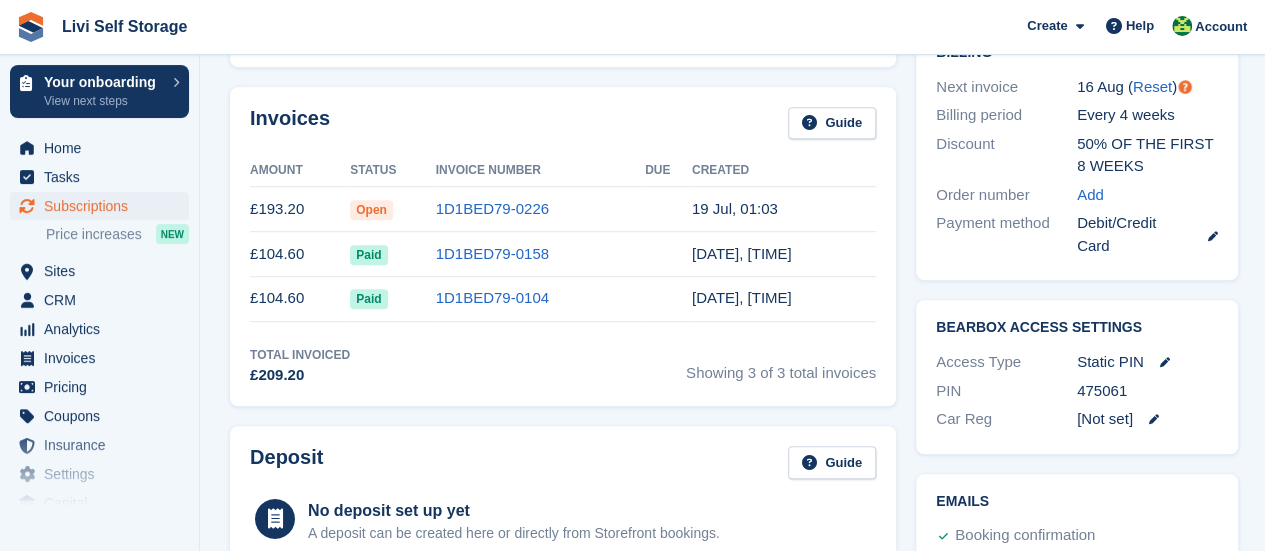 scroll, scrollTop: 600, scrollLeft: 0, axis: vertical 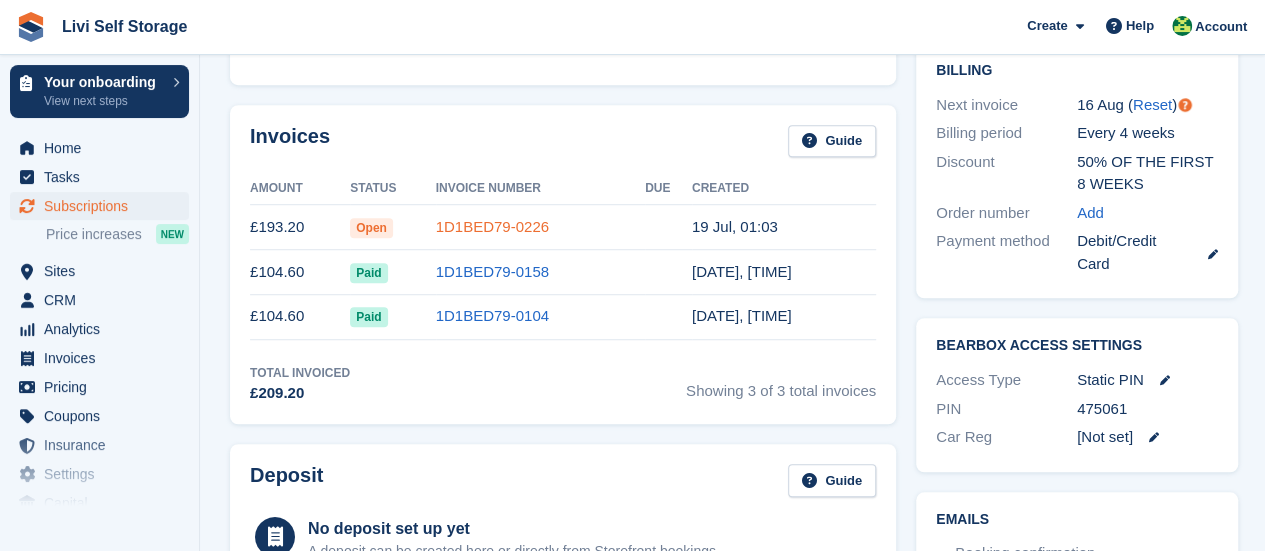 click on "1D1BED79-0226" at bounding box center [492, 226] 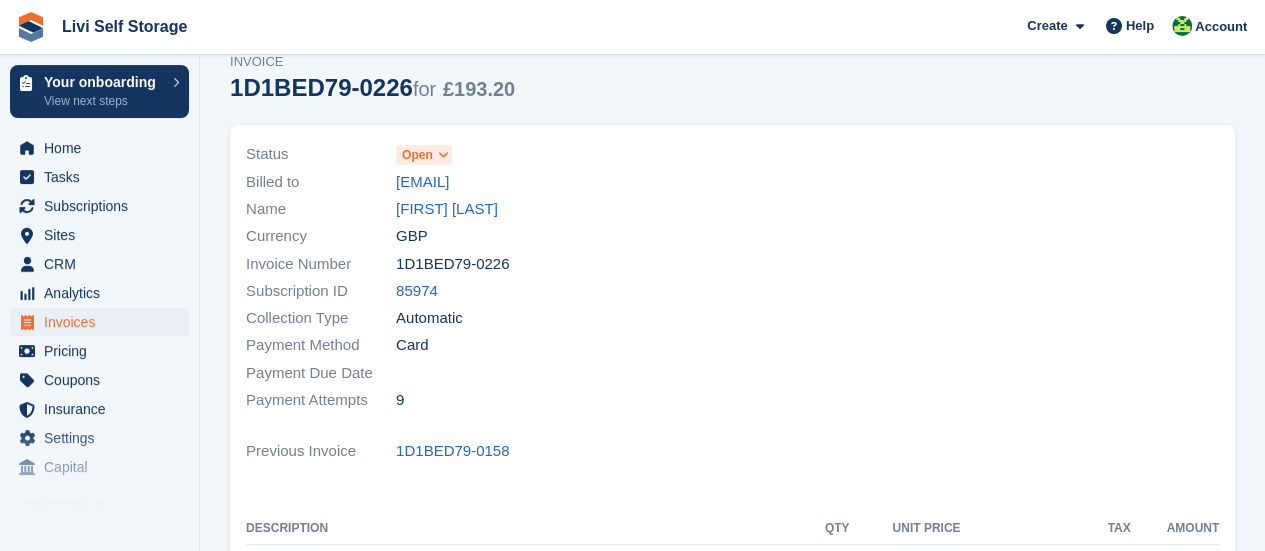 scroll, scrollTop: 0, scrollLeft: 0, axis: both 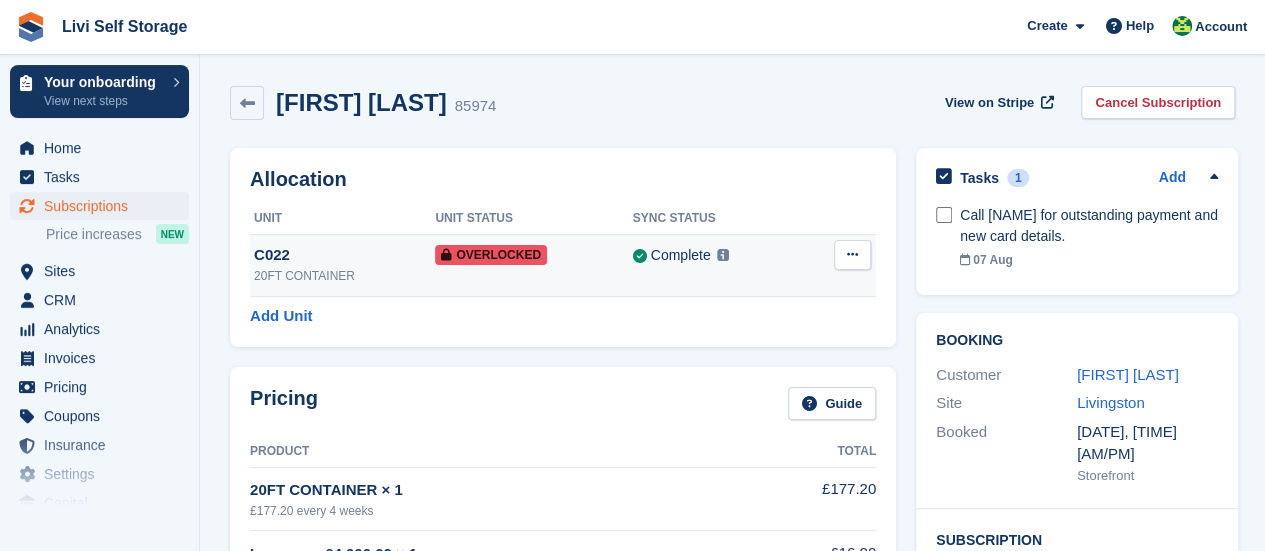click at bounding box center (852, 254) 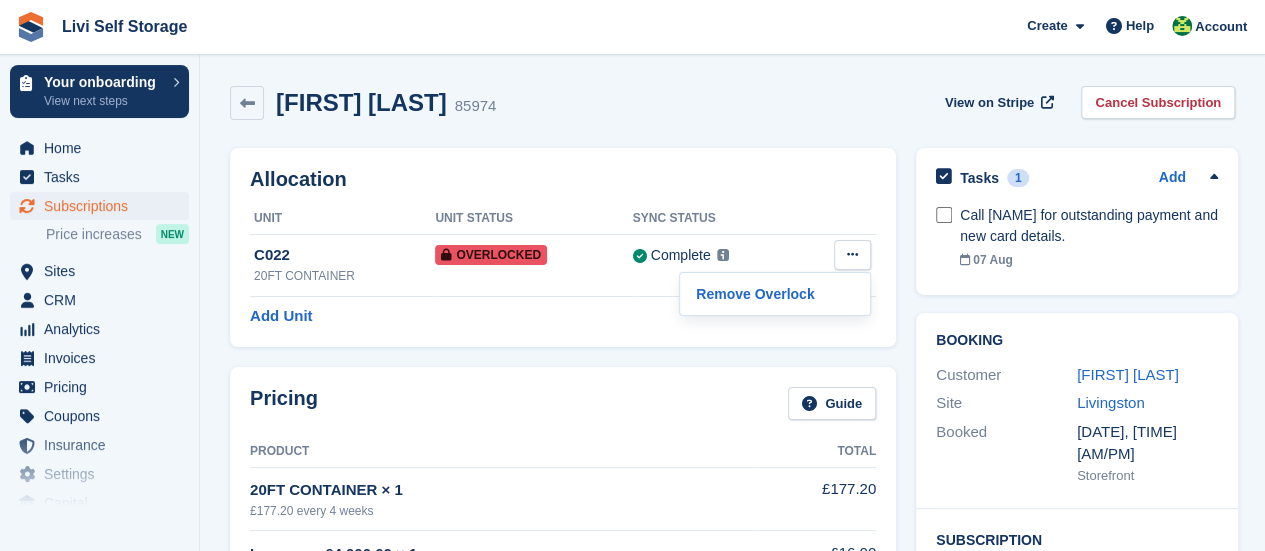 click on "Pricing
Guide" at bounding box center (563, 409) 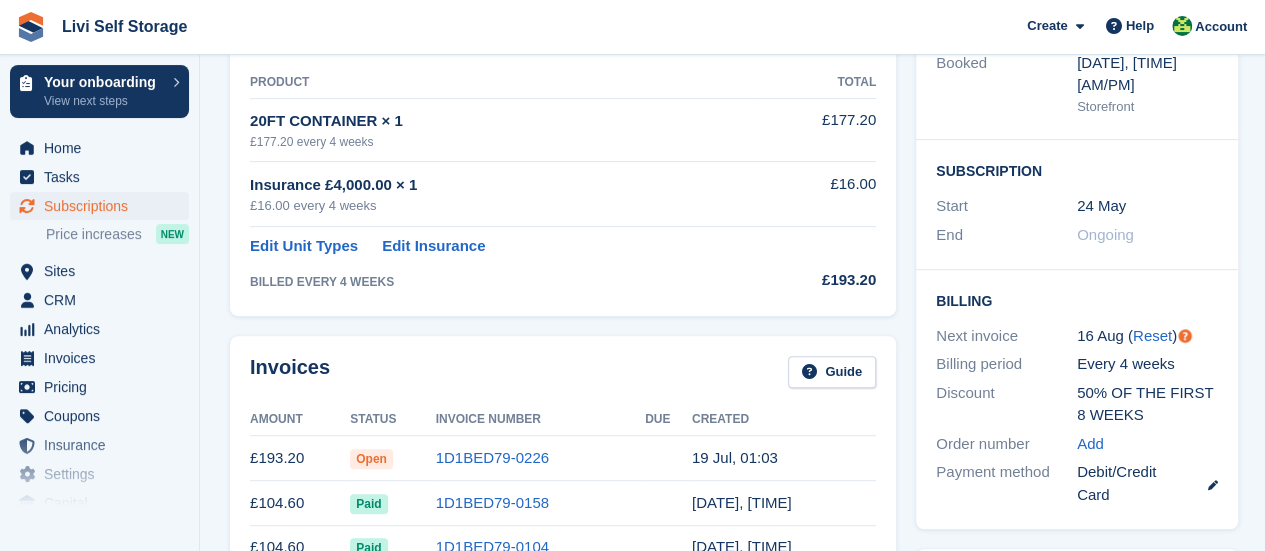 scroll, scrollTop: 400, scrollLeft: 0, axis: vertical 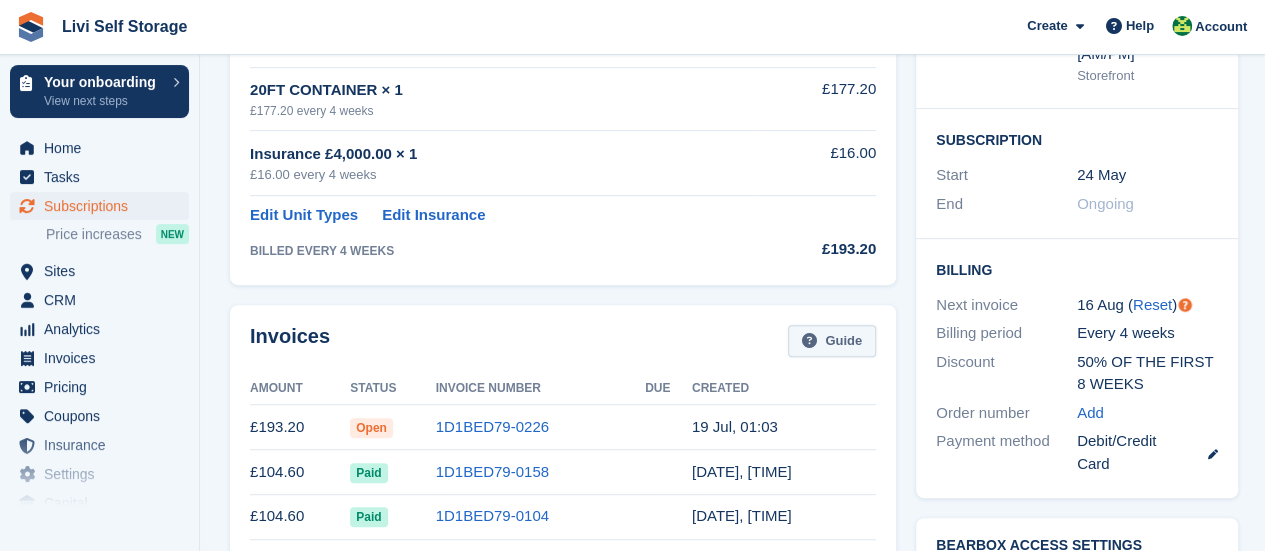 click on "Guide" at bounding box center (832, 341) 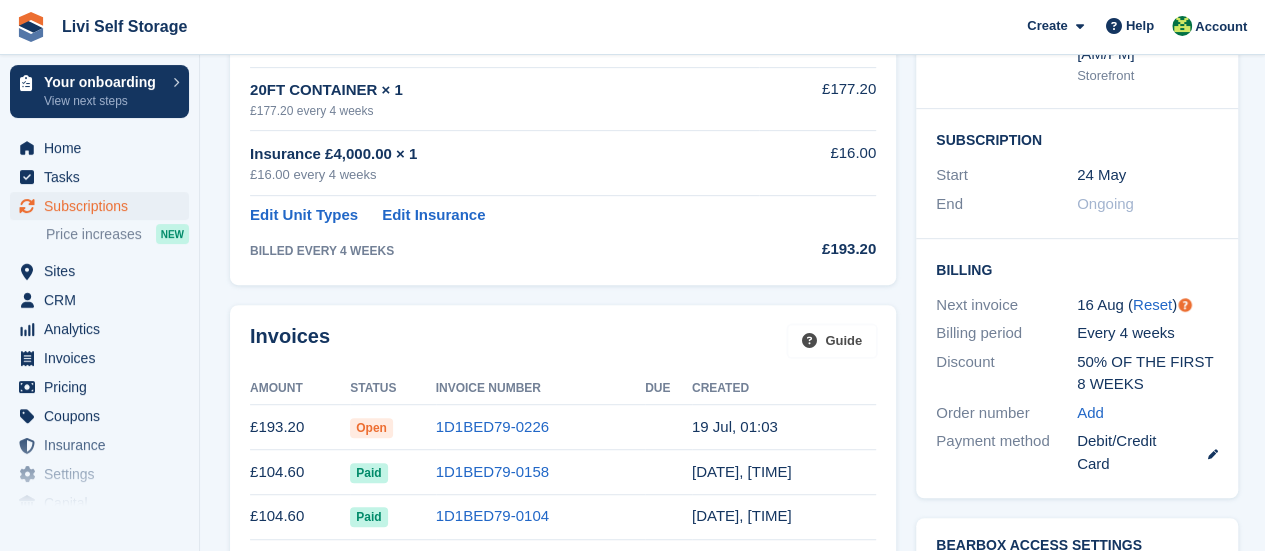 scroll, scrollTop: 500, scrollLeft: 0, axis: vertical 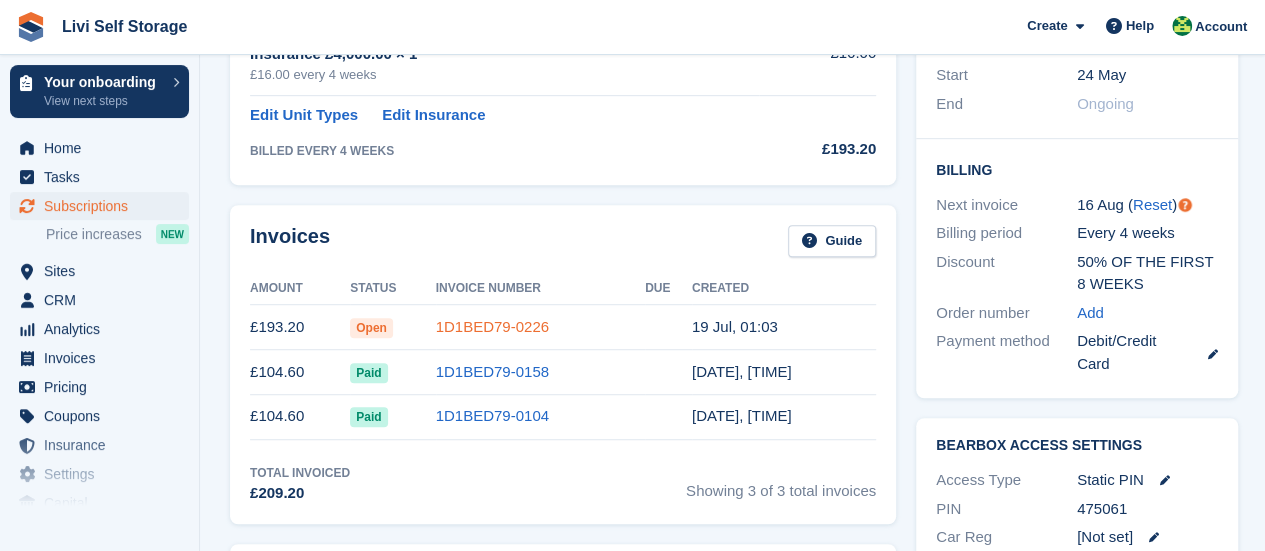 click on "1D1BED79-0226" at bounding box center (492, 326) 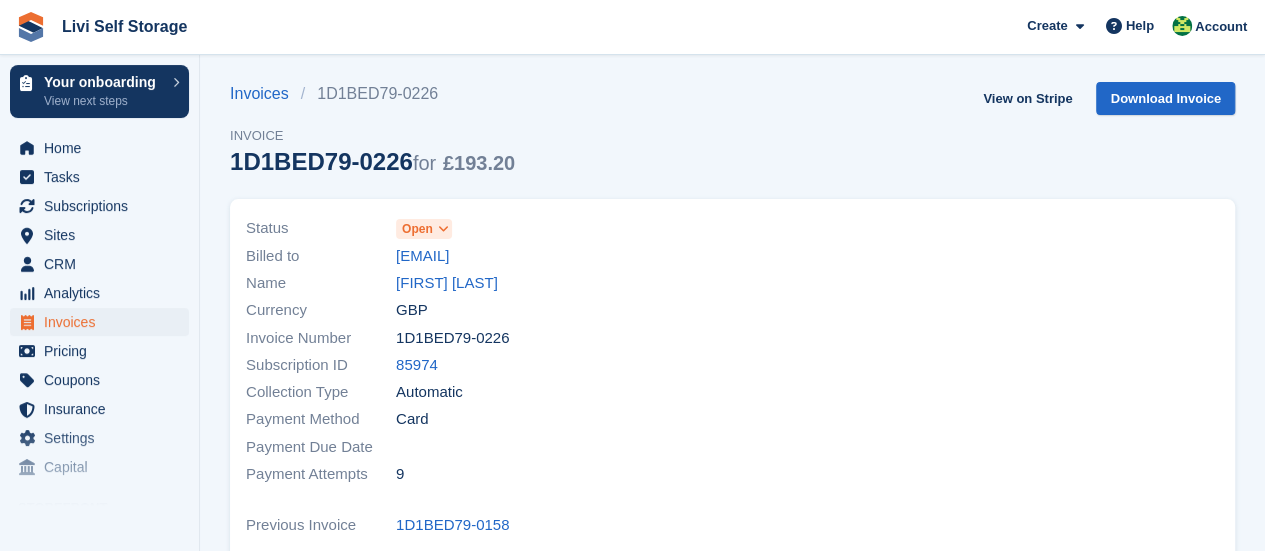 scroll, scrollTop: 0, scrollLeft: 0, axis: both 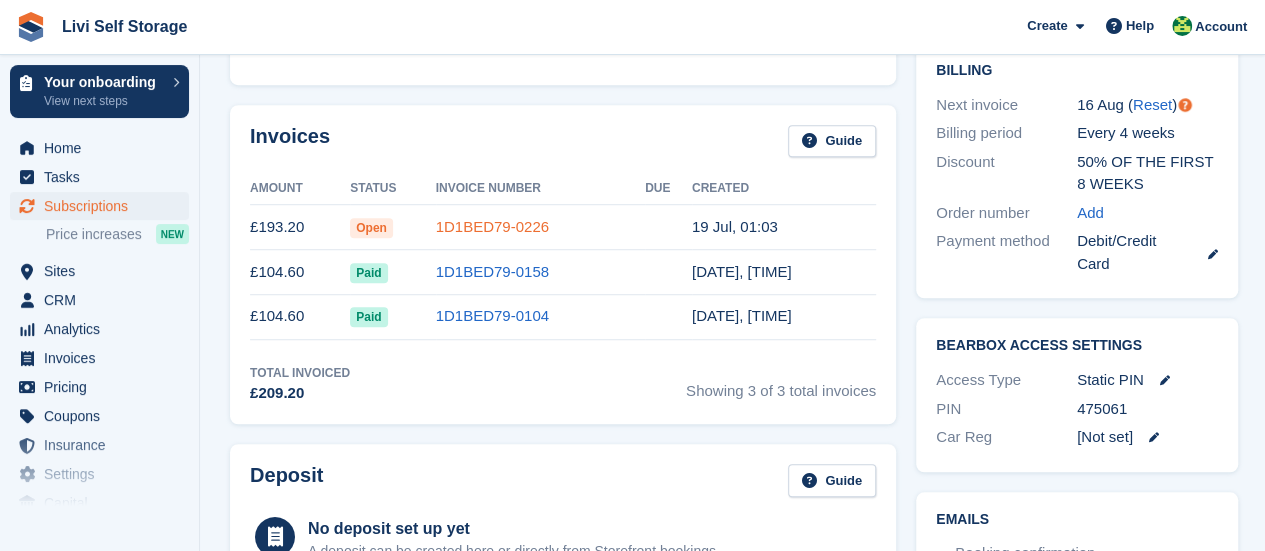 click on "1D1BED79-0226" at bounding box center [492, 226] 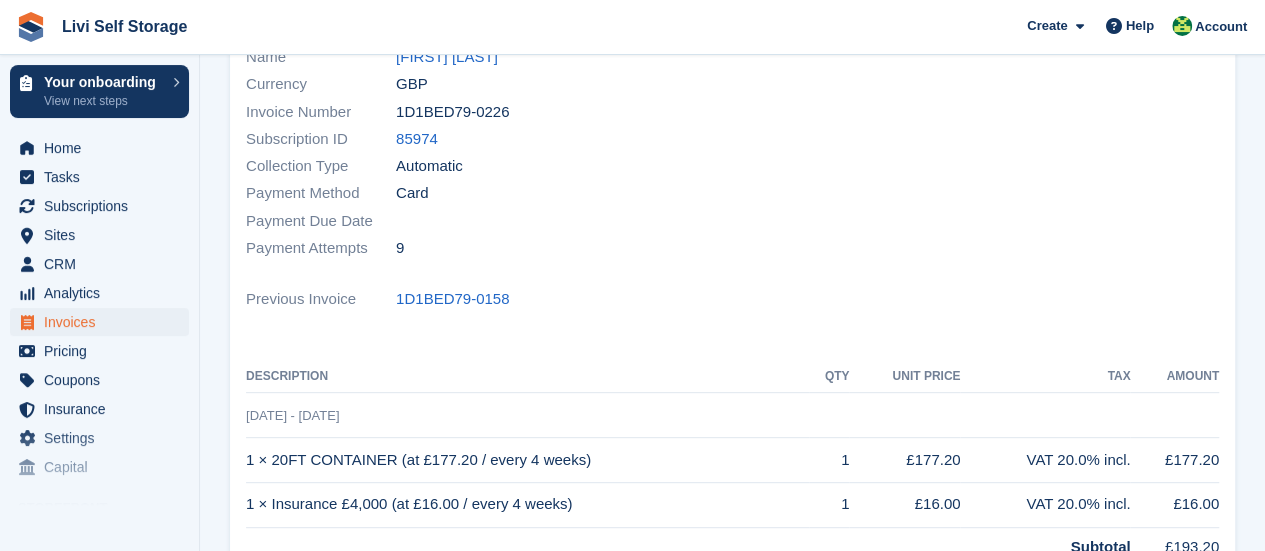 scroll, scrollTop: 0, scrollLeft: 0, axis: both 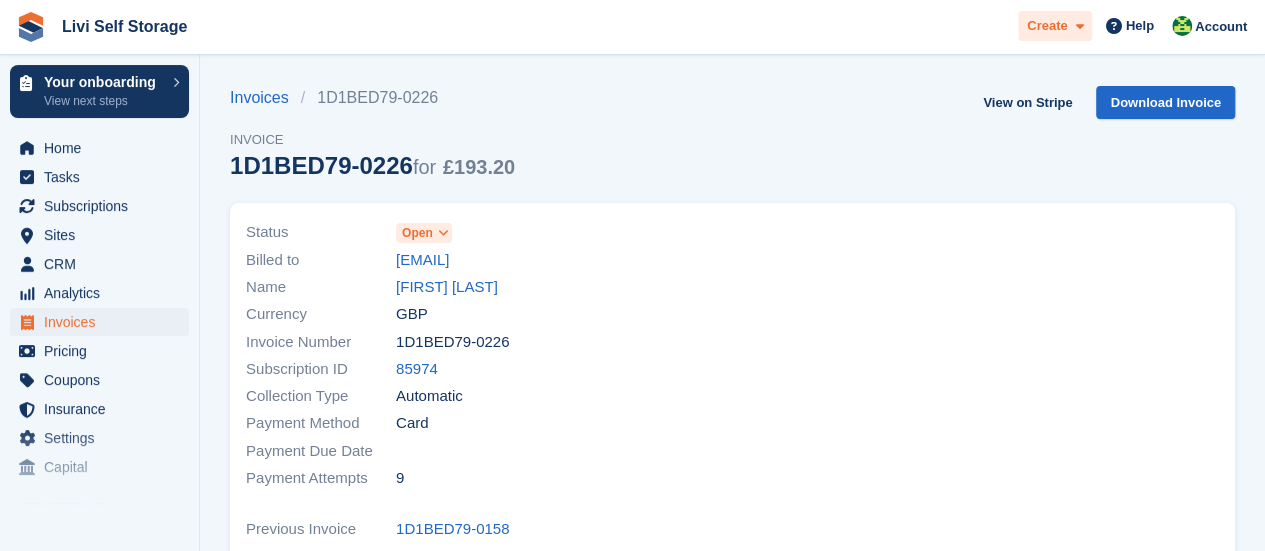 click at bounding box center [1079, 26] 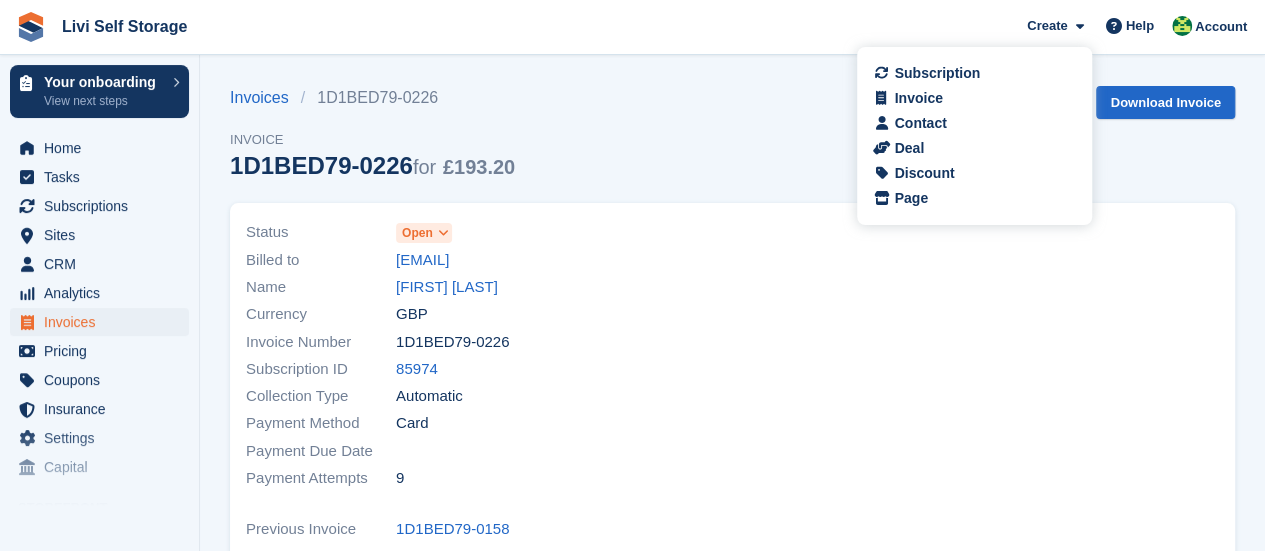 click on "Invoices
1D1BED79-0226
Invoice
1D1BED79-0226  for   £193.20
View on Stripe
Download Invoice" at bounding box center (732, 144) 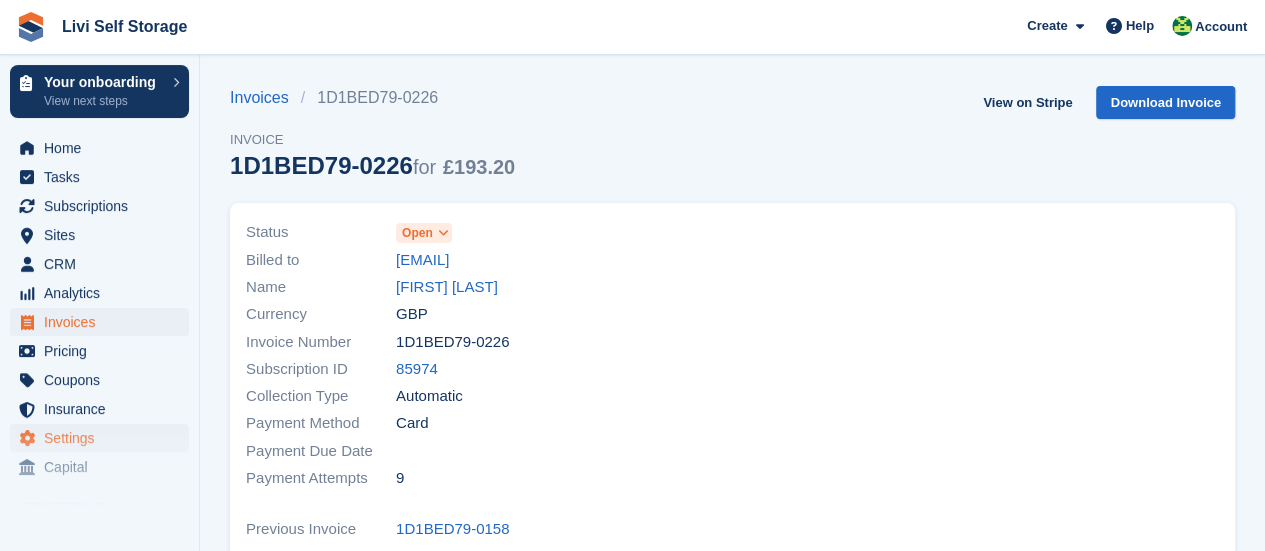 scroll, scrollTop: 0, scrollLeft: 0, axis: both 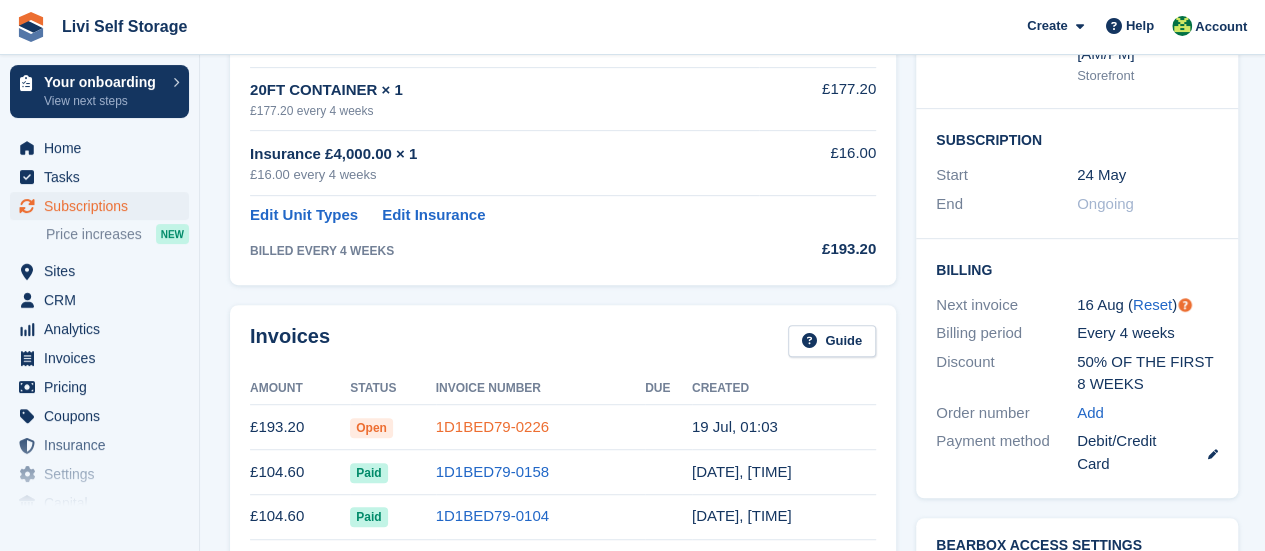 click on "1D1BED79-0226" at bounding box center [492, 426] 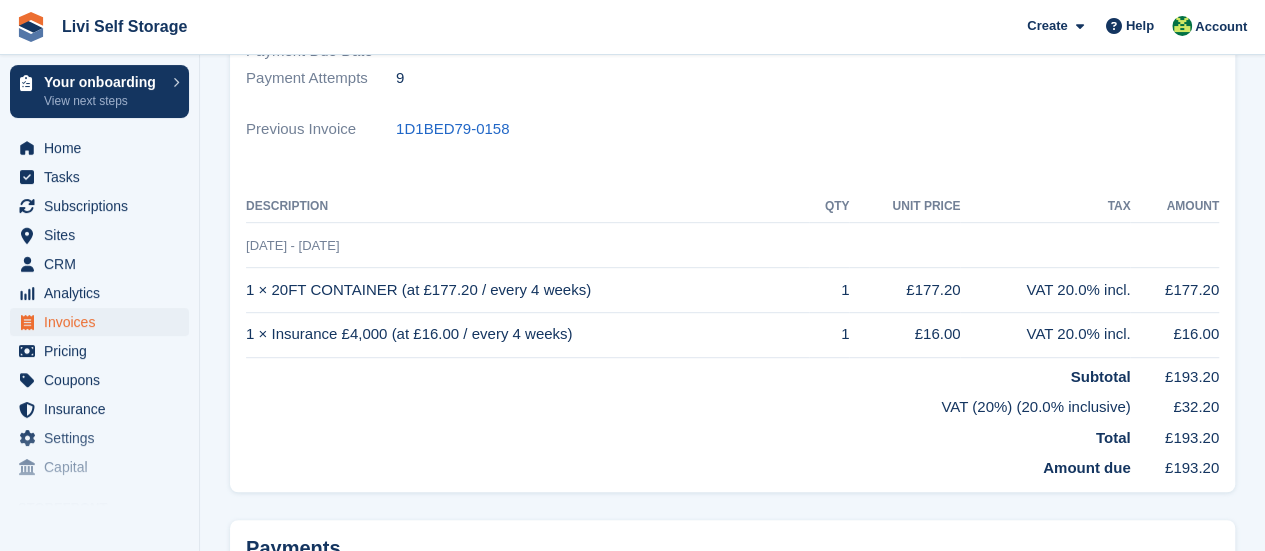 scroll, scrollTop: 0, scrollLeft: 0, axis: both 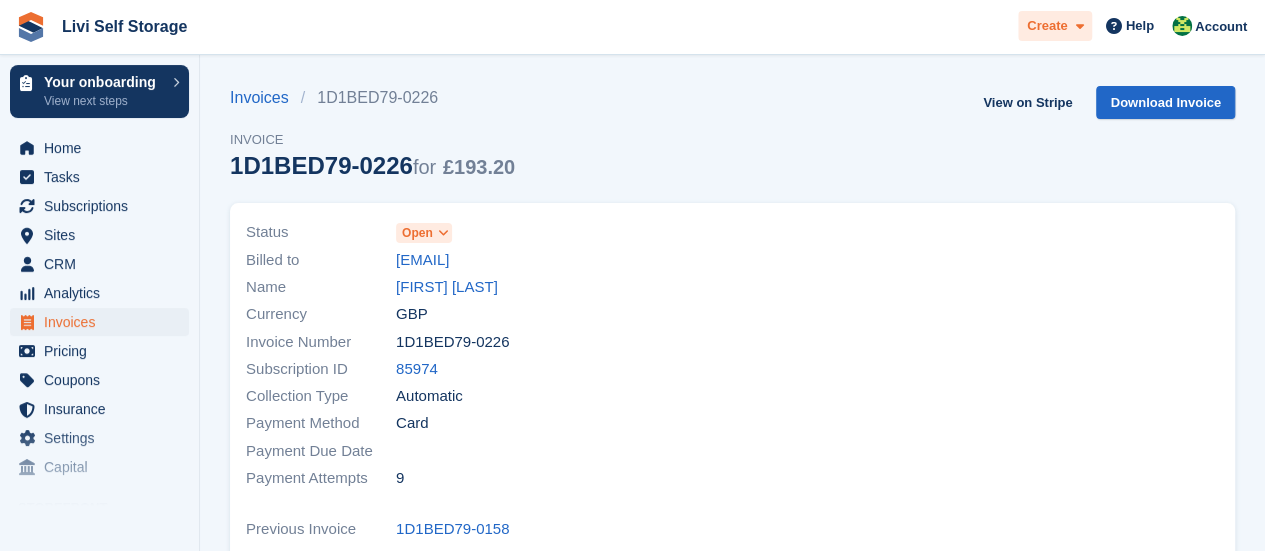click at bounding box center (1075, 26) 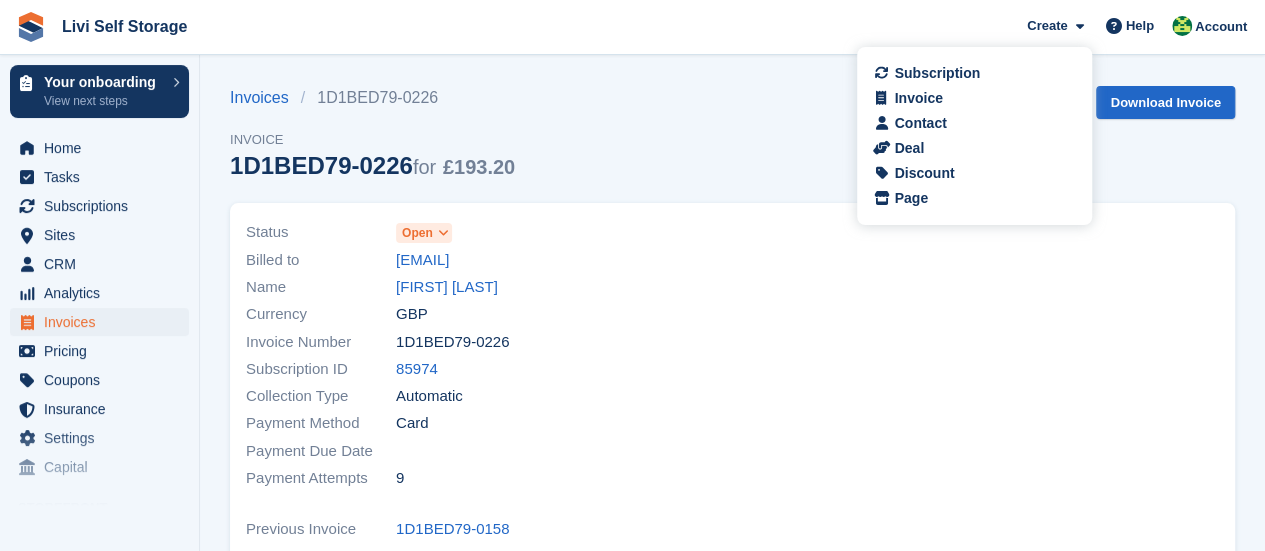 click on "Invoices
1D1BED79-0226
Invoice
1D1BED79-0226  for   £193.20
View on Stripe
Download Invoice" at bounding box center (732, 144) 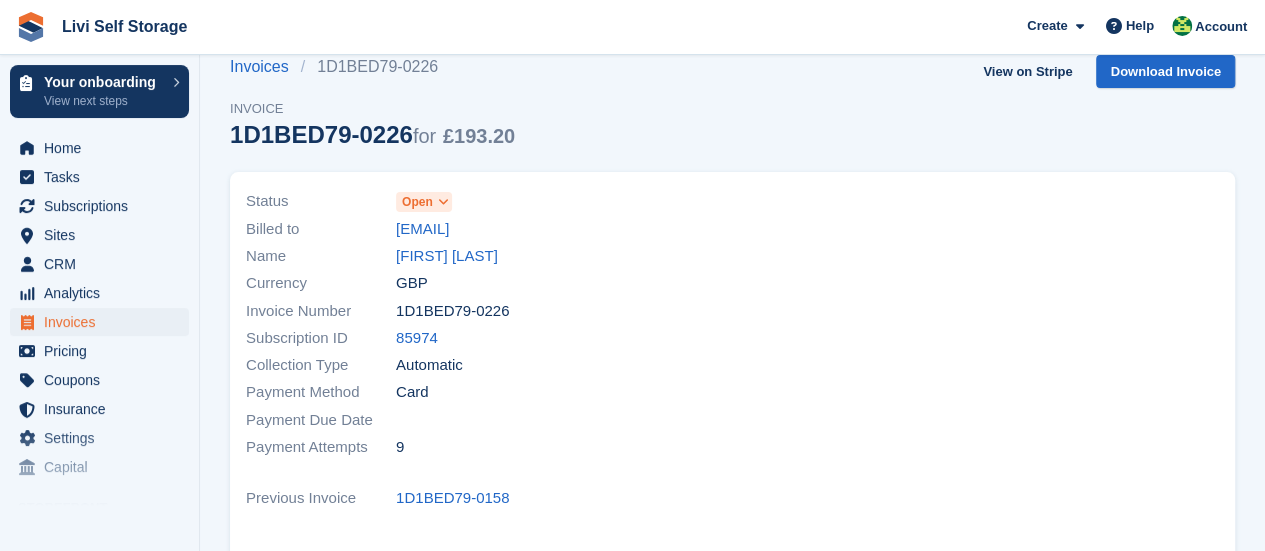 scroll, scrollTop: 0, scrollLeft: 0, axis: both 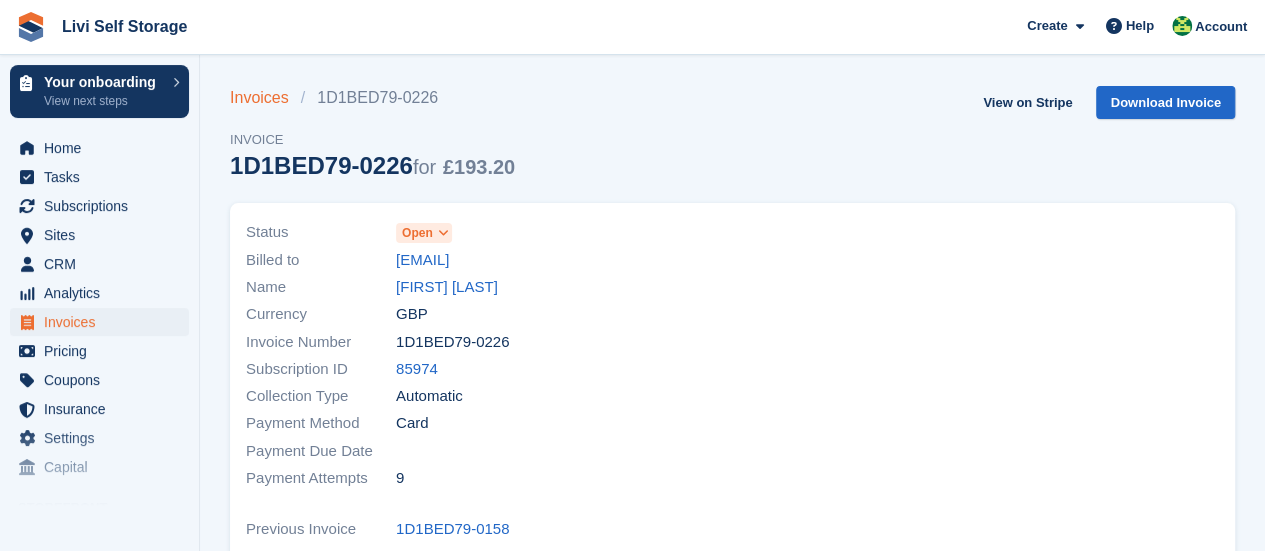 click on "Invoices" at bounding box center [265, 98] 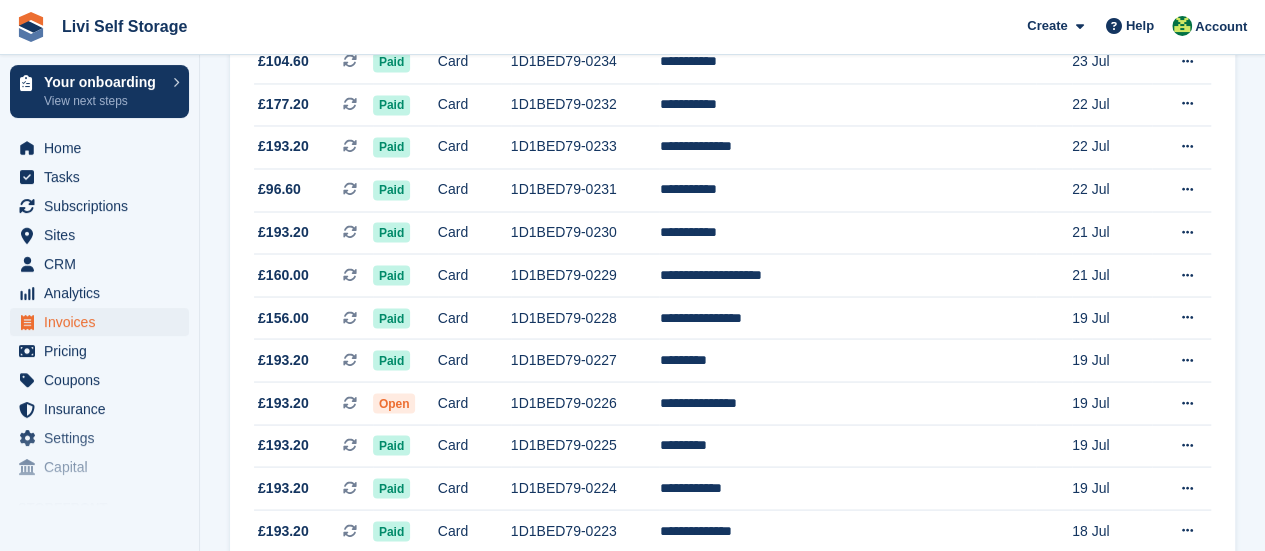 scroll, scrollTop: 1800, scrollLeft: 0, axis: vertical 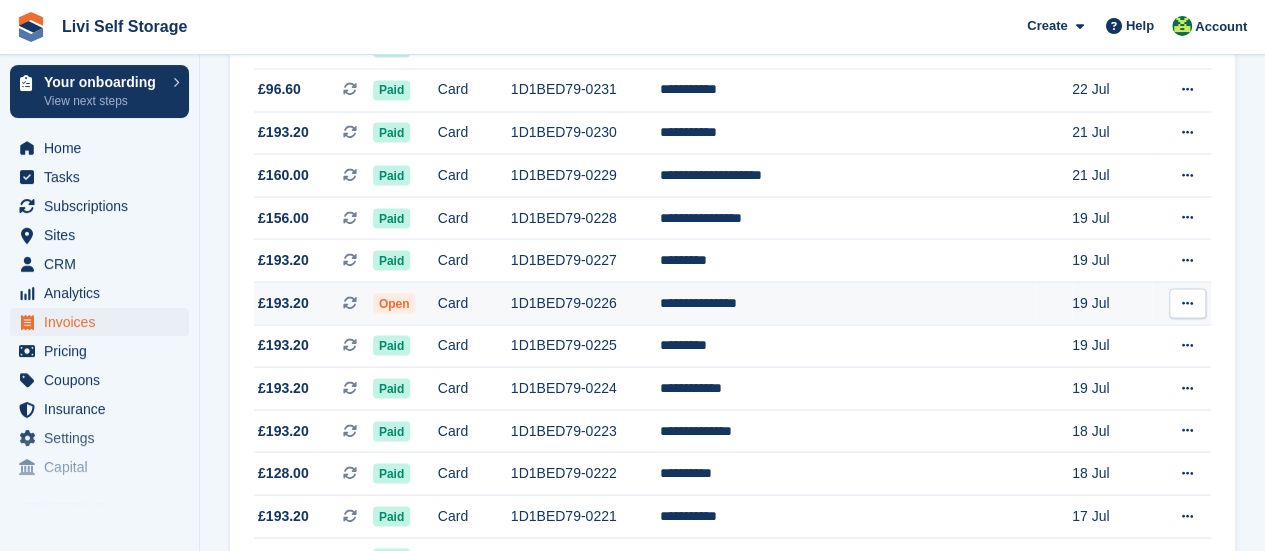 click on "Open" at bounding box center [394, 303] 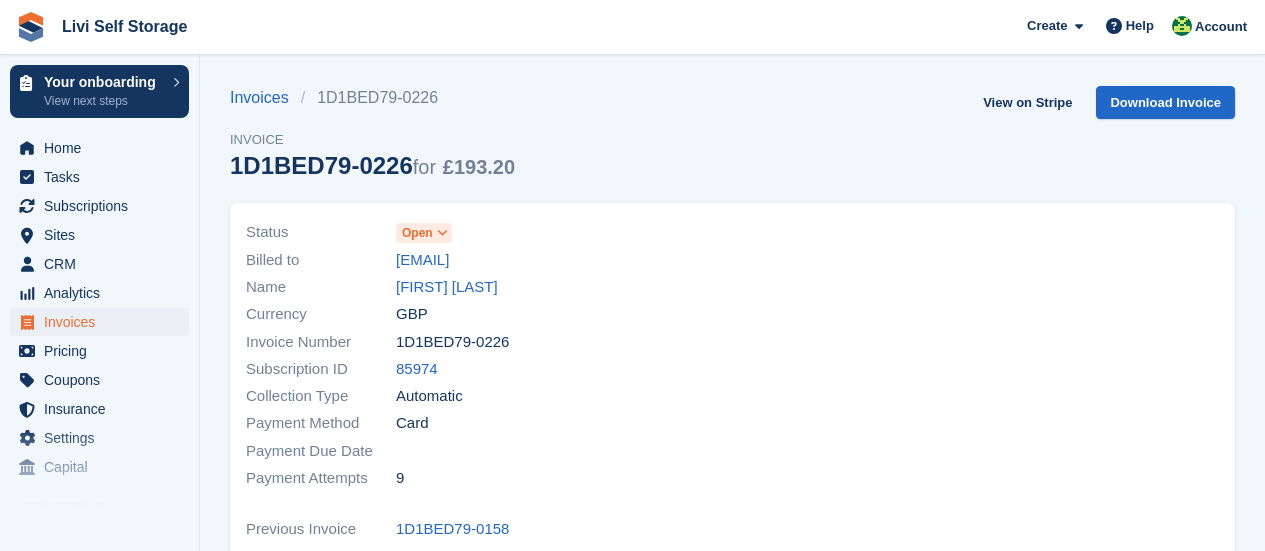 scroll, scrollTop: 0, scrollLeft: 0, axis: both 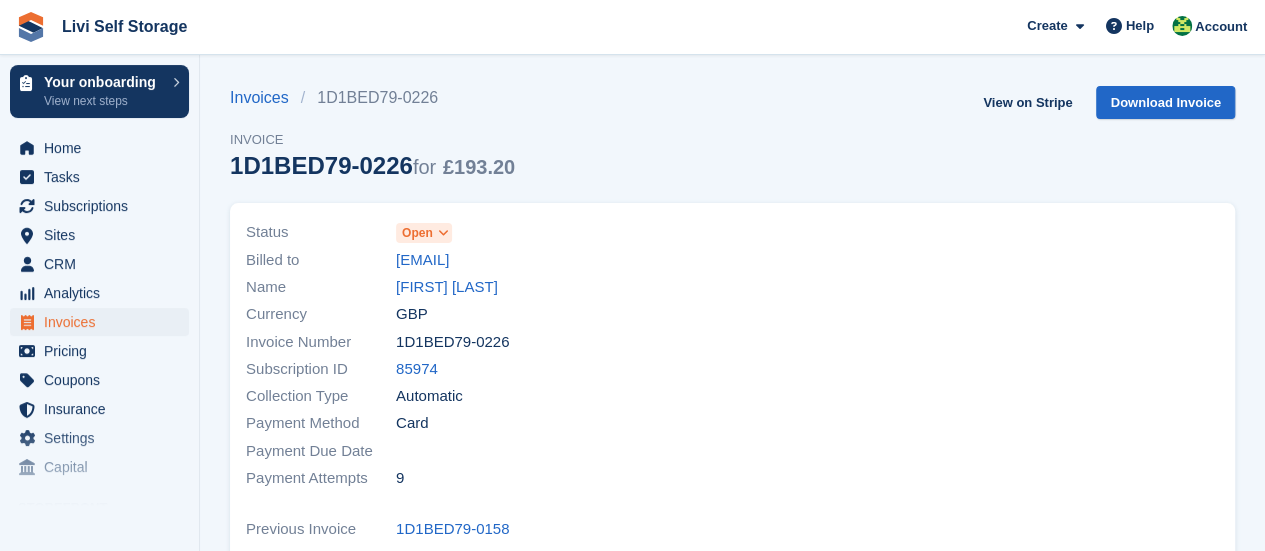 click at bounding box center [442, 233] 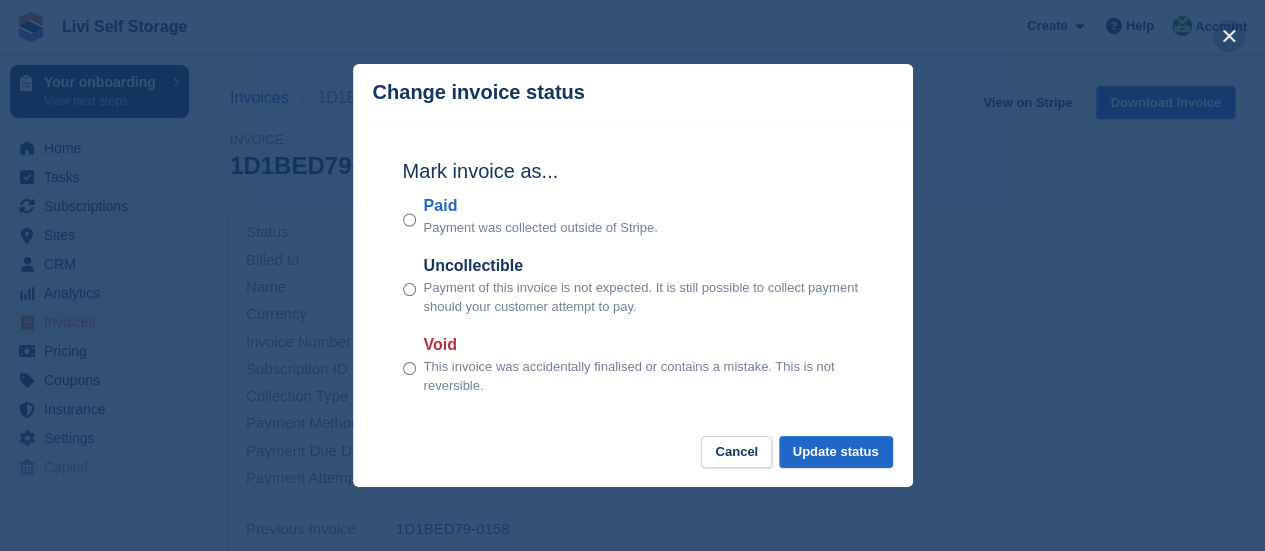 click at bounding box center (1229, 36) 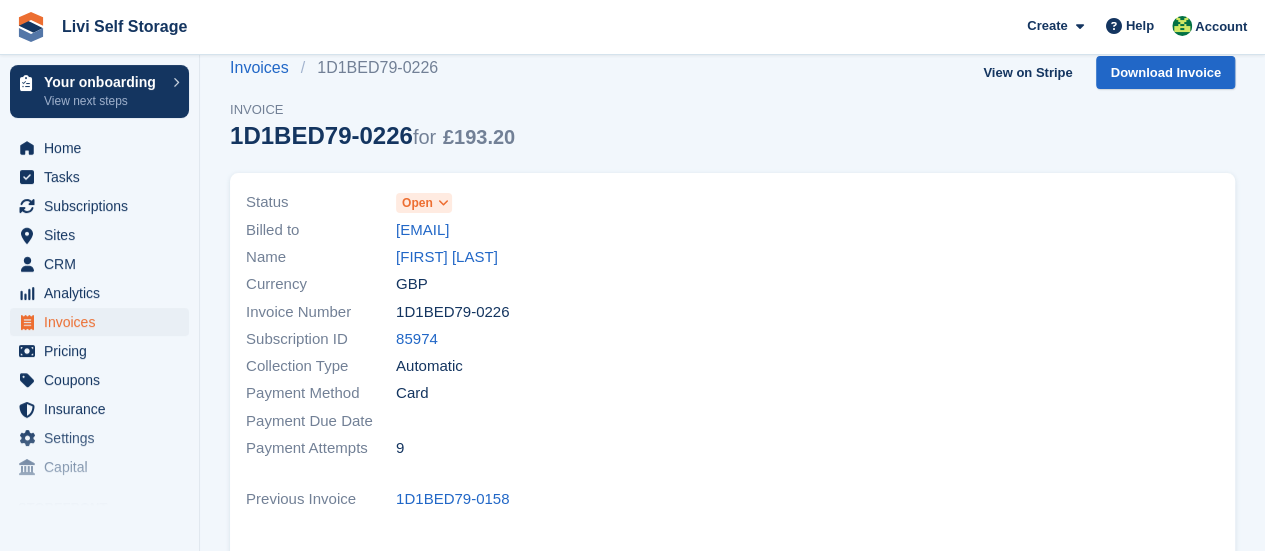 scroll, scrollTop: 0, scrollLeft: 0, axis: both 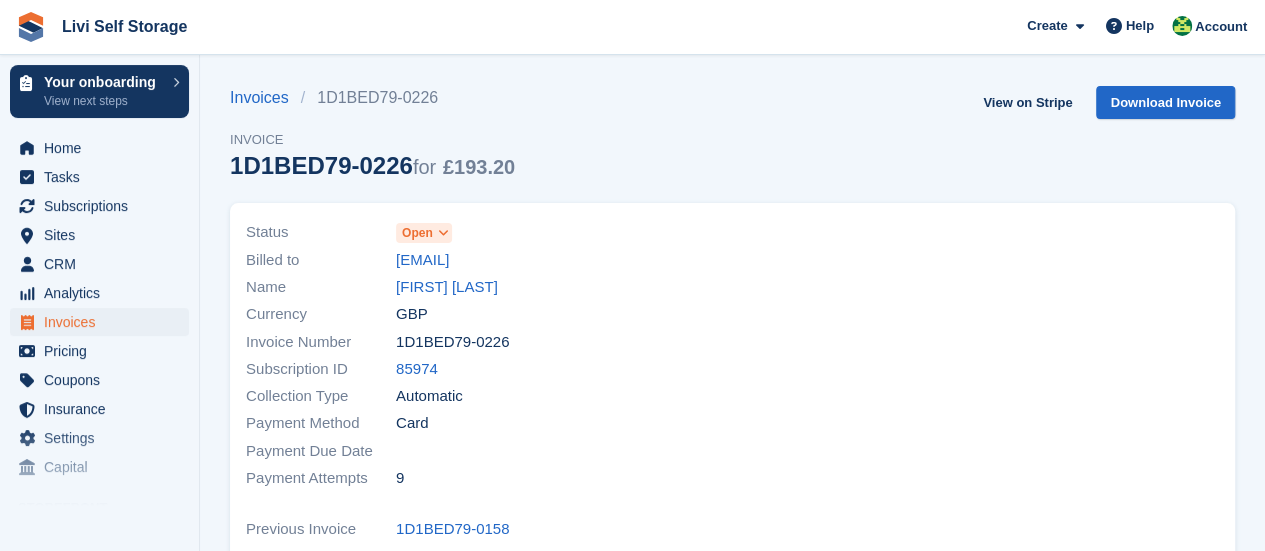 click at bounding box center (442, 233) 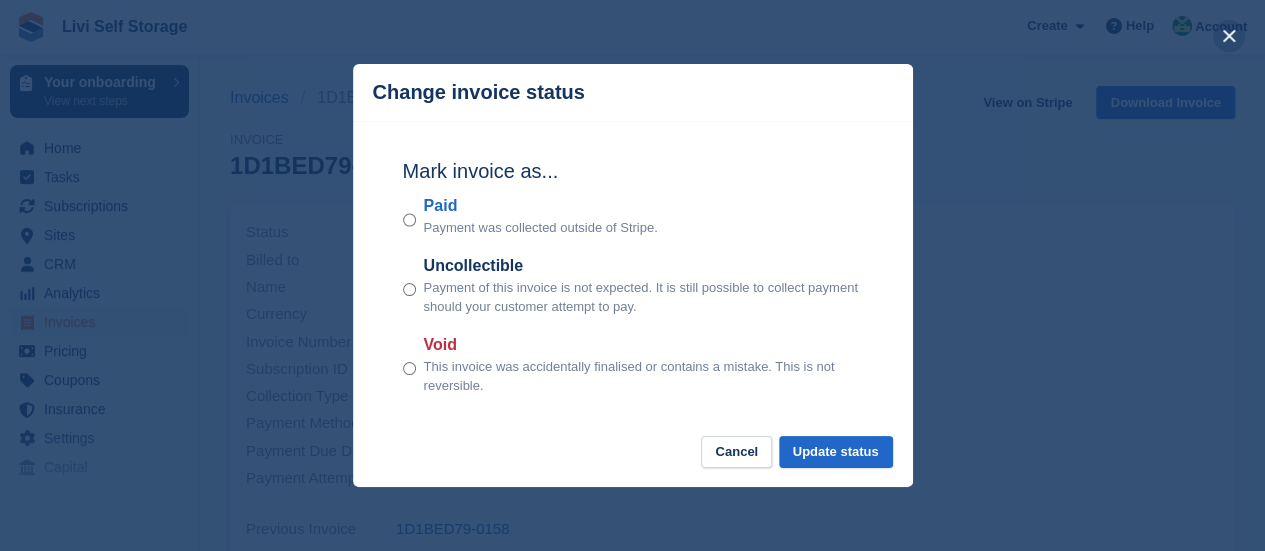 click at bounding box center (1229, 36) 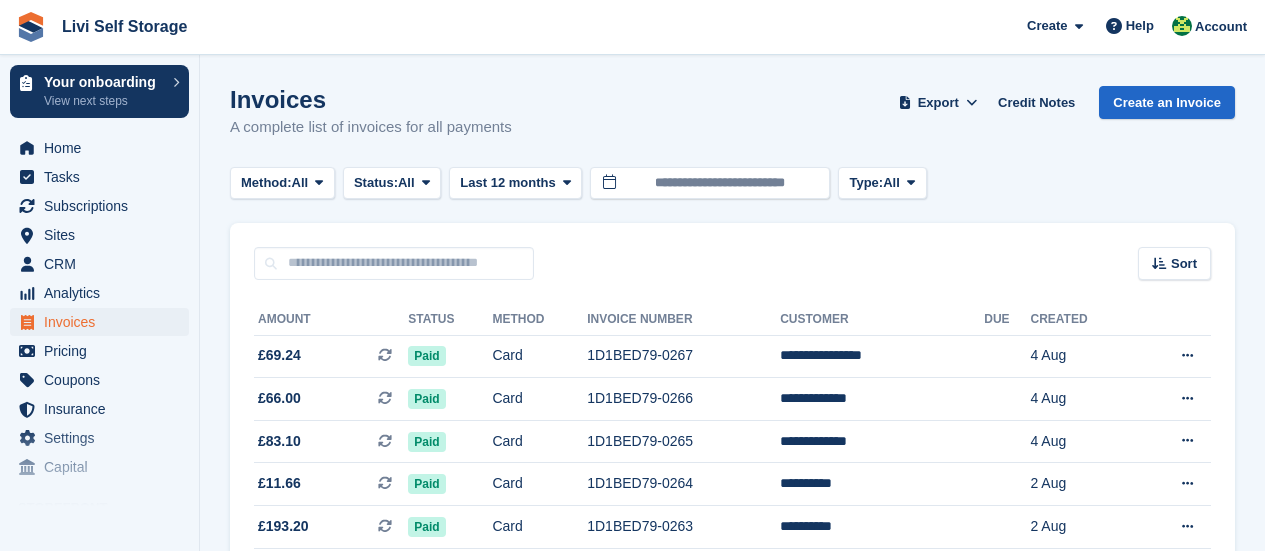 scroll, scrollTop: 1800, scrollLeft: 0, axis: vertical 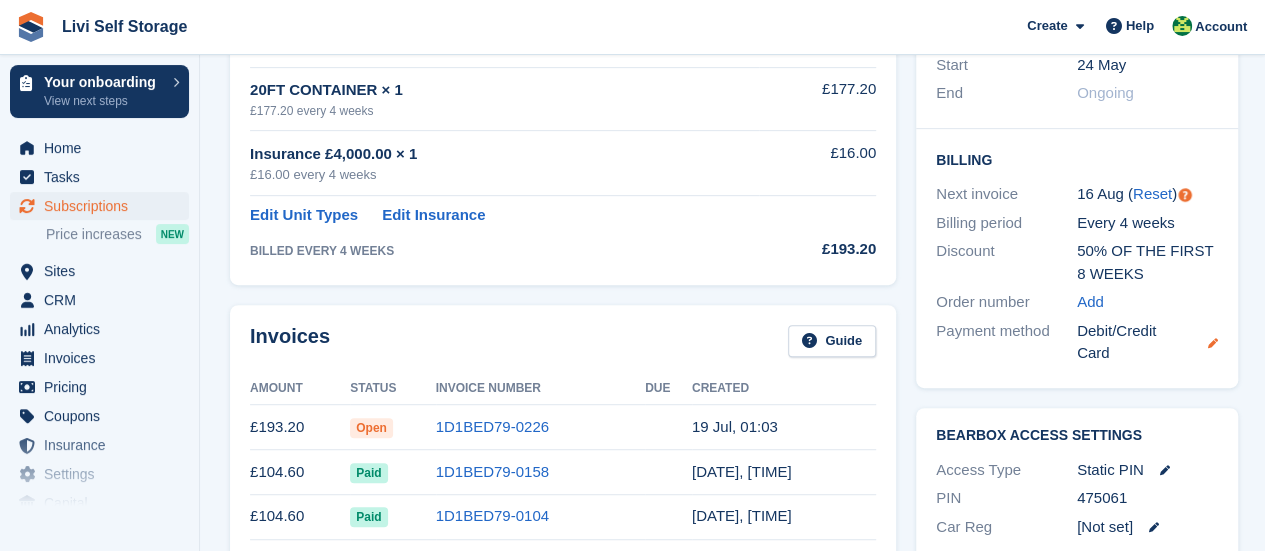 click at bounding box center [1213, 343] 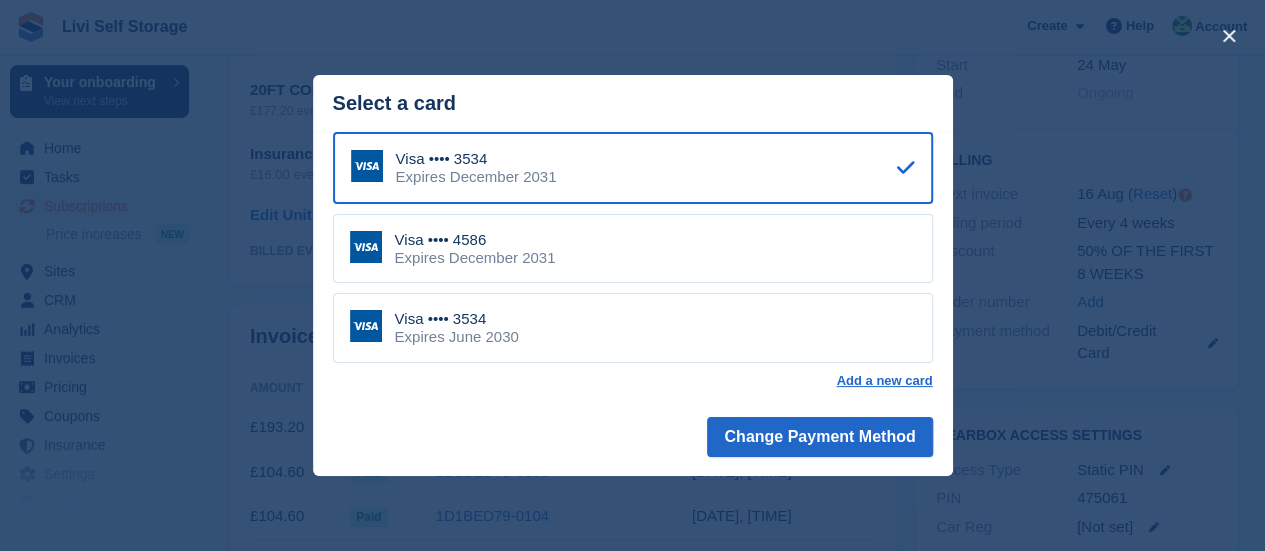click at bounding box center [367, 166] 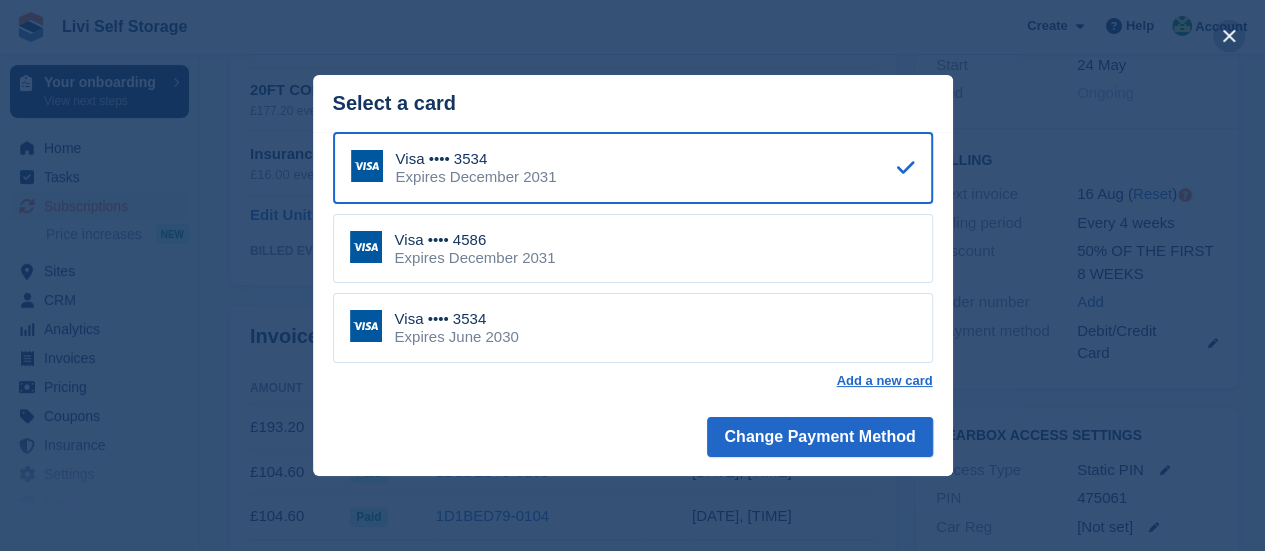 click at bounding box center [1229, 36] 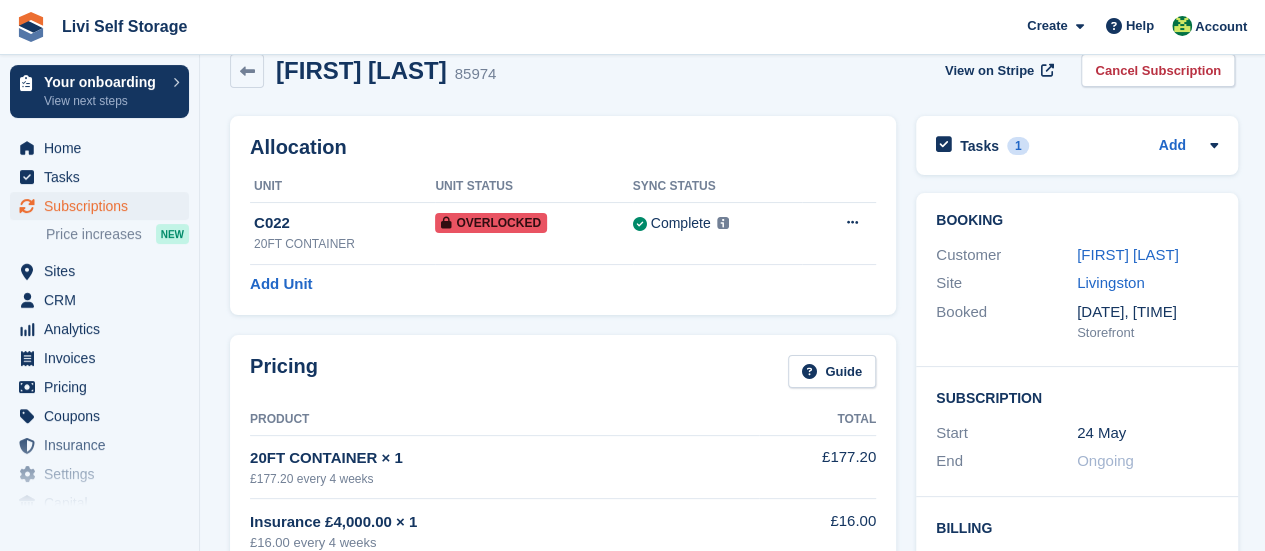 scroll, scrollTop: 0, scrollLeft: 0, axis: both 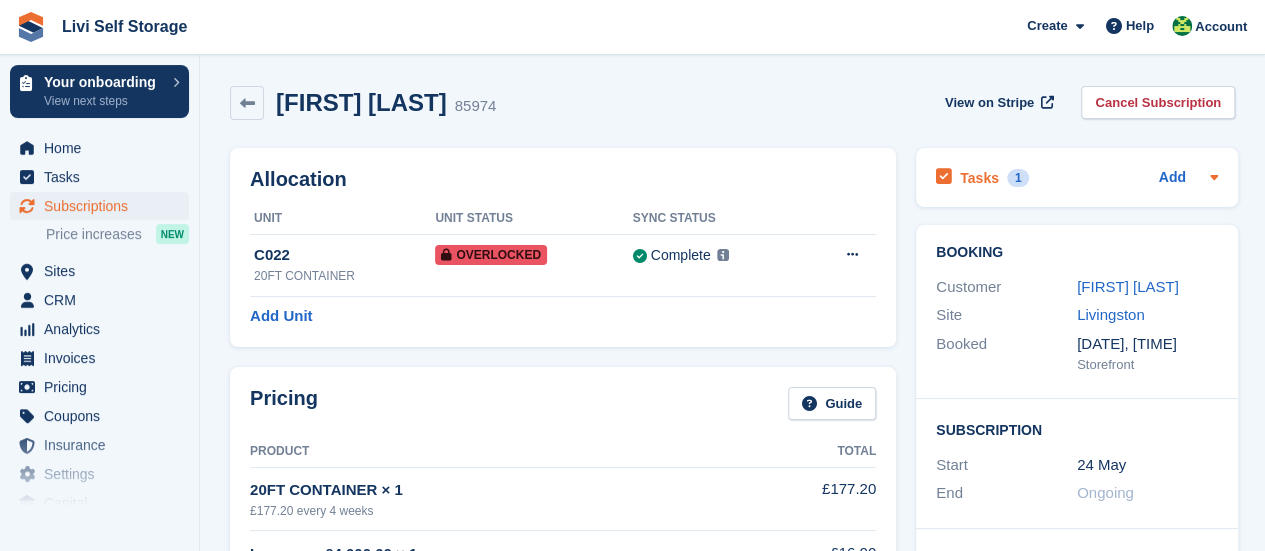 click on "1" at bounding box center [1018, 178] 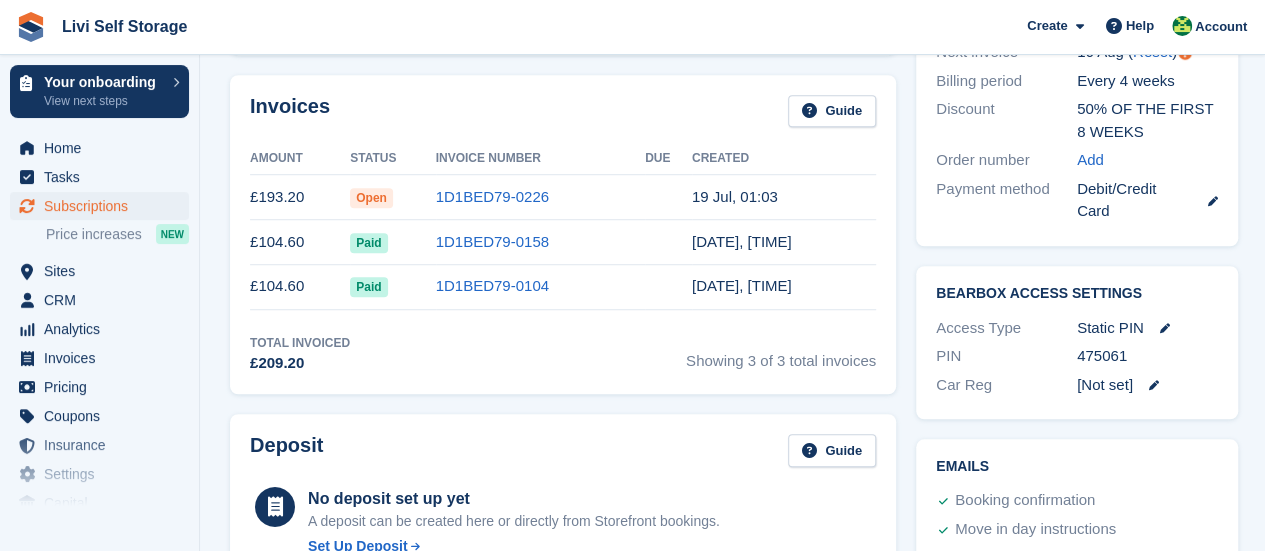 scroll, scrollTop: 600, scrollLeft: 0, axis: vertical 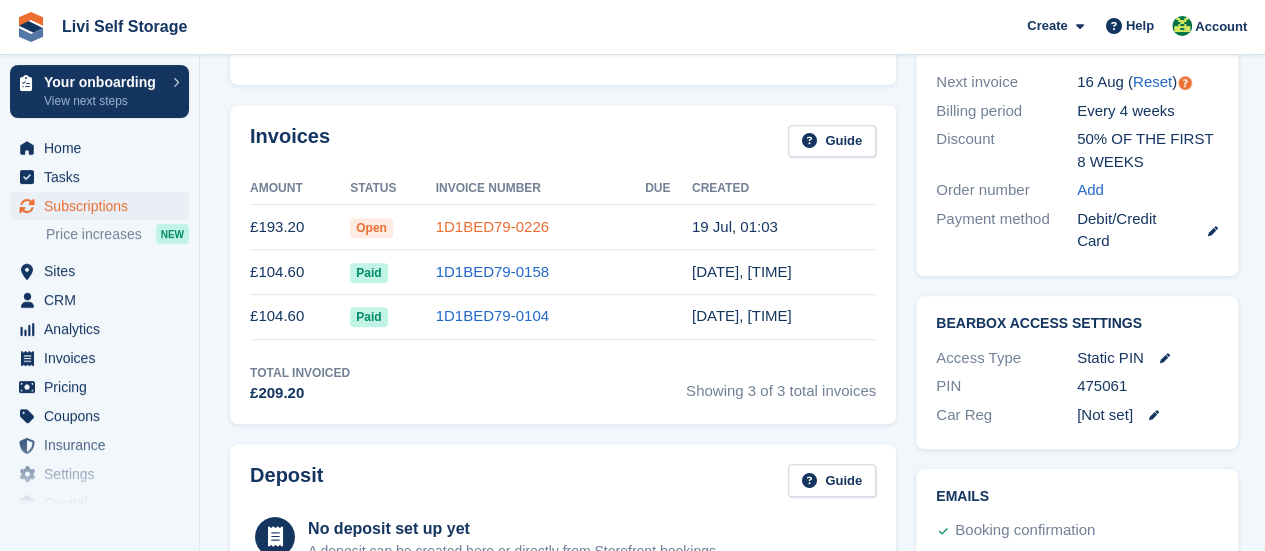 click on "1D1BED79-0226" at bounding box center [492, 226] 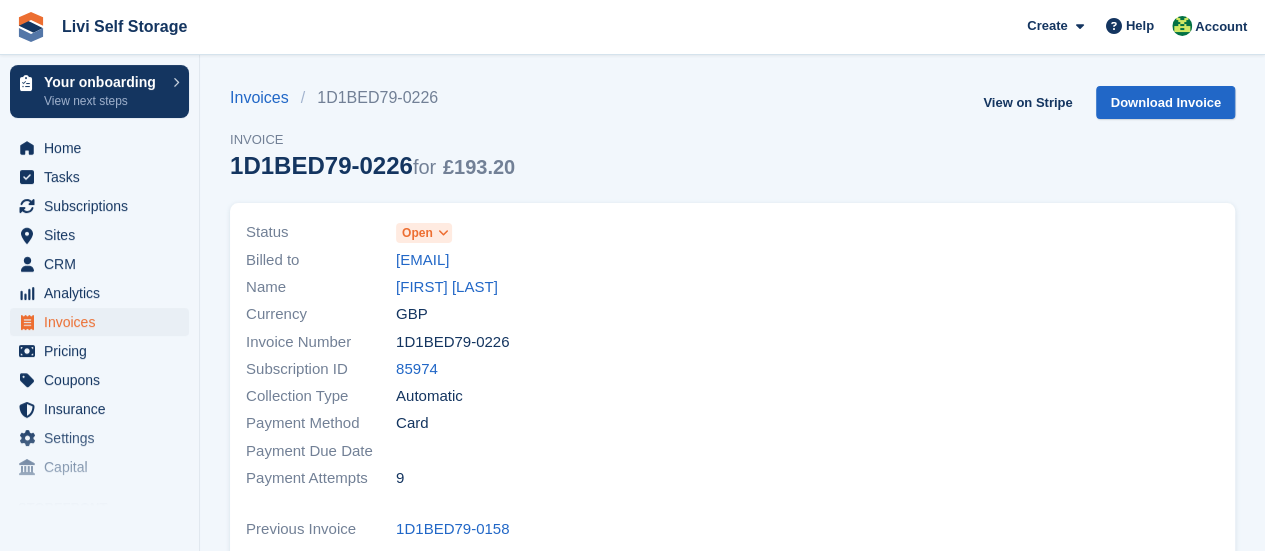 click at bounding box center (442, 233) 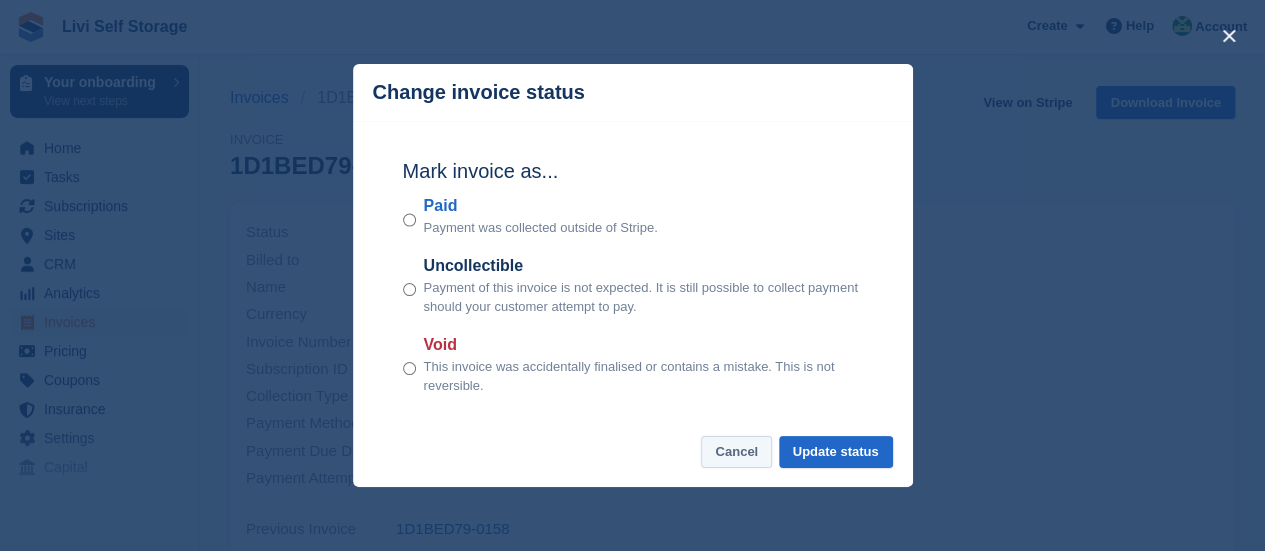 click on "Cancel" at bounding box center [736, 452] 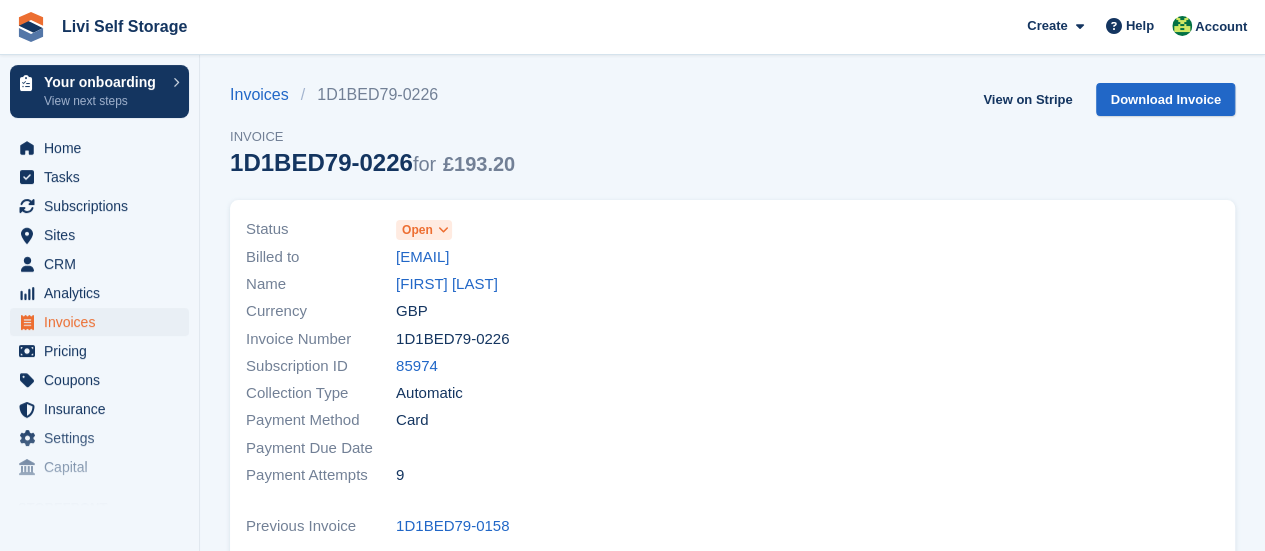 scroll, scrollTop: 0, scrollLeft: 0, axis: both 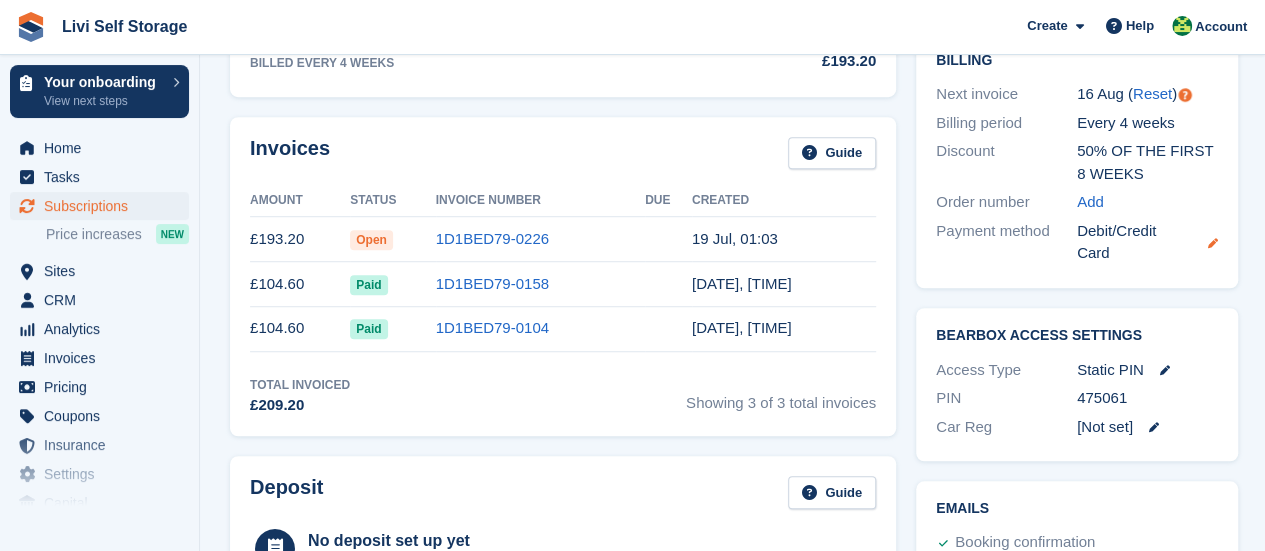 click at bounding box center [1213, 243] 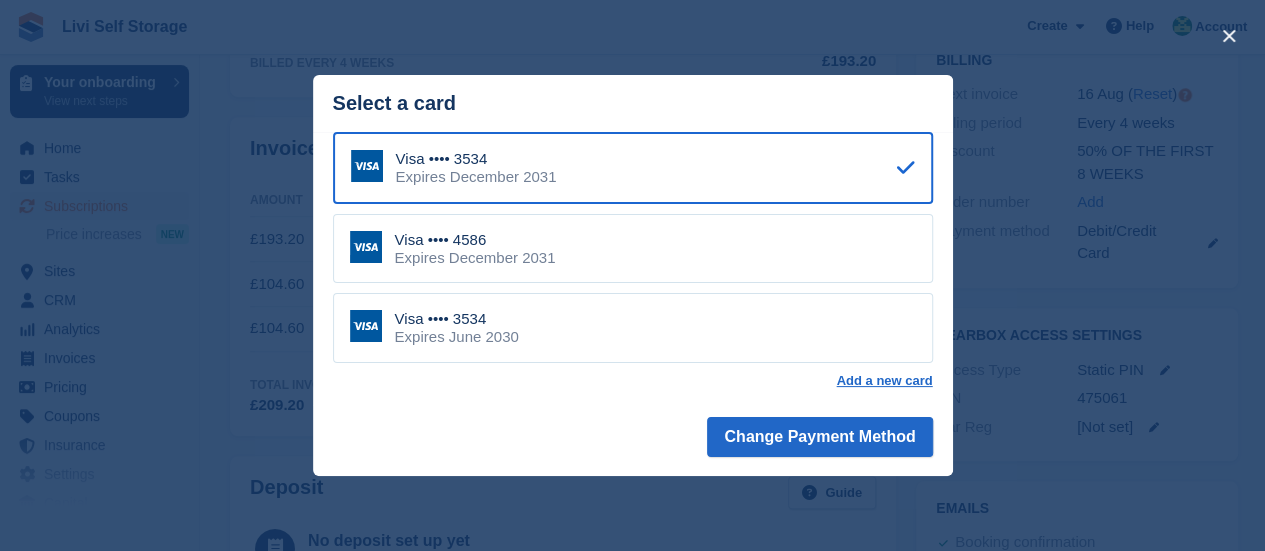 click at bounding box center (367, 166) 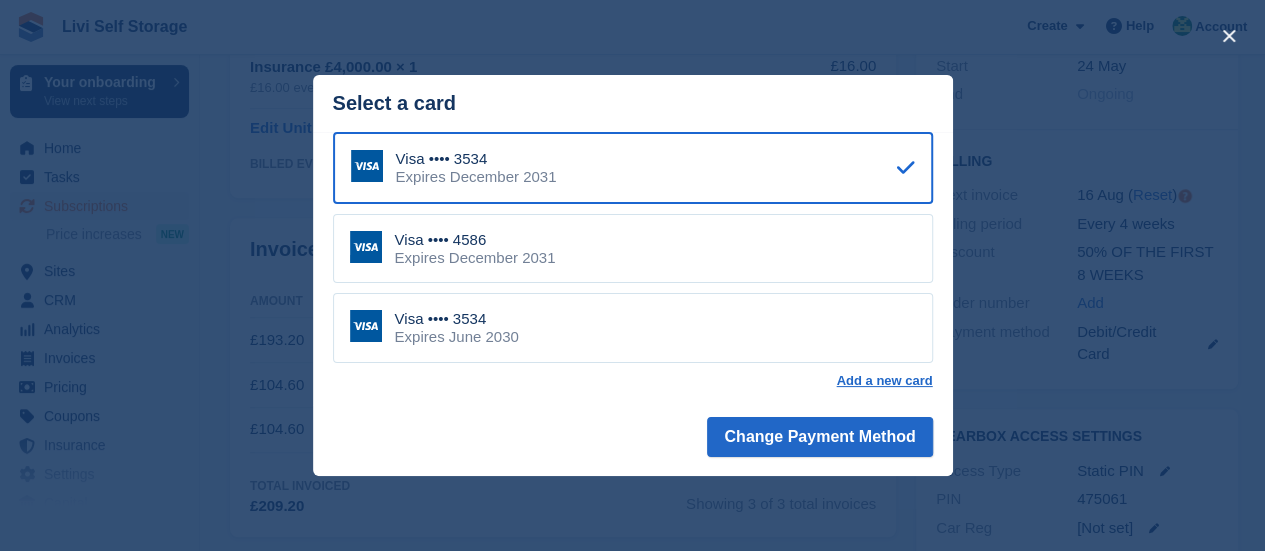 scroll, scrollTop: 588, scrollLeft: 0, axis: vertical 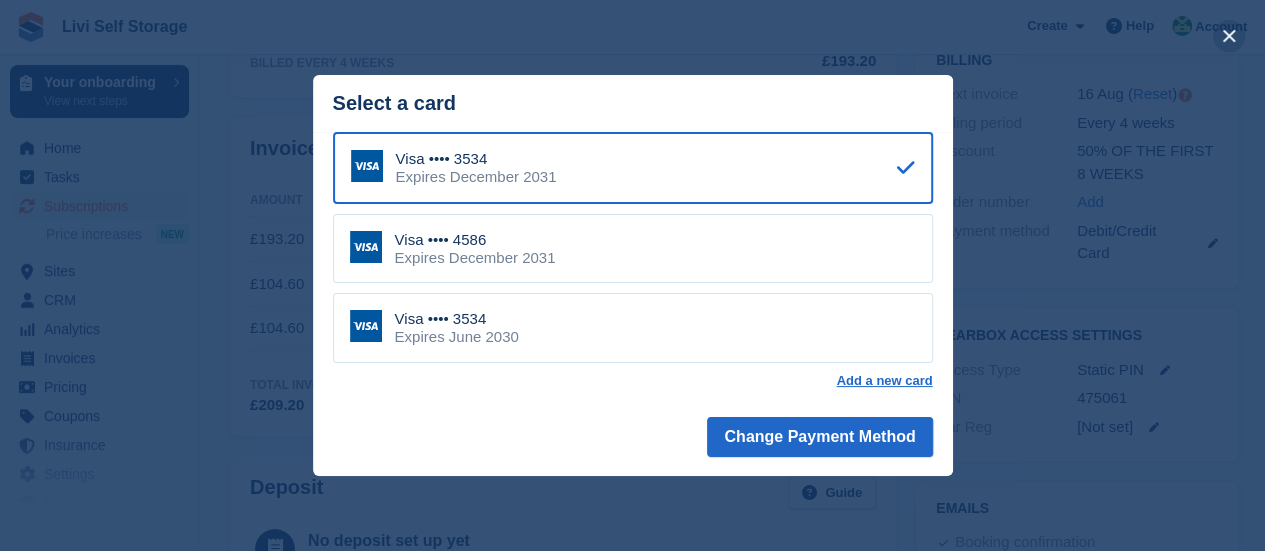 click at bounding box center [1229, 36] 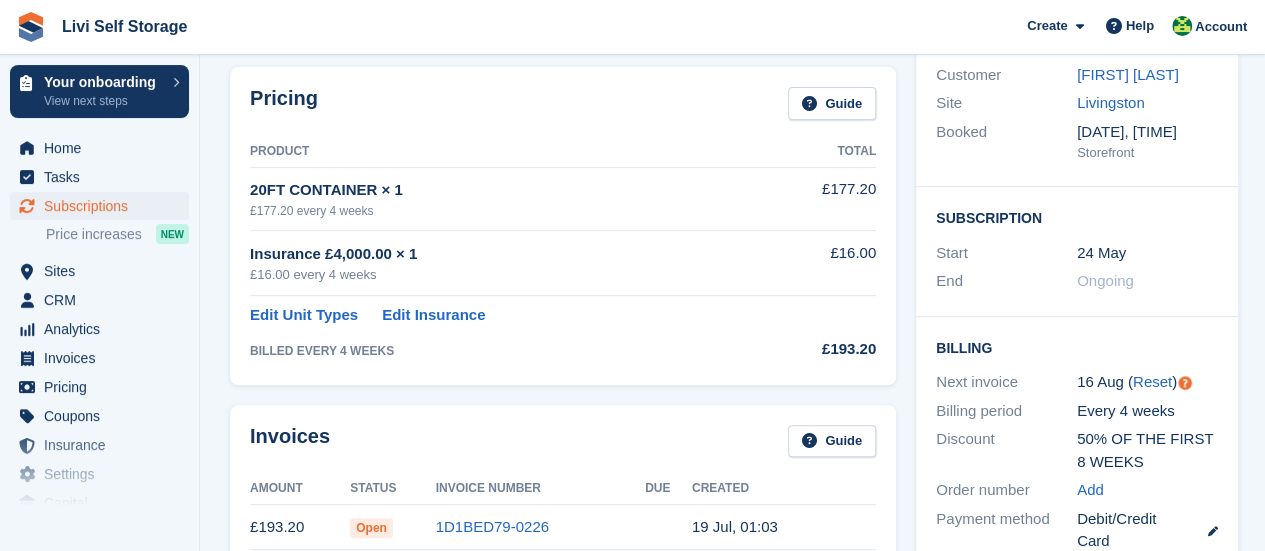 scroll, scrollTop: 400, scrollLeft: 0, axis: vertical 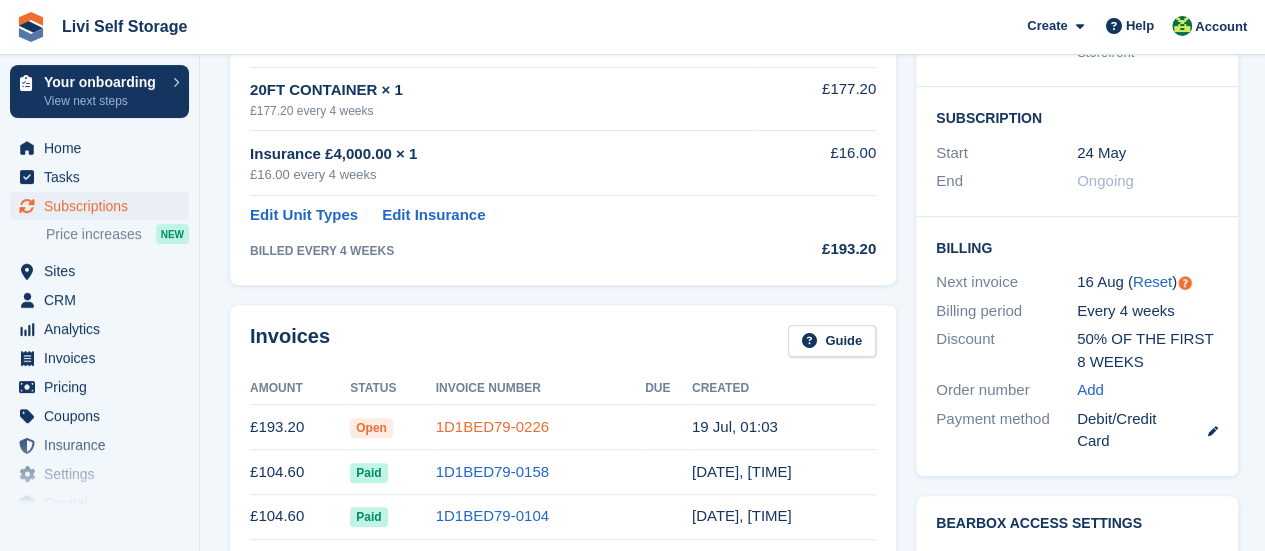 click on "1D1BED79-0226" at bounding box center [492, 426] 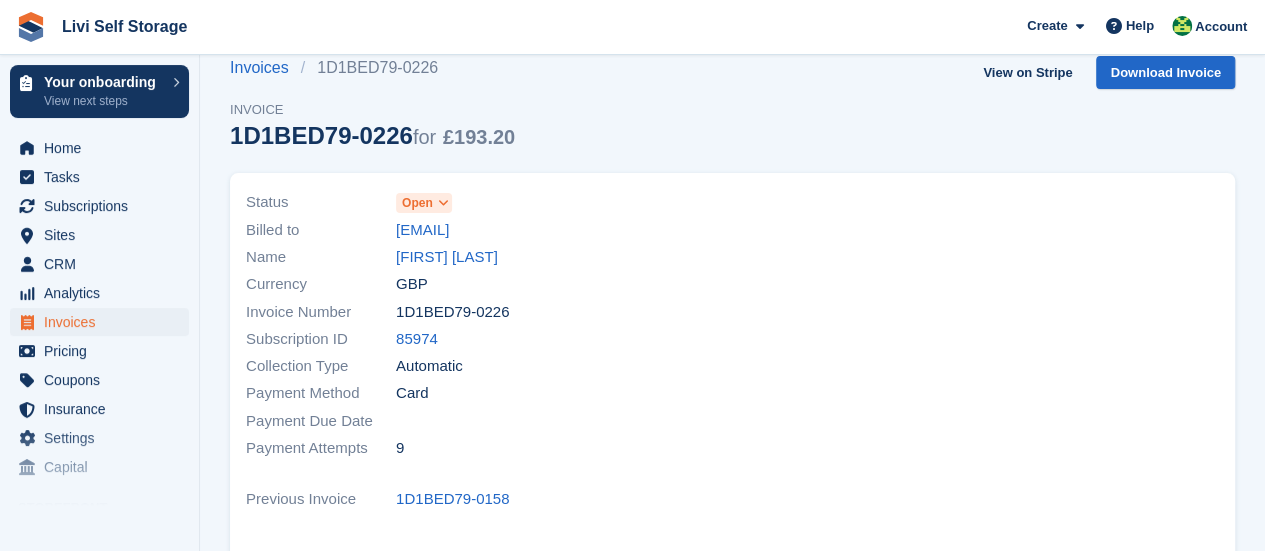 scroll, scrollTop: 0, scrollLeft: 0, axis: both 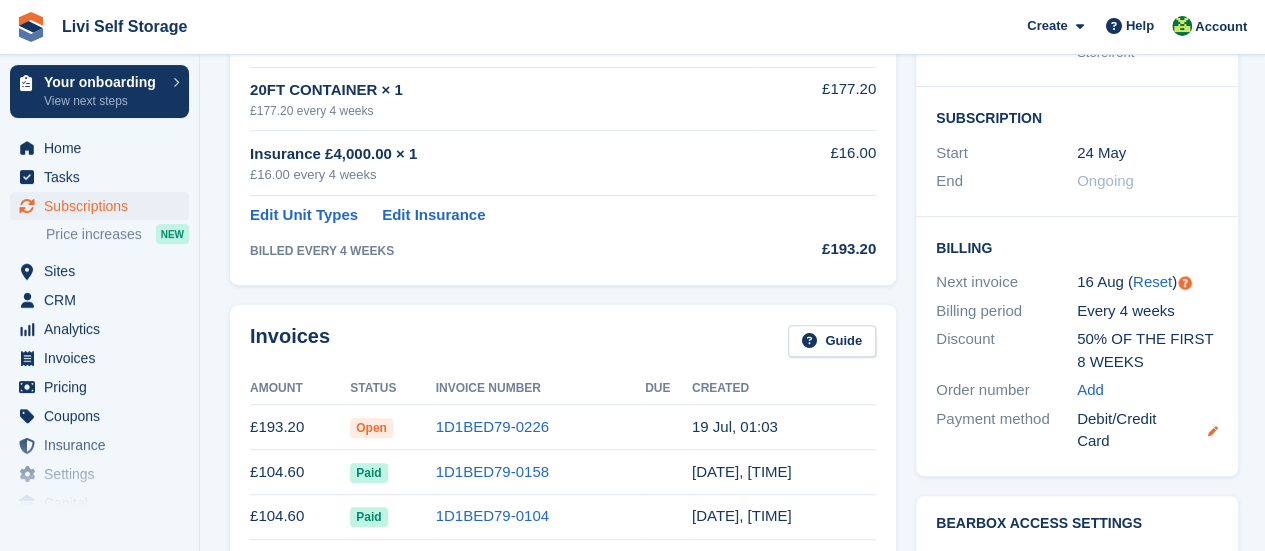 click at bounding box center [1213, 431] 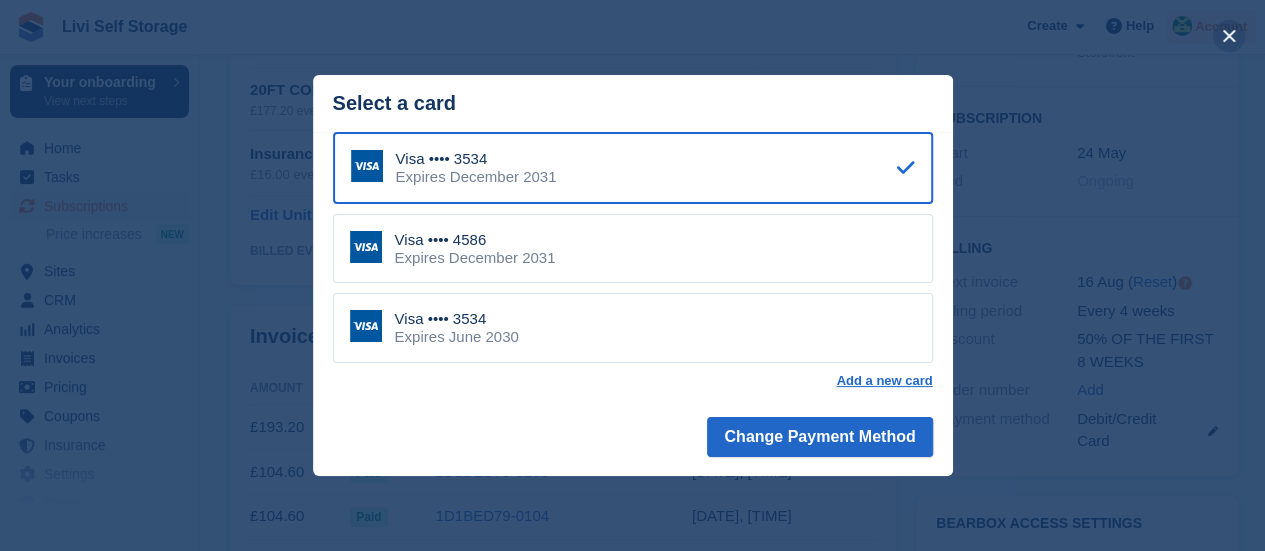 click at bounding box center [1229, 36] 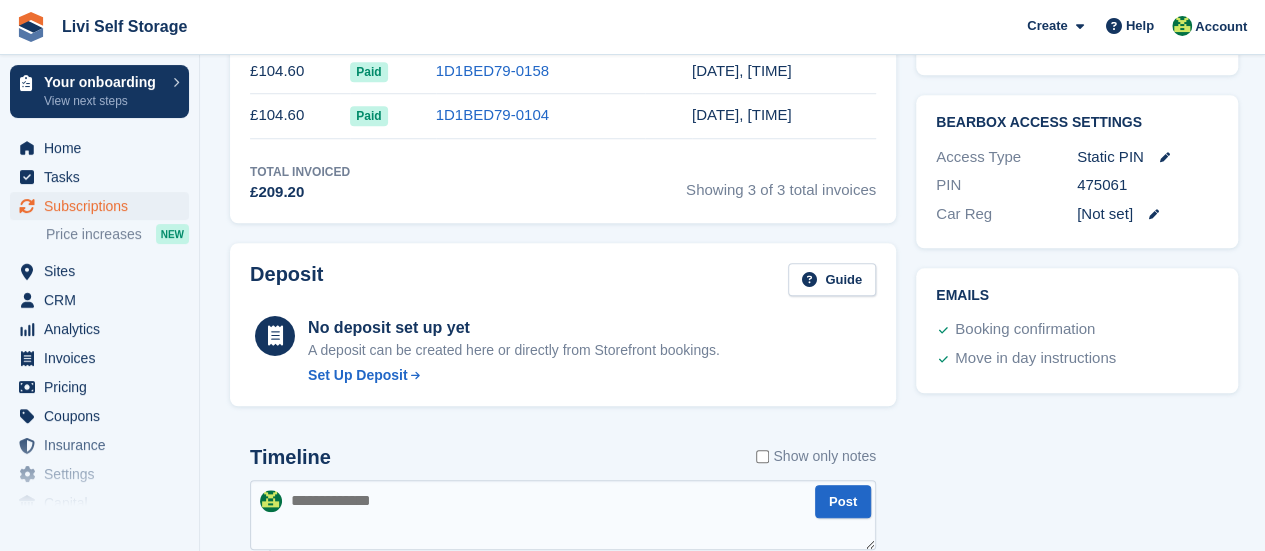 scroll, scrollTop: 800, scrollLeft: 0, axis: vertical 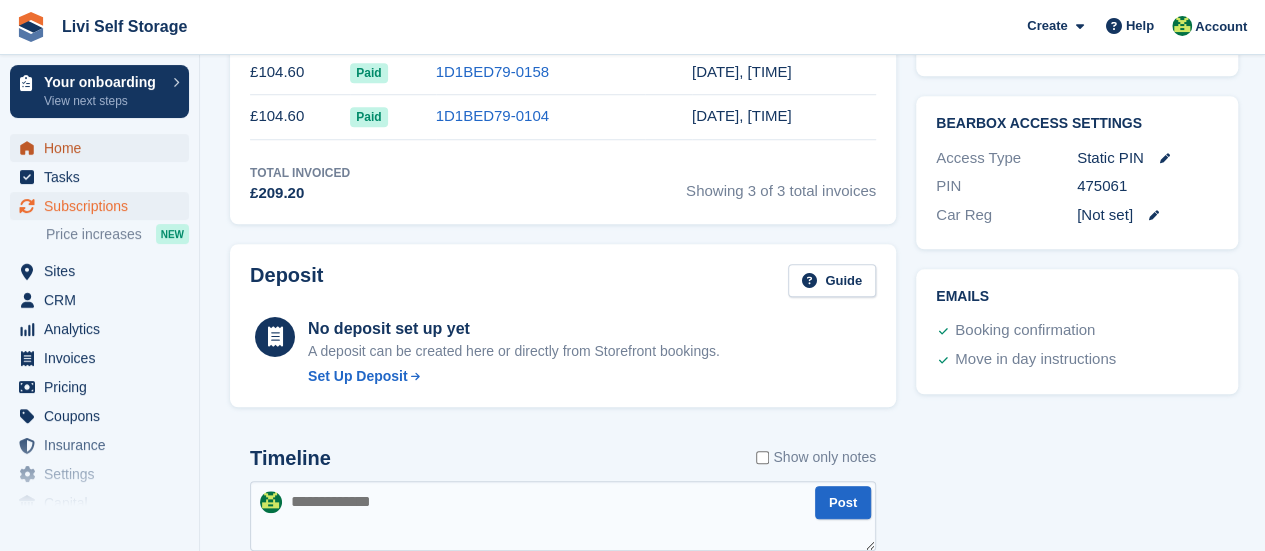click on "Home" at bounding box center (104, 148) 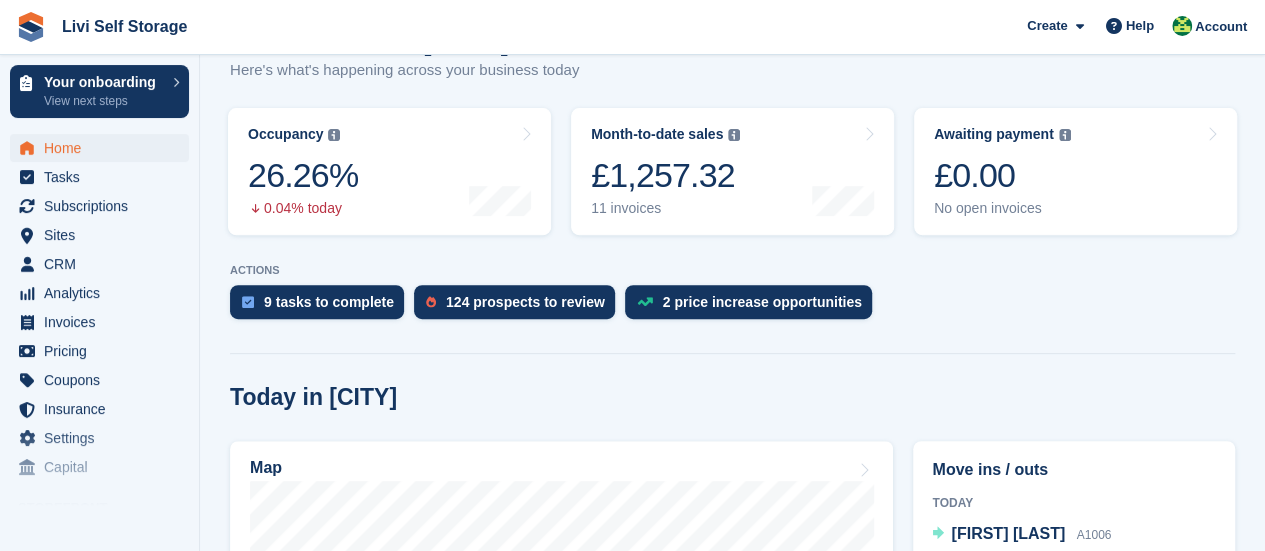 scroll, scrollTop: 300, scrollLeft: 0, axis: vertical 